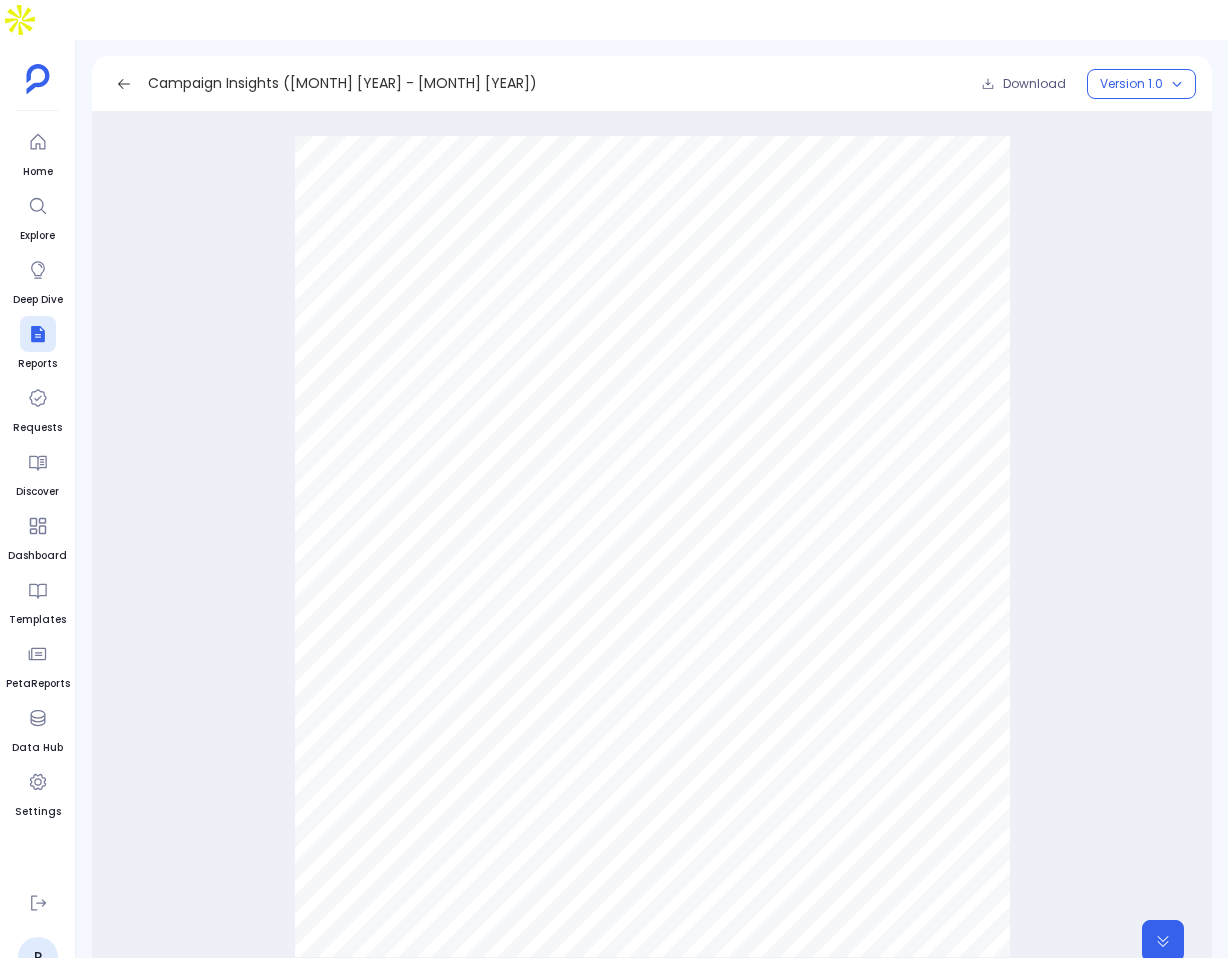 scroll, scrollTop: 0, scrollLeft: 0, axis: both 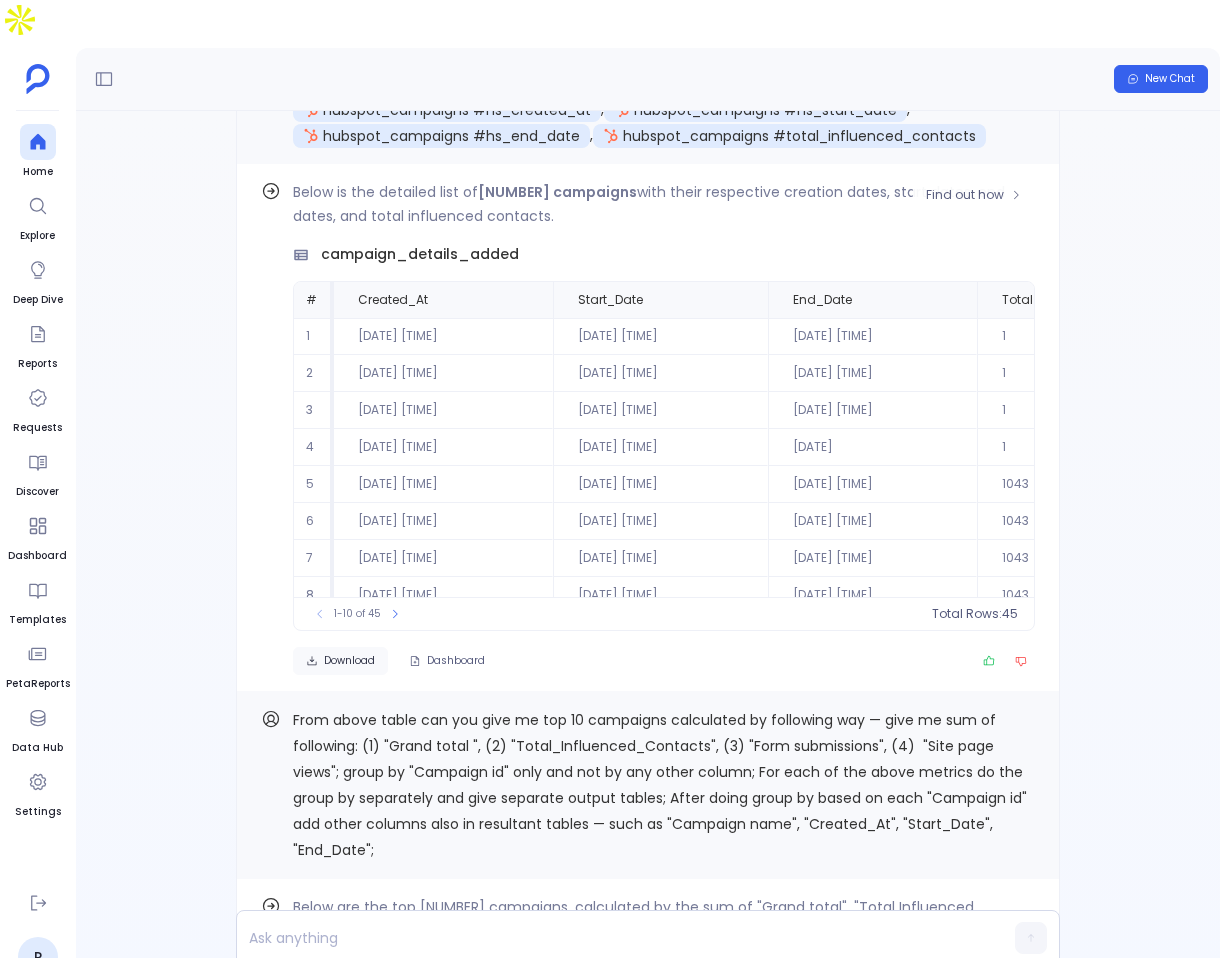 click on "Download" at bounding box center [349, 661] 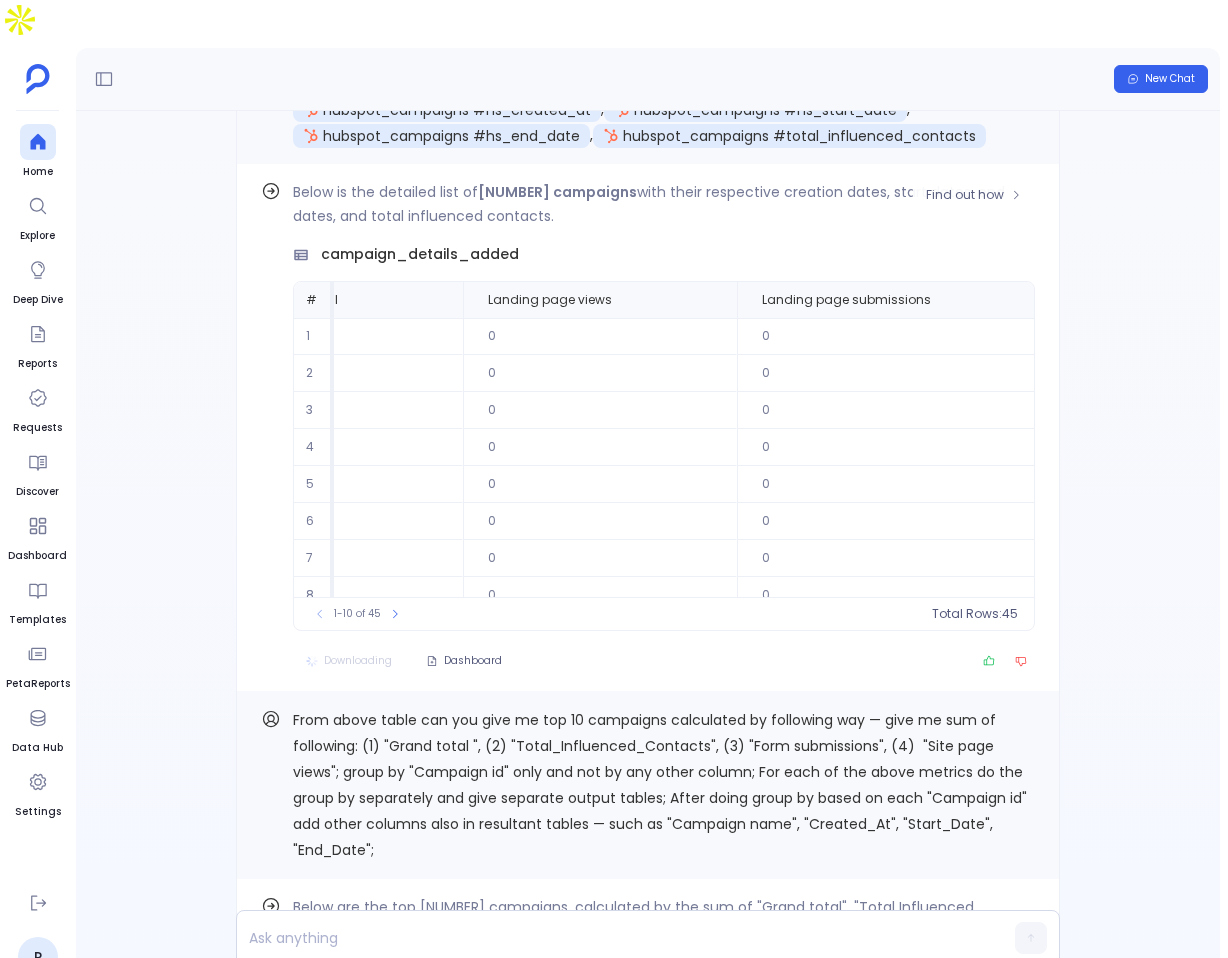 scroll, scrollTop: 0, scrollLeft: 4264, axis: horizontal 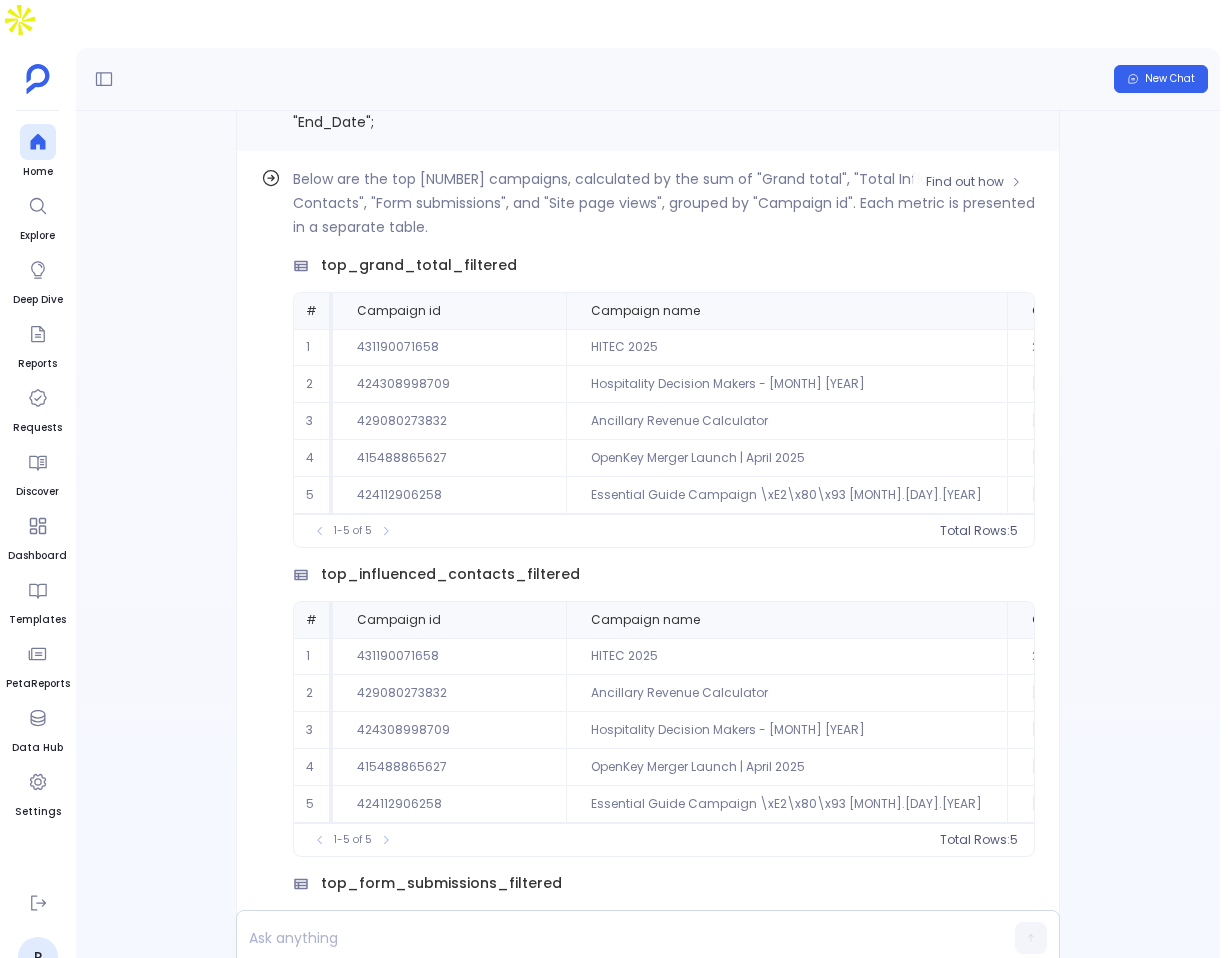 click on "top_grand_total_filtered" at bounding box center [419, 265] 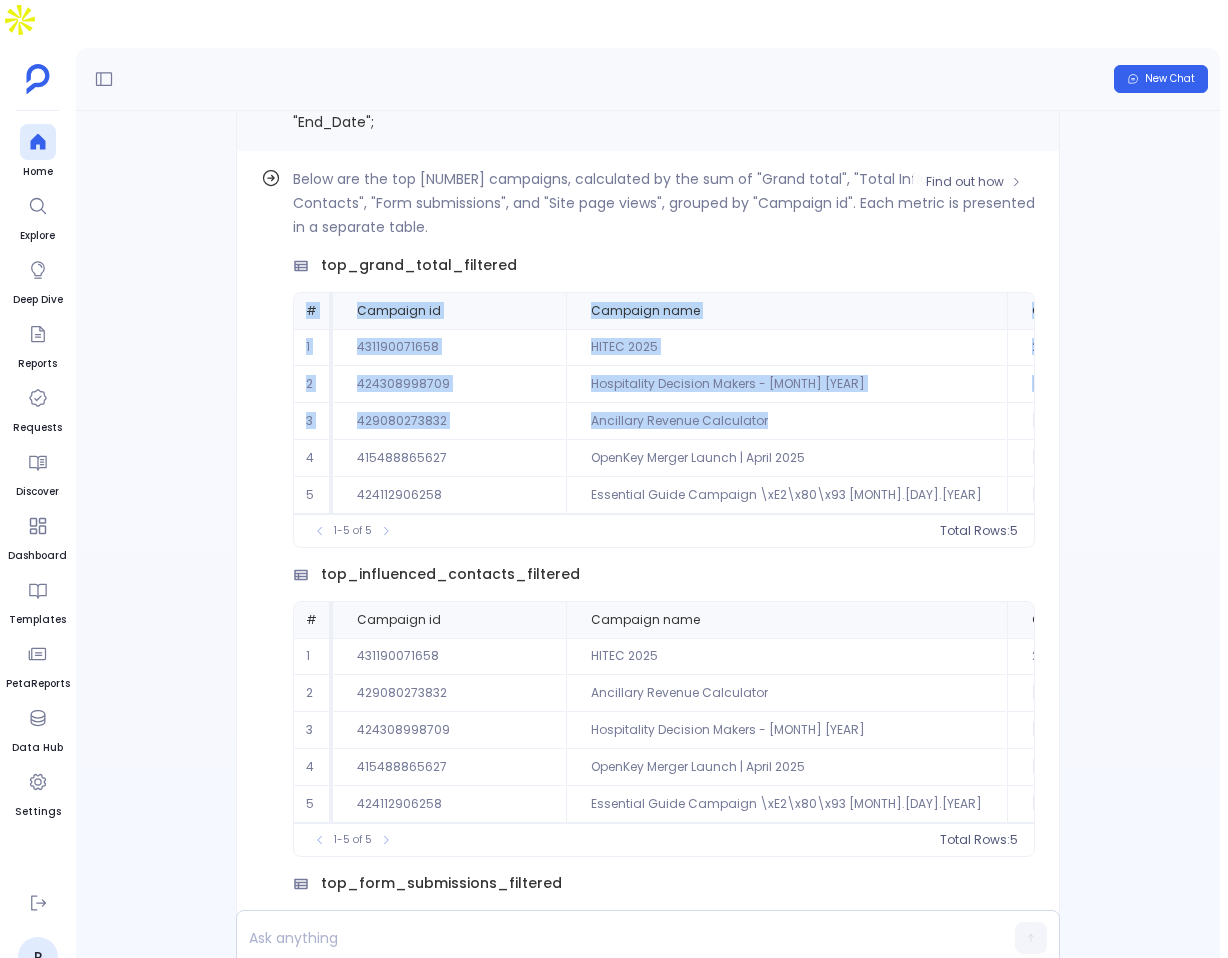 drag, startPoint x: 305, startPoint y: 376, endPoint x: 746, endPoint y: 497, distance: 457.29858 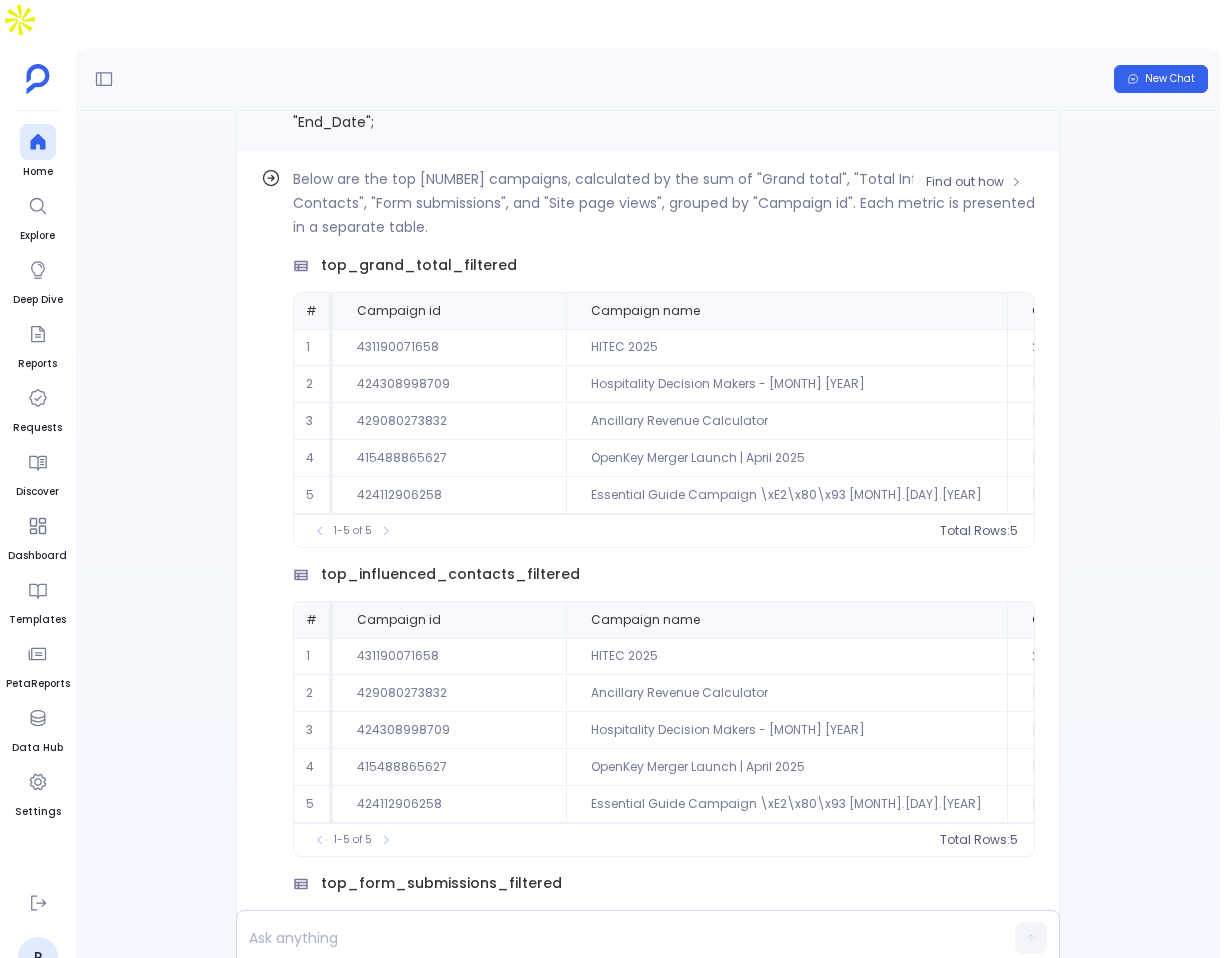 click on "Below are the top [NUMBER] campaigns, calculated by the sum of "Grand total", "Total Influenced Contacts", "Form submissions", and "Site page views", grouped by "Campaign id". Each metric is presented in a separate table. top_grand_total_filtered # Campaign id Campaign name Created at Start date End date Grand total [NUMBER] [NUMBER] HITEC [YEAR] [DATE] [TIME] [DATE] [TIME] [DATE] [TIME] [NUMBER] [NUMBER] [NUMBER] Hospitality Decision Makers - [MONTH] [YEAR] [DATE] [TIME] [DATE] [TIME] [DATE] [TIME] [NUMBER] [NUMBER] [NUMBER] Ancillary Revenue Calculator [DATE] [TIME] [DATE] [TIME] [DATE] [TIME] [NUMBER] [NUMBER] [NUMBER] OpenKey Merger Launch | [MONTH] [YEAR] [DATE] [TIME] [DATE] [TIME] [DATE] [TIME] [NUMBER] [NUMBER] [NUMBER] Essential Guide Campaign \xE2\x80\x93 [MONTH].[DAY].[YEAR] [DATE] [TIME] [DATE] [TIME] [DATE] [TIME] [NUMBER] [NUMBER] [NUMBER] Hospitality Decision Makers - [MONTH] [YEAR] [DATE] [TIME] [DATE] [TIME] [DATE] [TIME] [NUMBER] [NUMBER] [NUMBER] Ancillary Revenue Calculator [DATE] [TIME] [DATE] [TIME] [DATE] [TIME] [NUMBER] [NUMBER] [NUMBER] OpenKey Merger Launch | [MONTH] [YEAR] [DATE] [TIME] [DATE] [TIME] [DATE] [TIME] [NUMBER] [NUMBER] [NUMBER] Essential Guide Campaign \xE2\x80\x93 [MONTH].[DAY].[YEAR] [DATE] [TIME] [DATE] [TIME] [DATE] [TIME] [NUMBER] 1-[NUMBER] of [NUMBER] Total Rows:  [NUMBER]" at bounding box center (664, 357) 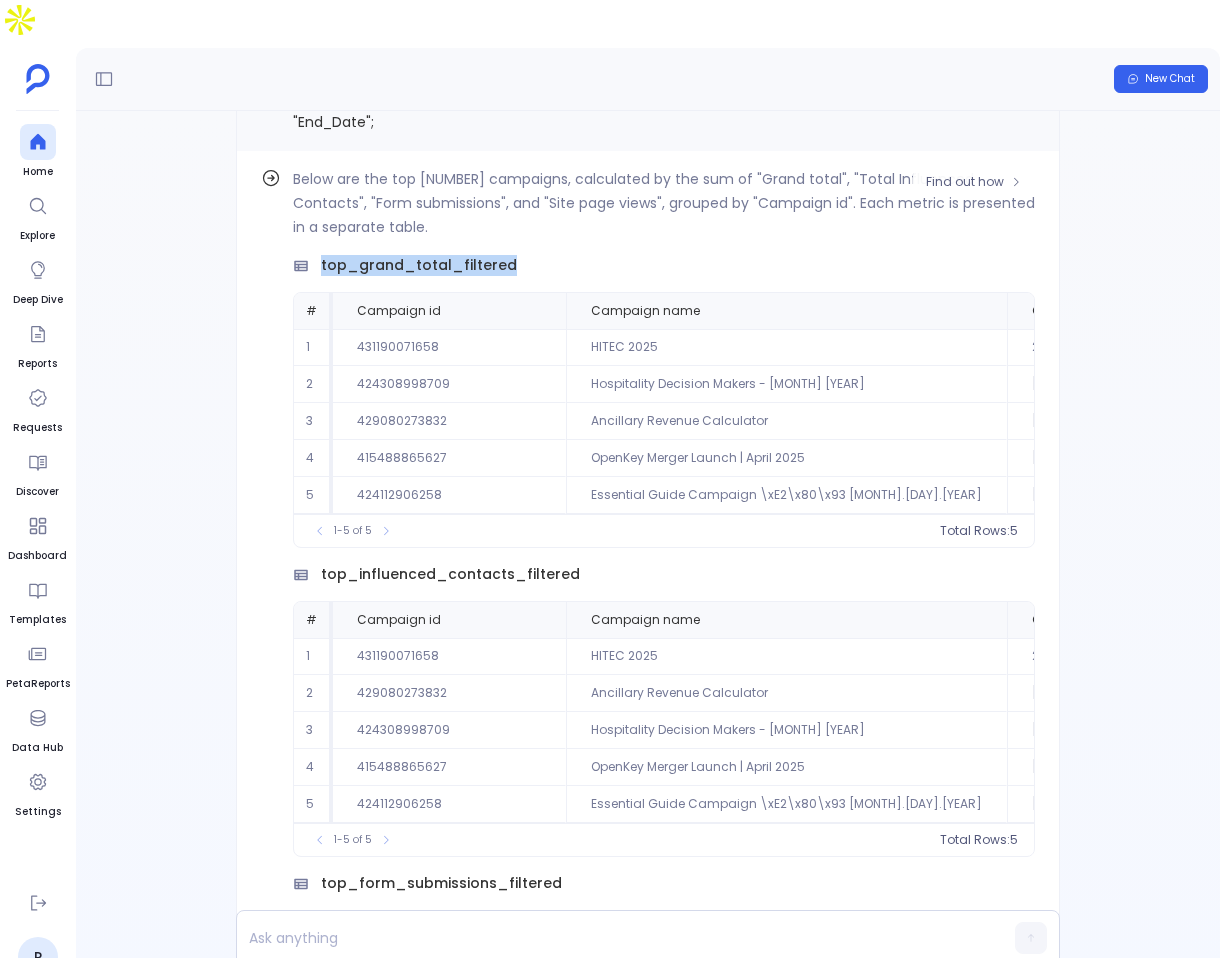 click on "top_grand_total_filtered" at bounding box center [419, 265] 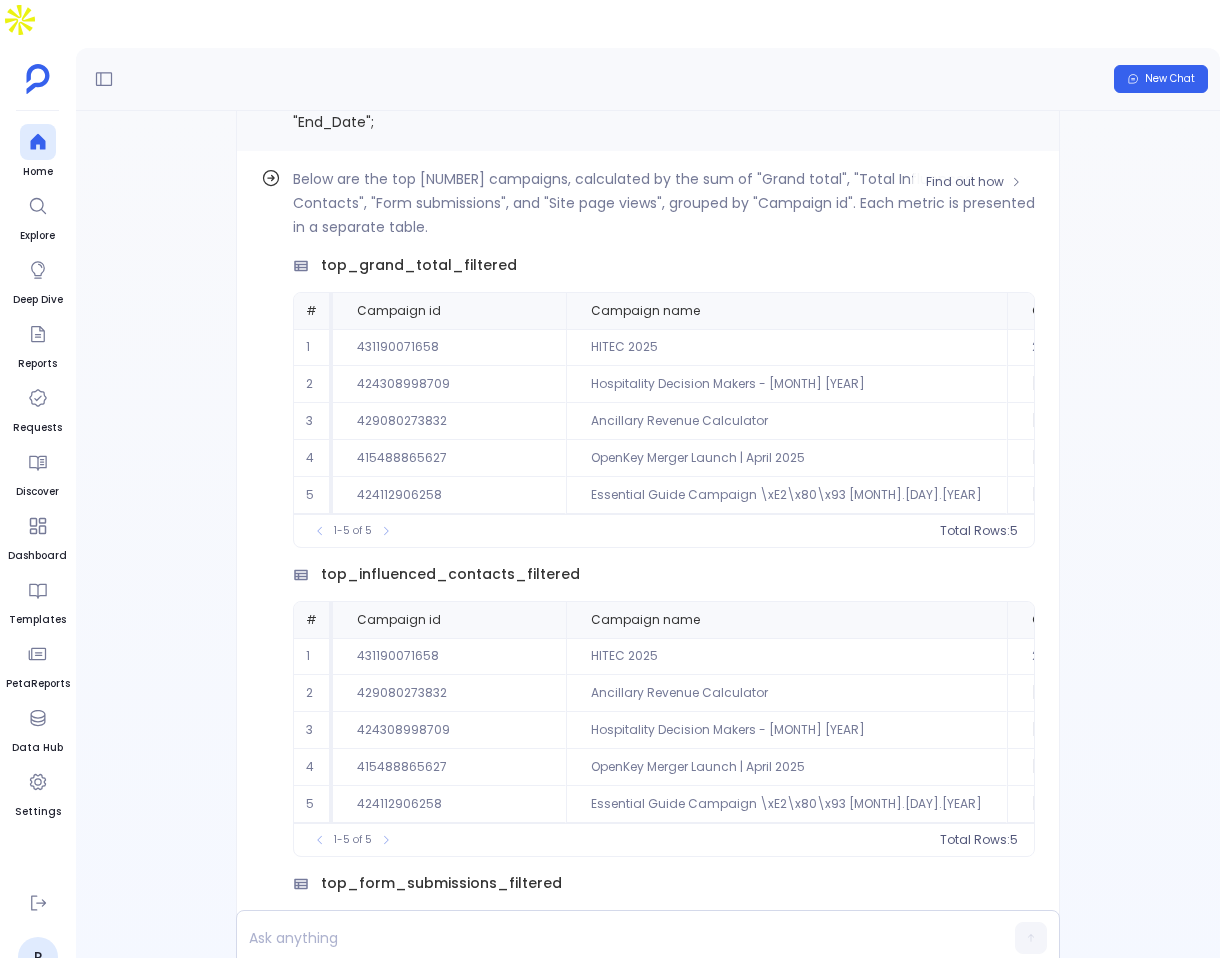 click on "424308998709" at bounding box center [449, 384] 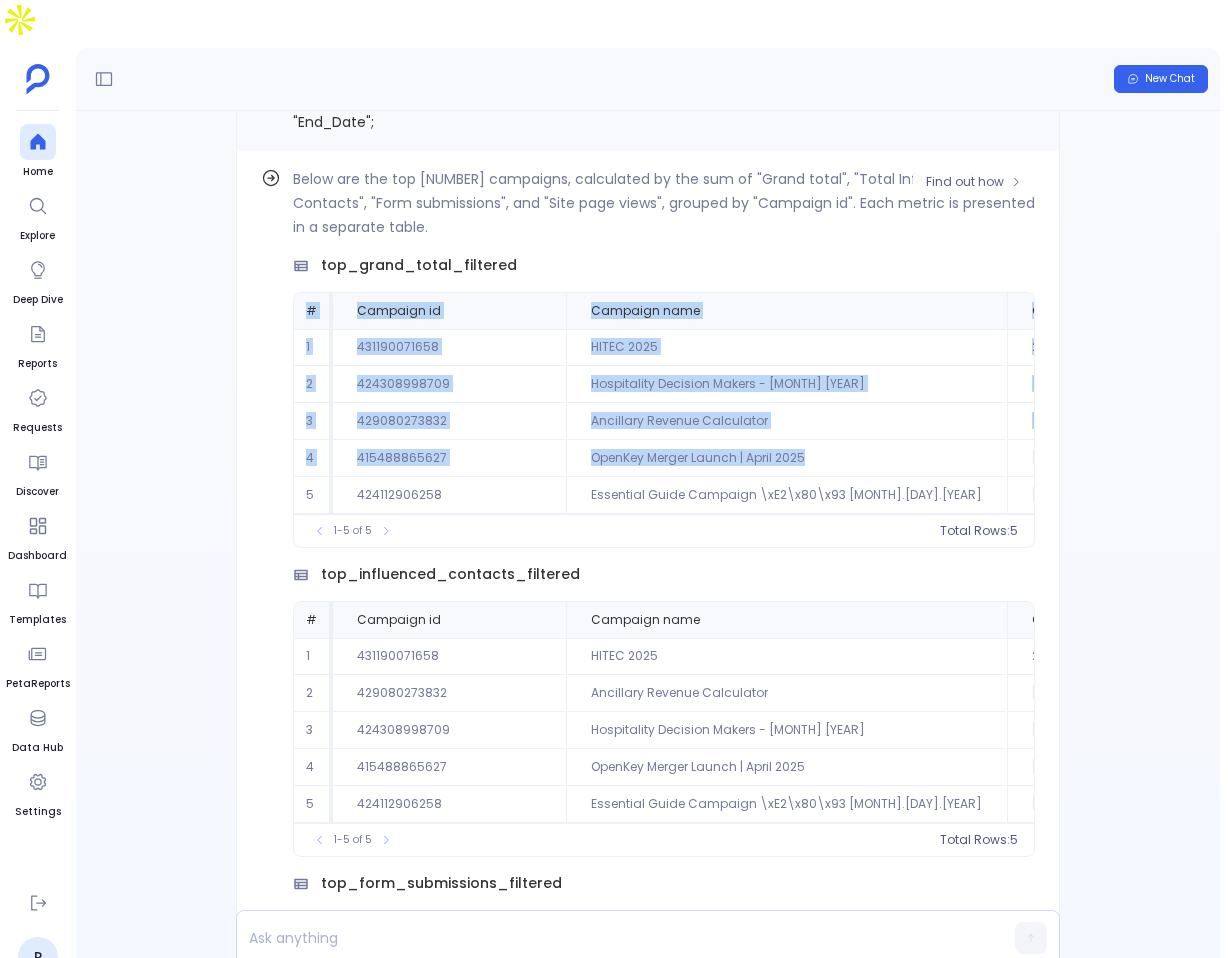 drag, startPoint x: 307, startPoint y: 373, endPoint x: 669, endPoint y: 547, distance: 401.6466 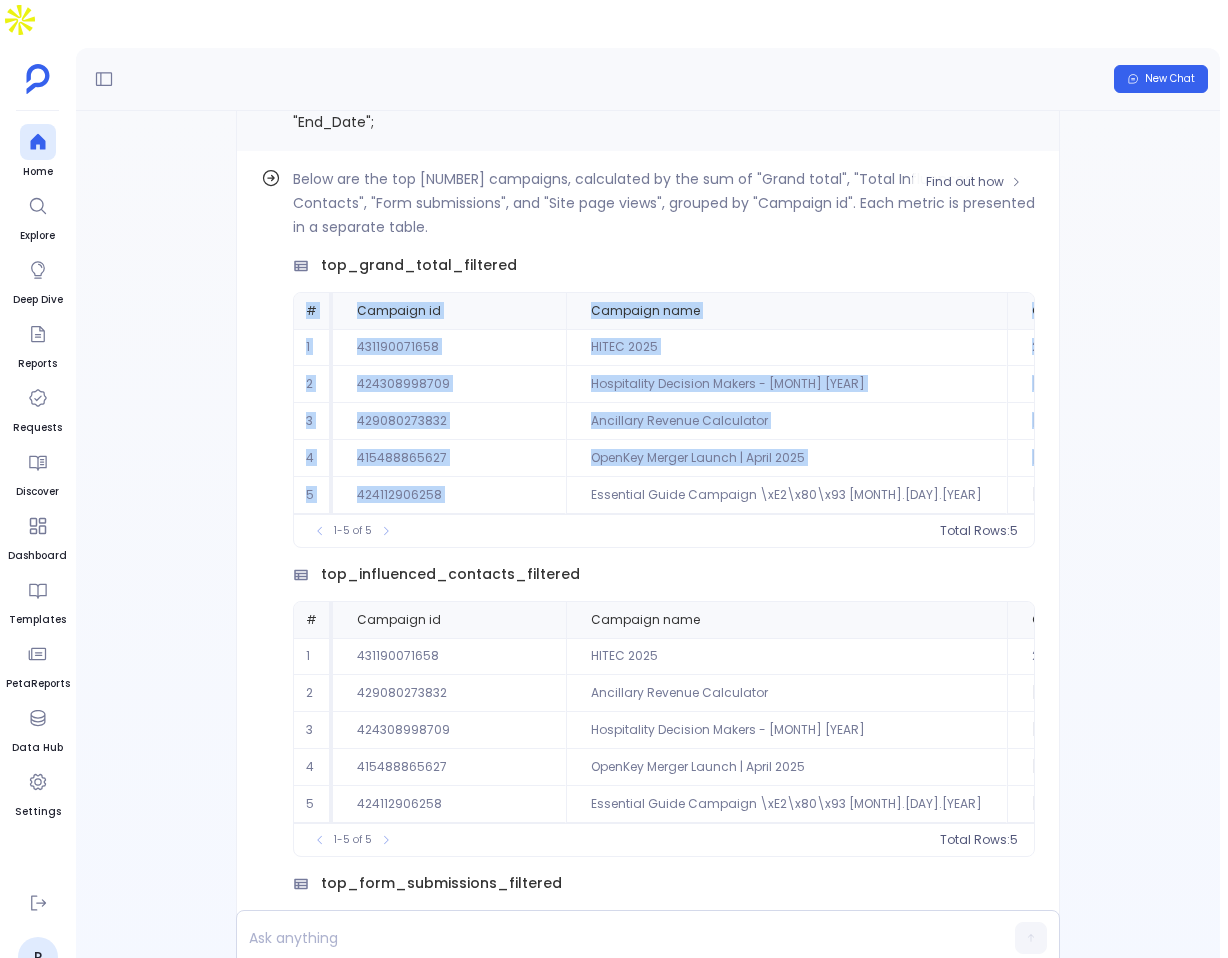 scroll, scrollTop: 0, scrollLeft: 725, axis: horizontal 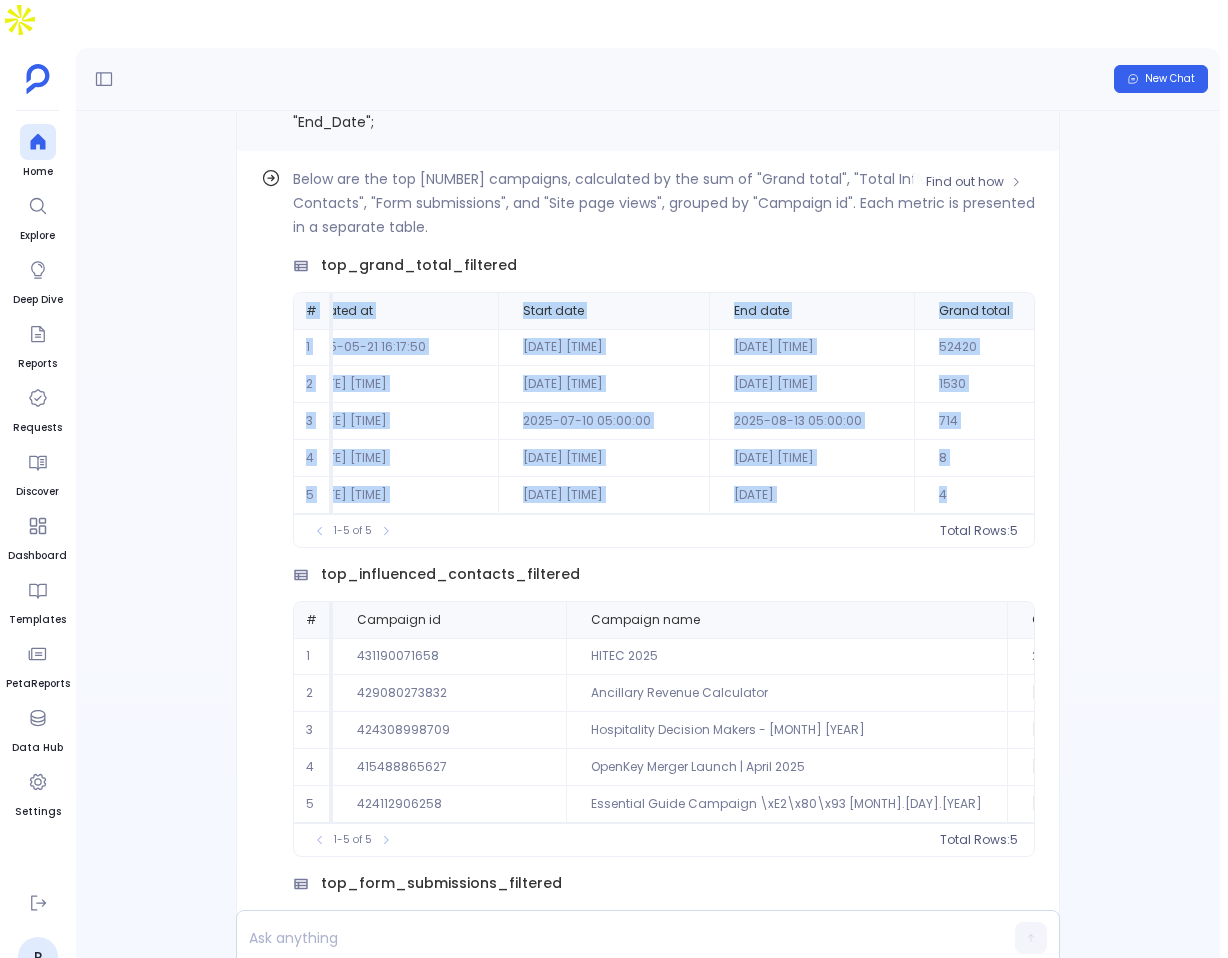 click on "4" at bounding box center (1024, 495) 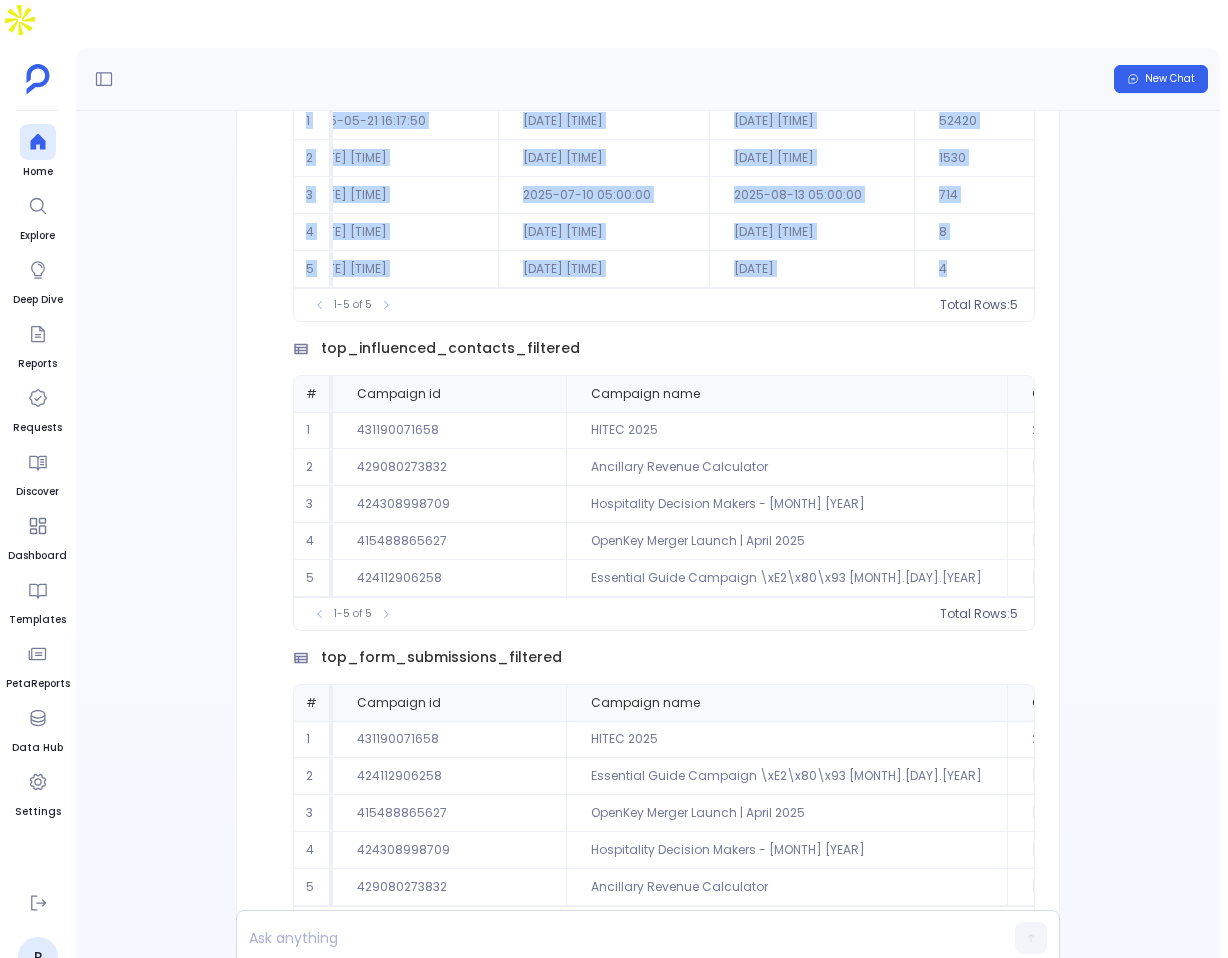 scroll, scrollTop: -4750, scrollLeft: 0, axis: vertical 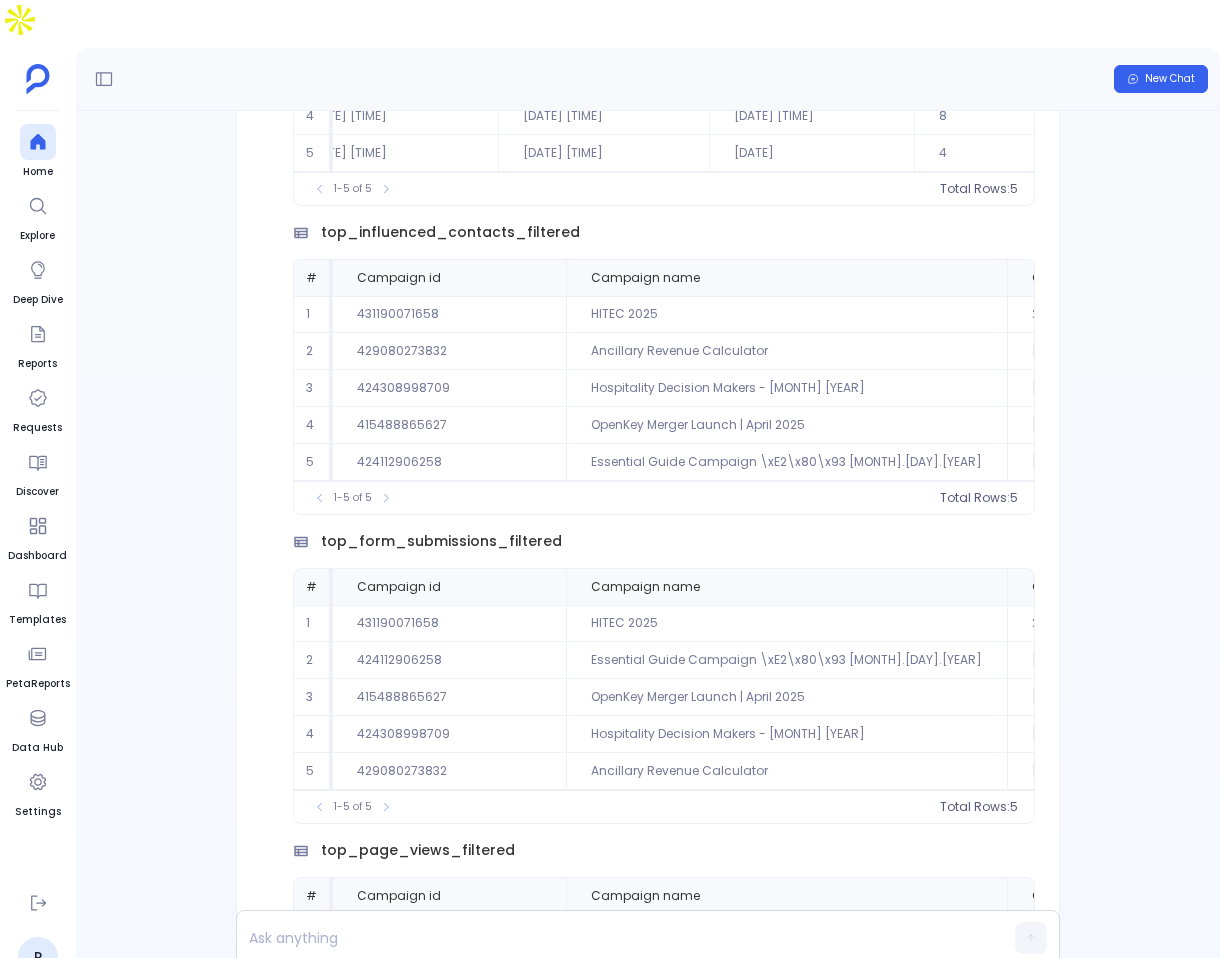click on "top_influenced_contacts_filtered" at bounding box center (450, 232) 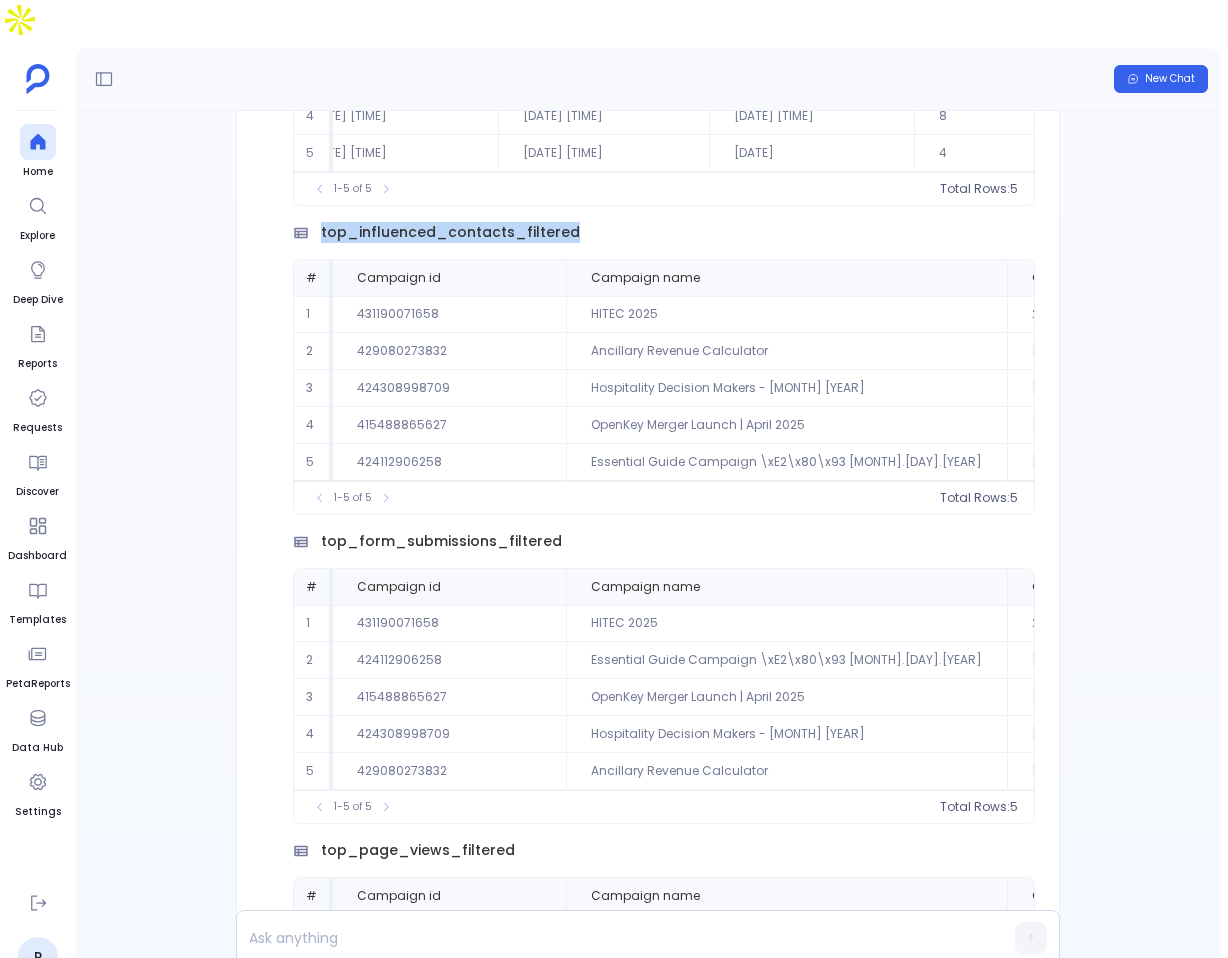 click on "top_influenced_contacts_filtered" at bounding box center [450, 232] 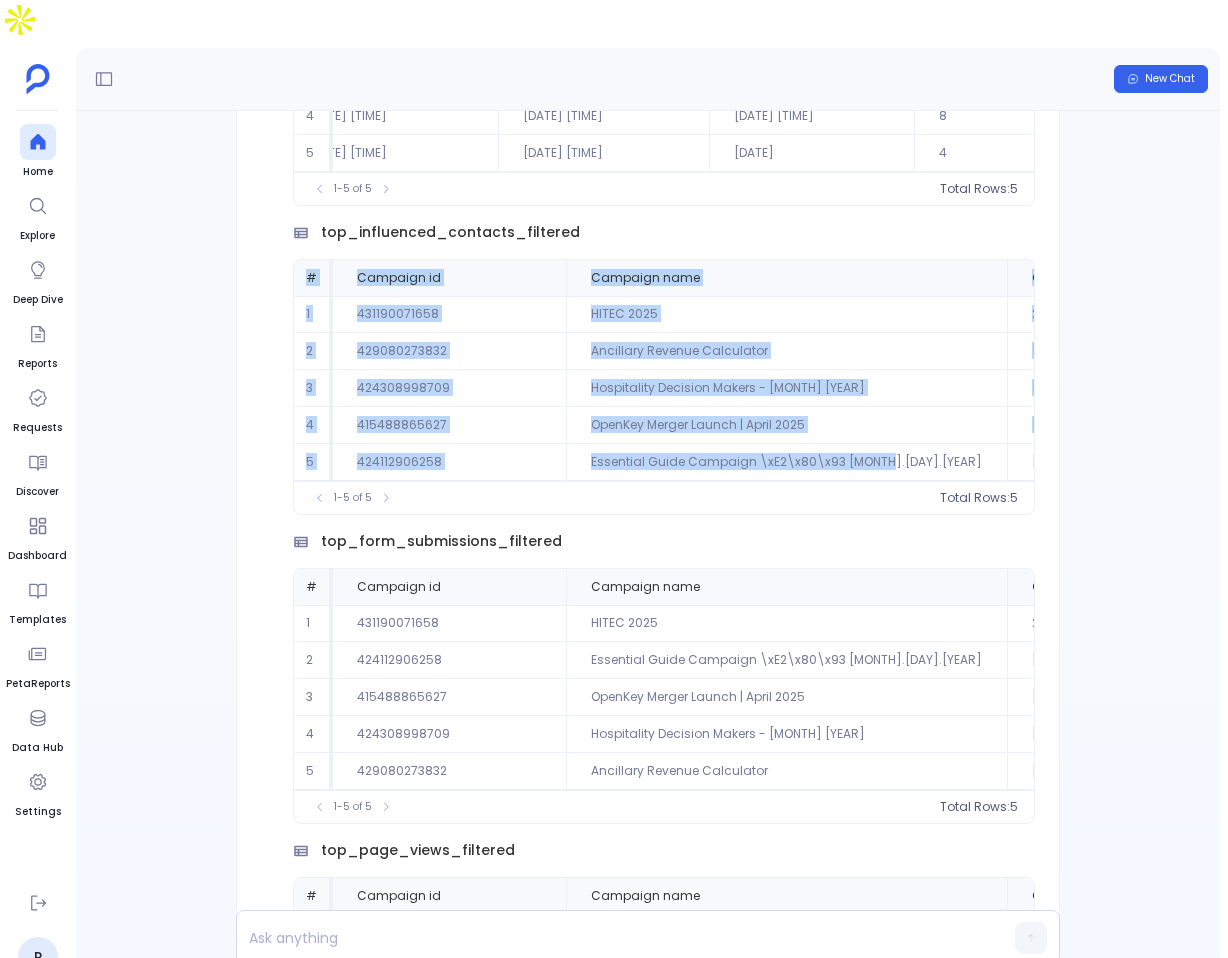 drag, startPoint x: 308, startPoint y: 347, endPoint x: 879, endPoint y: 526, distance: 598.39954 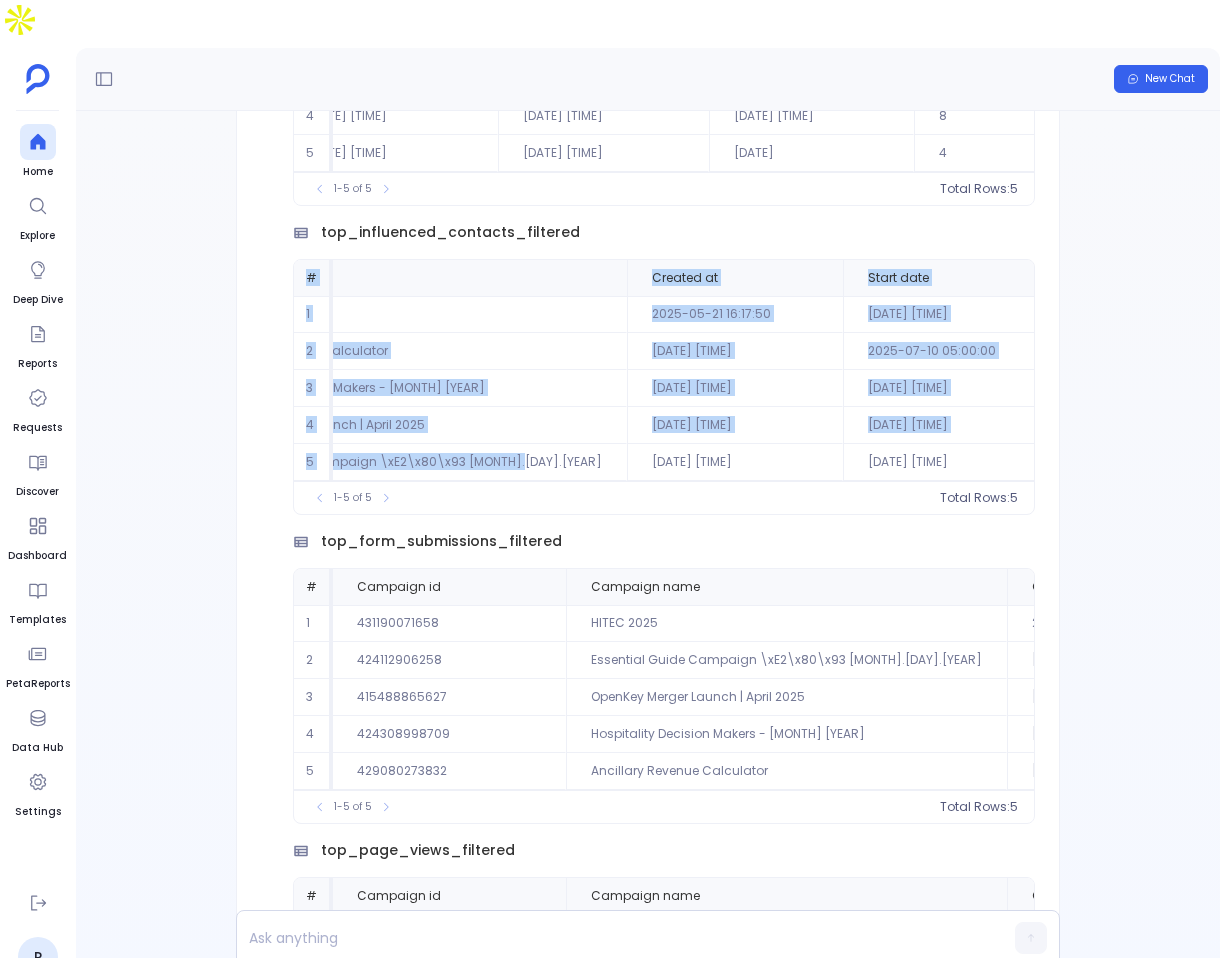 scroll, scrollTop: 0, scrollLeft: 808, axis: horizontal 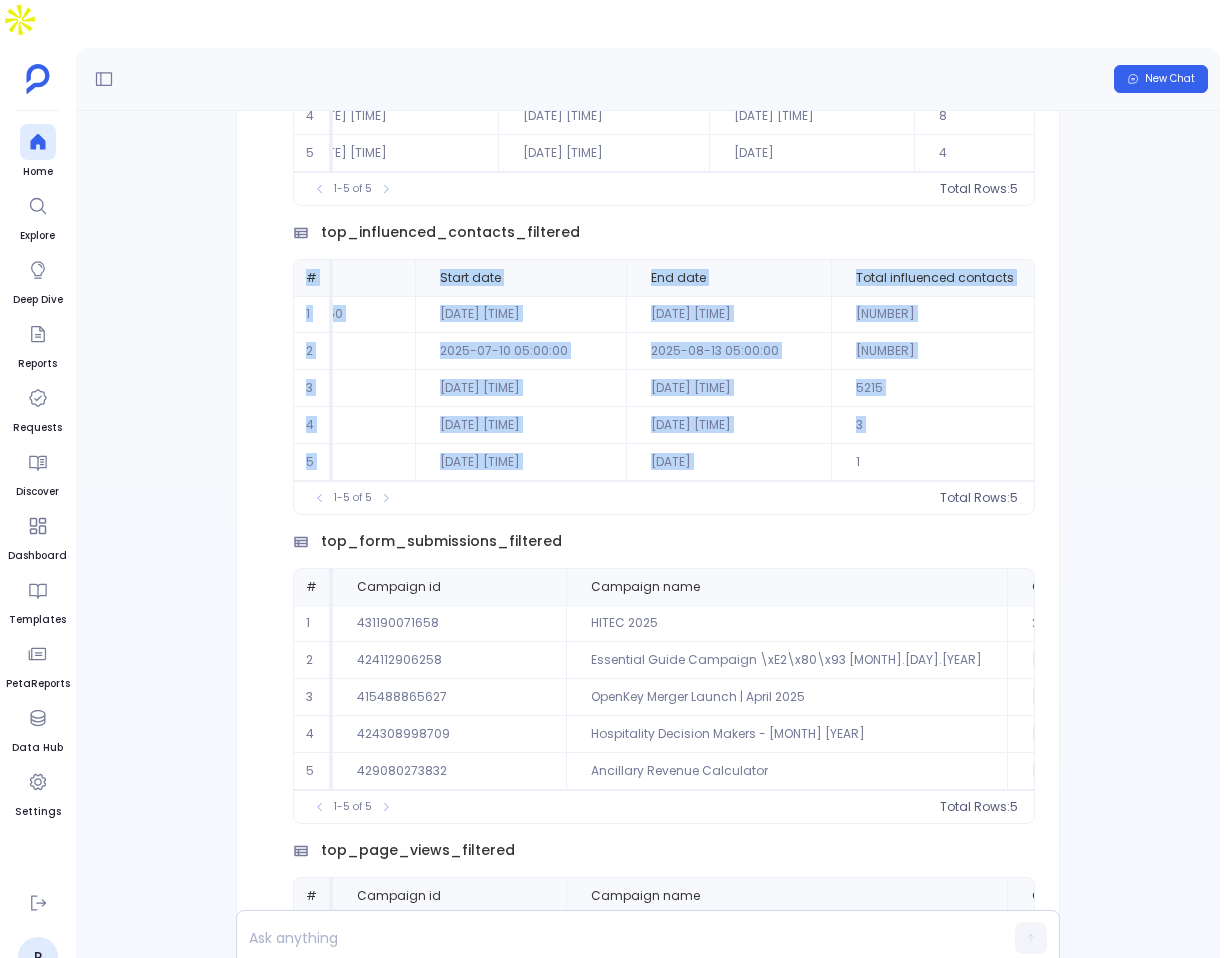 click on "1" at bounding box center (985, 462) 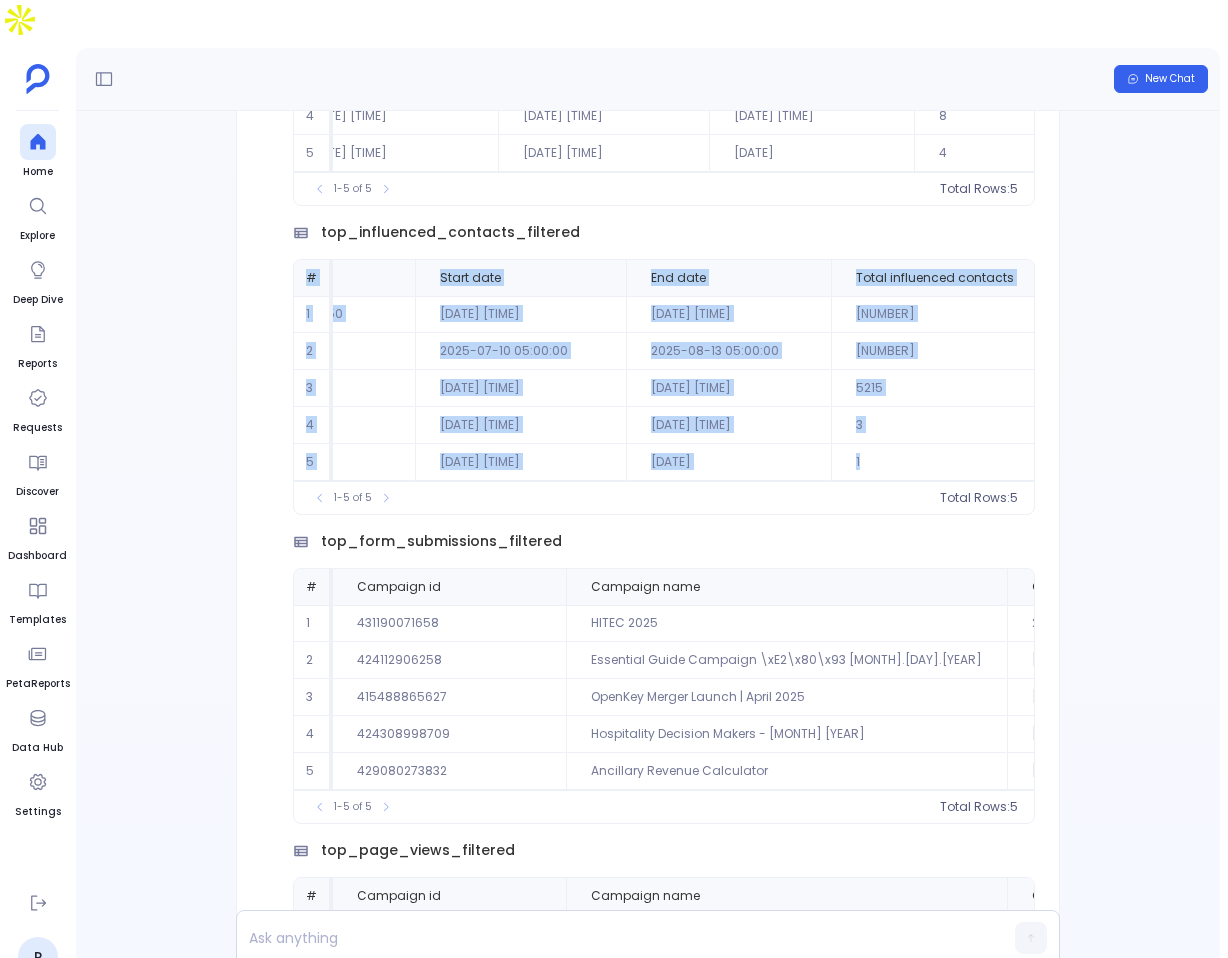 click on "1" at bounding box center [985, 462] 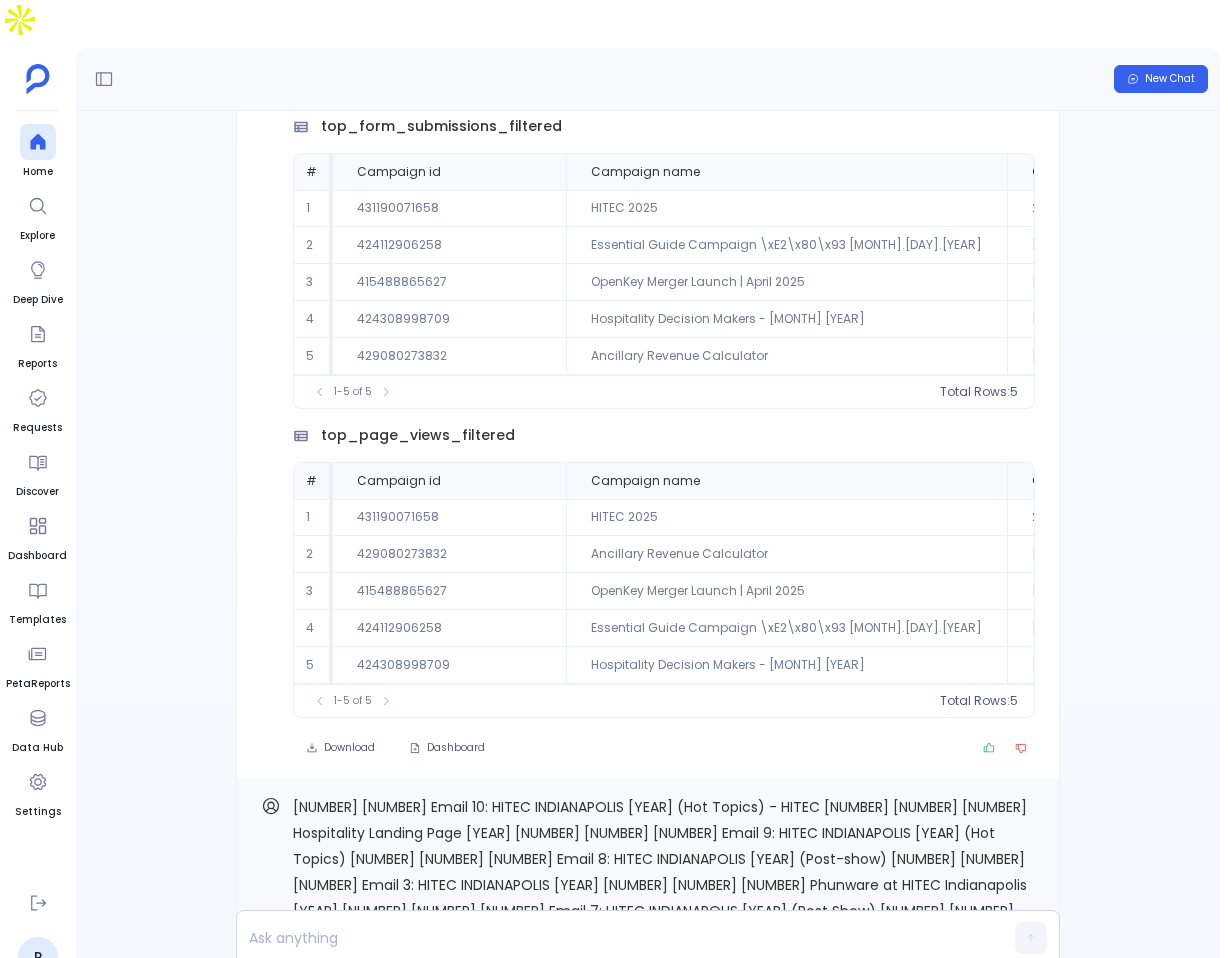 scroll, scrollTop: -4313, scrollLeft: 0, axis: vertical 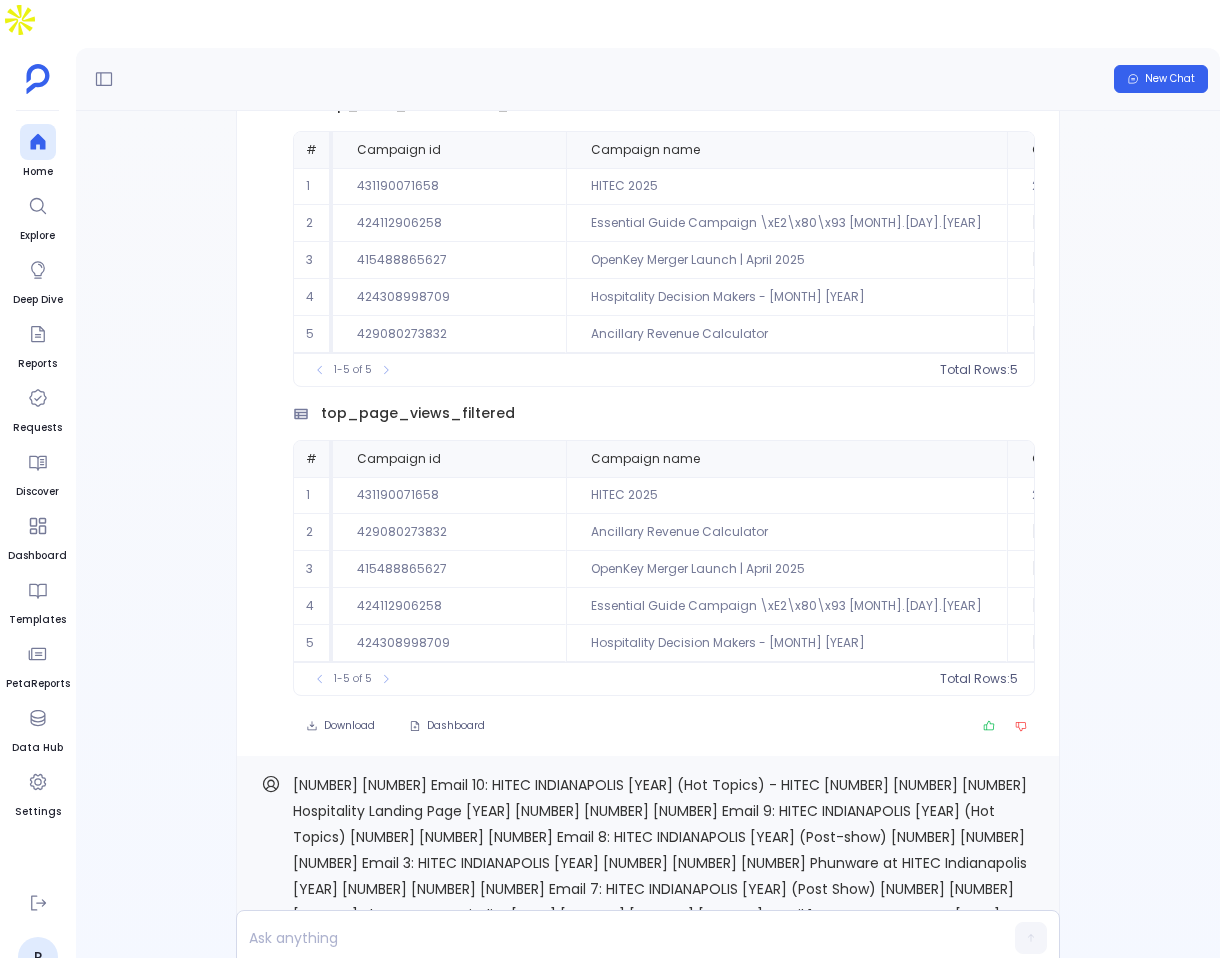 click on "top_form_submissions_filtered" at bounding box center (450, -205) 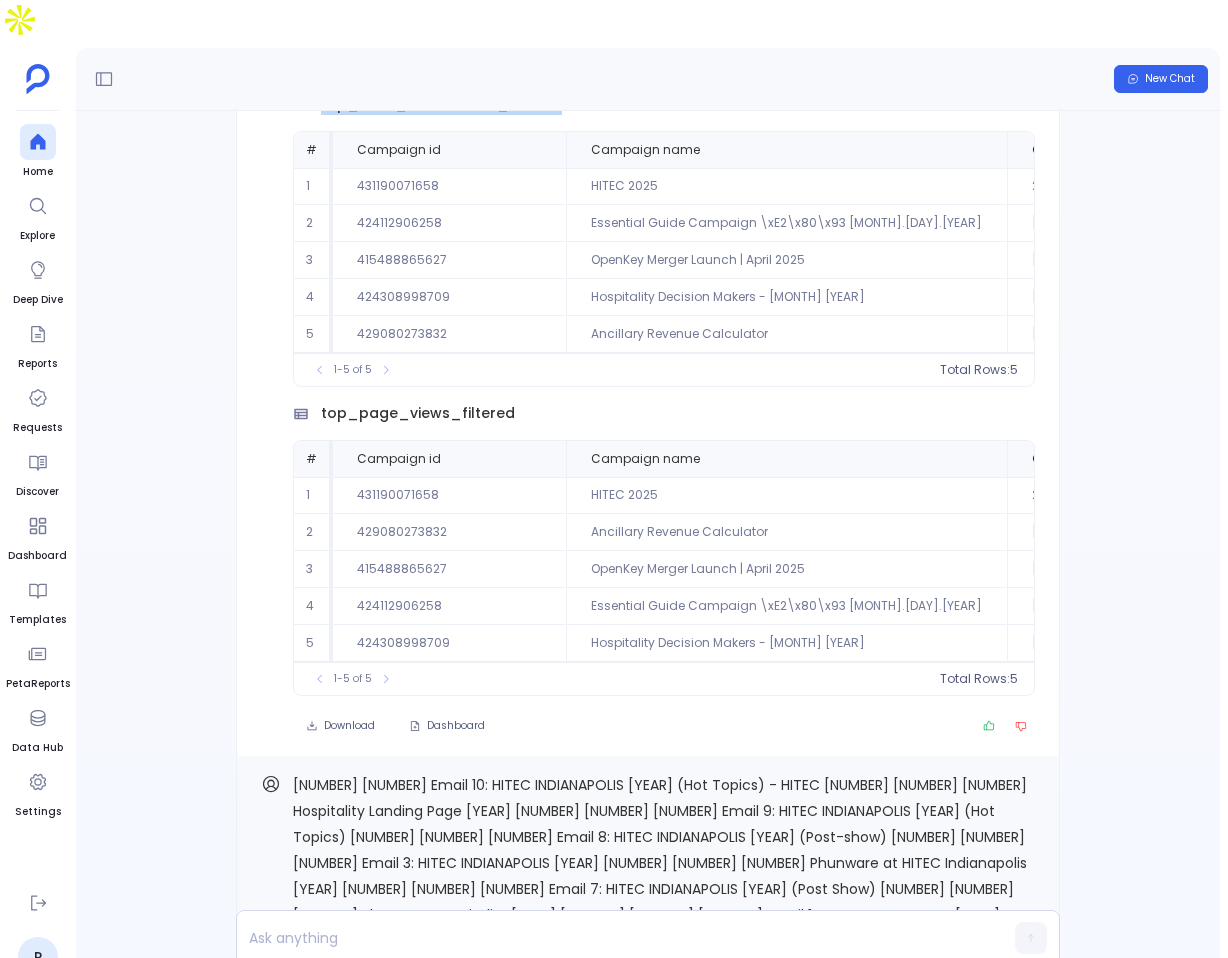 click on "top_form_submissions_filtered" at bounding box center (450, -205) 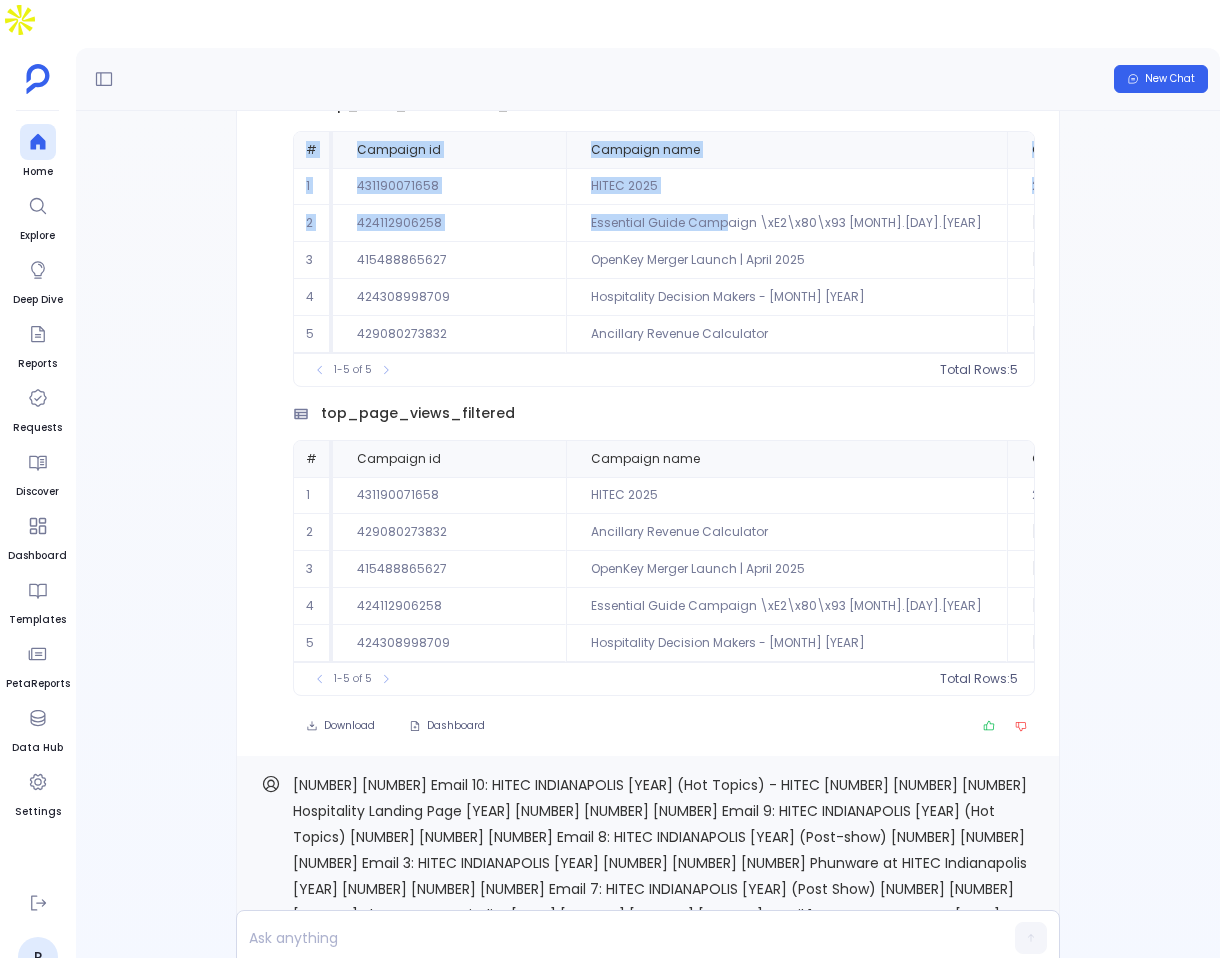 drag, startPoint x: 309, startPoint y: 225, endPoint x: 722, endPoint y: 295, distance: 418.8902 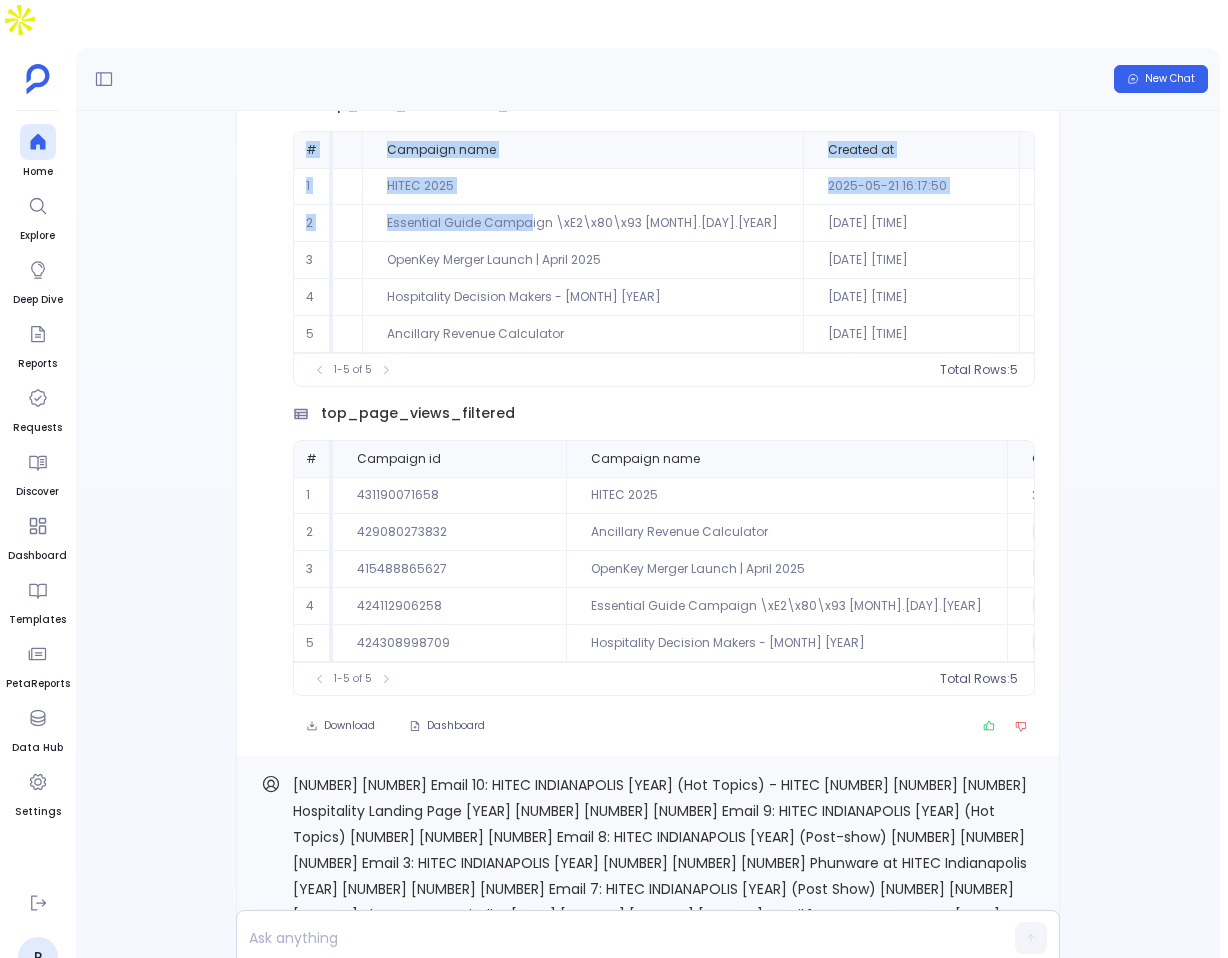 scroll, scrollTop: 0, scrollLeft: 764, axis: horizontal 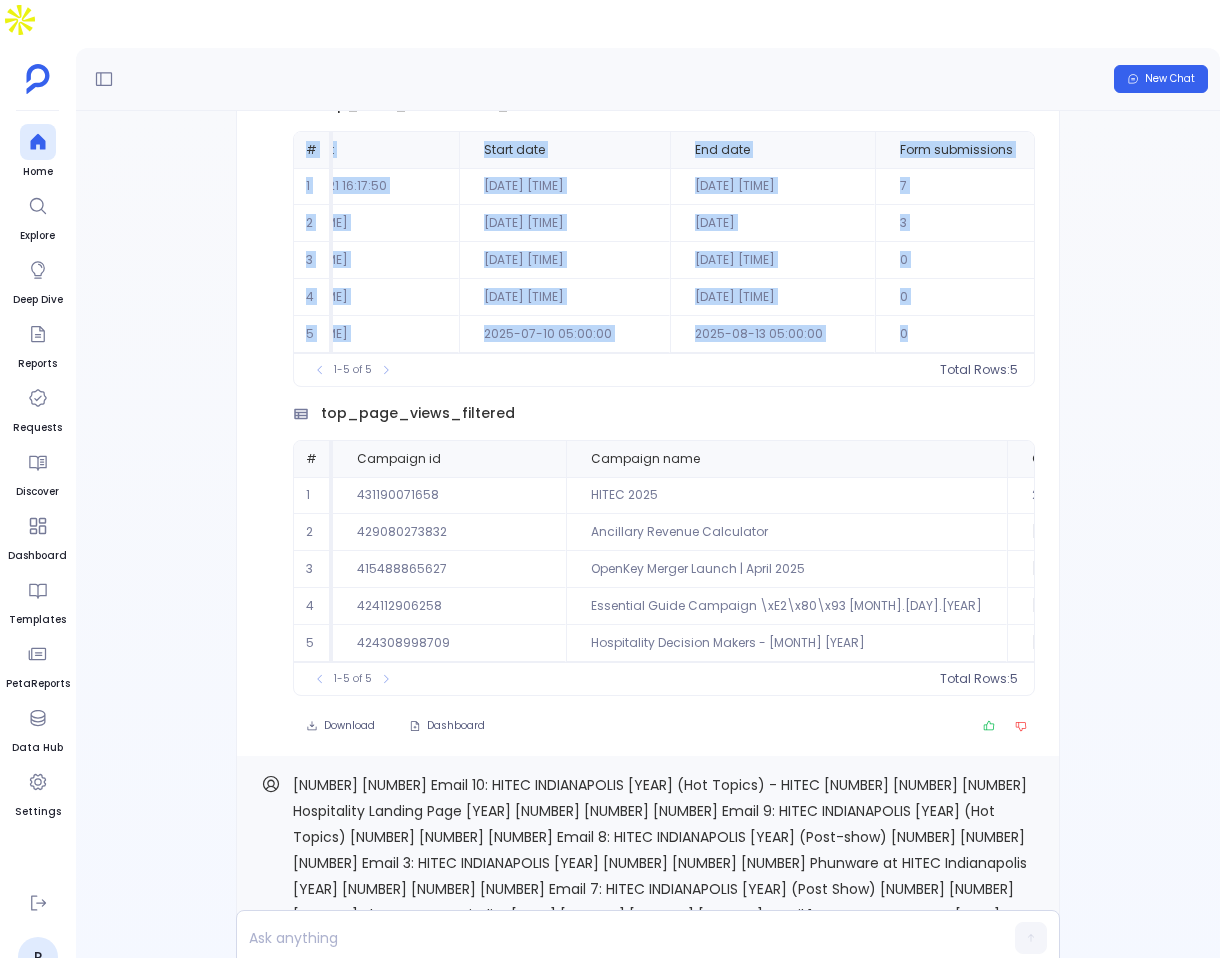 click on "0" at bounding box center (985, 25) 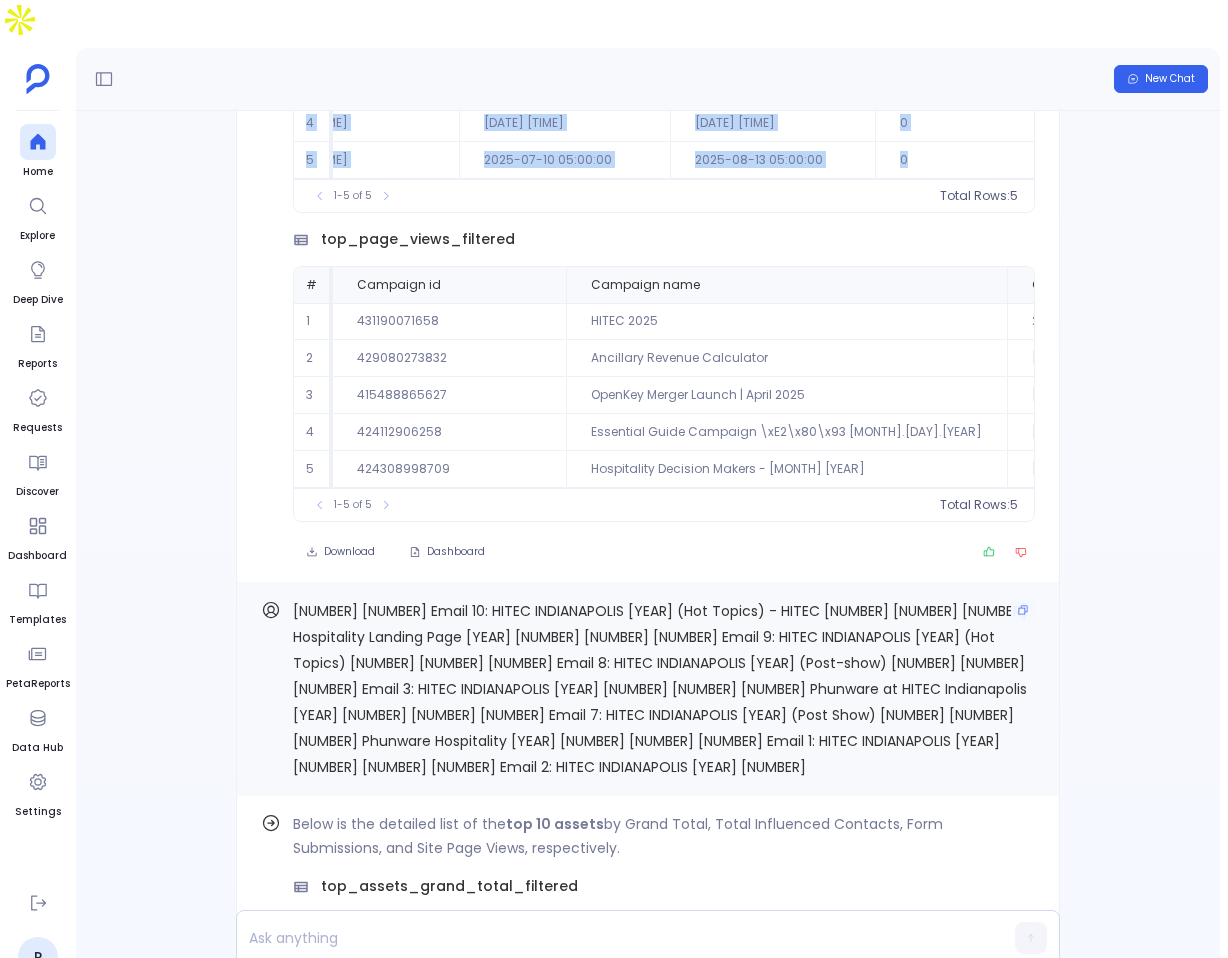 scroll, scrollTop: -4196, scrollLeft: 0, axis: vertical 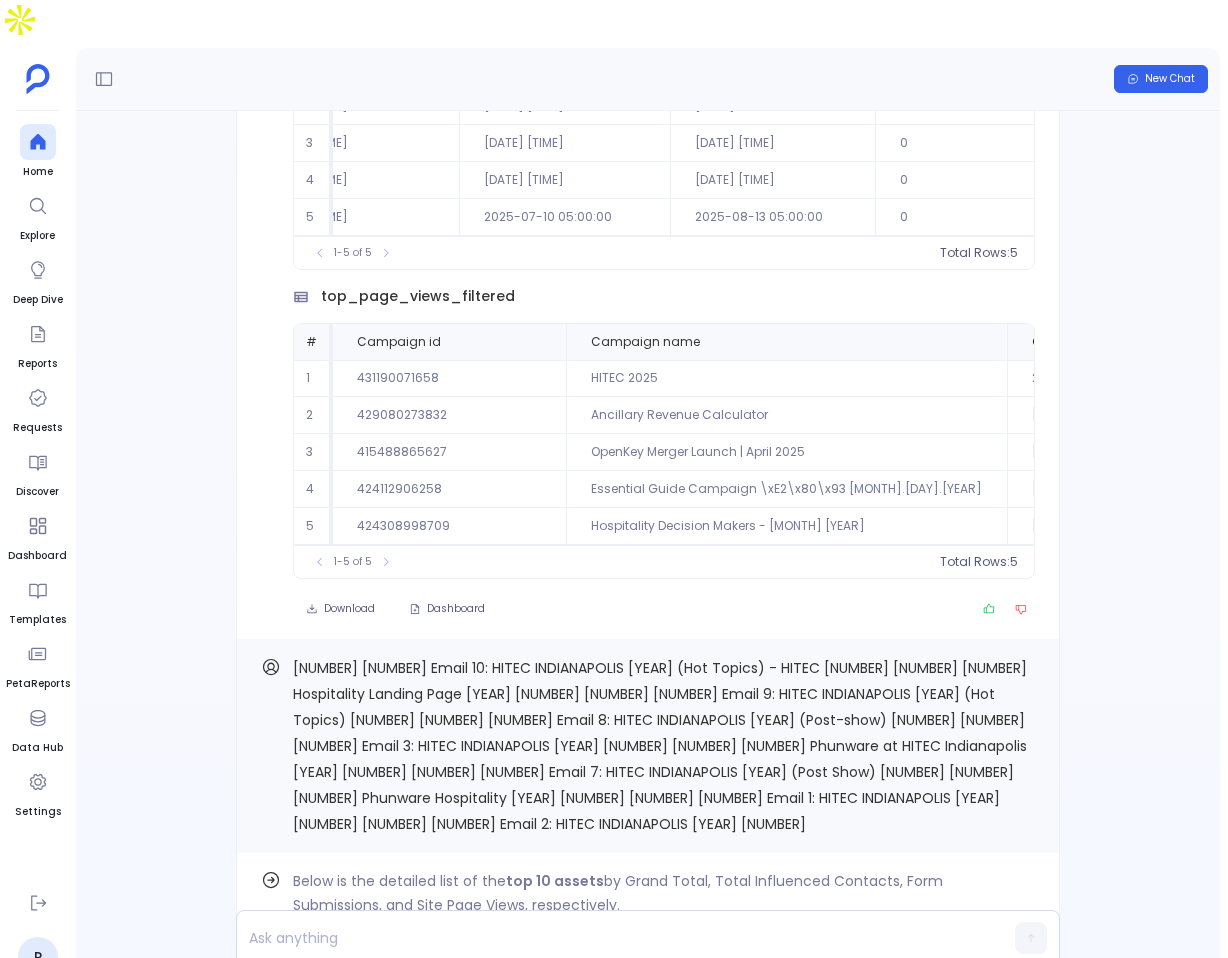 click on "top_page_views_filtered # Campaign id Campaign name Created at Start date End date Site page views [NUMBER] HITEC 2025 [DATE] [DATE] [DATE] [NUMBER] [NUMBER] Ancillary Revenue Calculator [DATE] [DATE] [DATE] [NUMBER] [NUMBER] OpenKey Merger Launch | April 2025 [DATE] [DATE] [DATE] [NUMBER] [NUMBER] Essential Guide Campaign \xE2\x80\x93 04.22.25 [DATE] [DATE] [DATE] [NUMBER] [NUMBER] Hospitality Decision Makers - April 2025 [DATE] [DATE] [DATE] [NUMBER]
To pick up a draggable item, press the space bar.
While dragging, use the arrow keys to move the item.
Press space again to drop the item in its new position, or press escape to cancel.
1-5 of 5 Total Rows:  5" at bounding box center (664, -539) 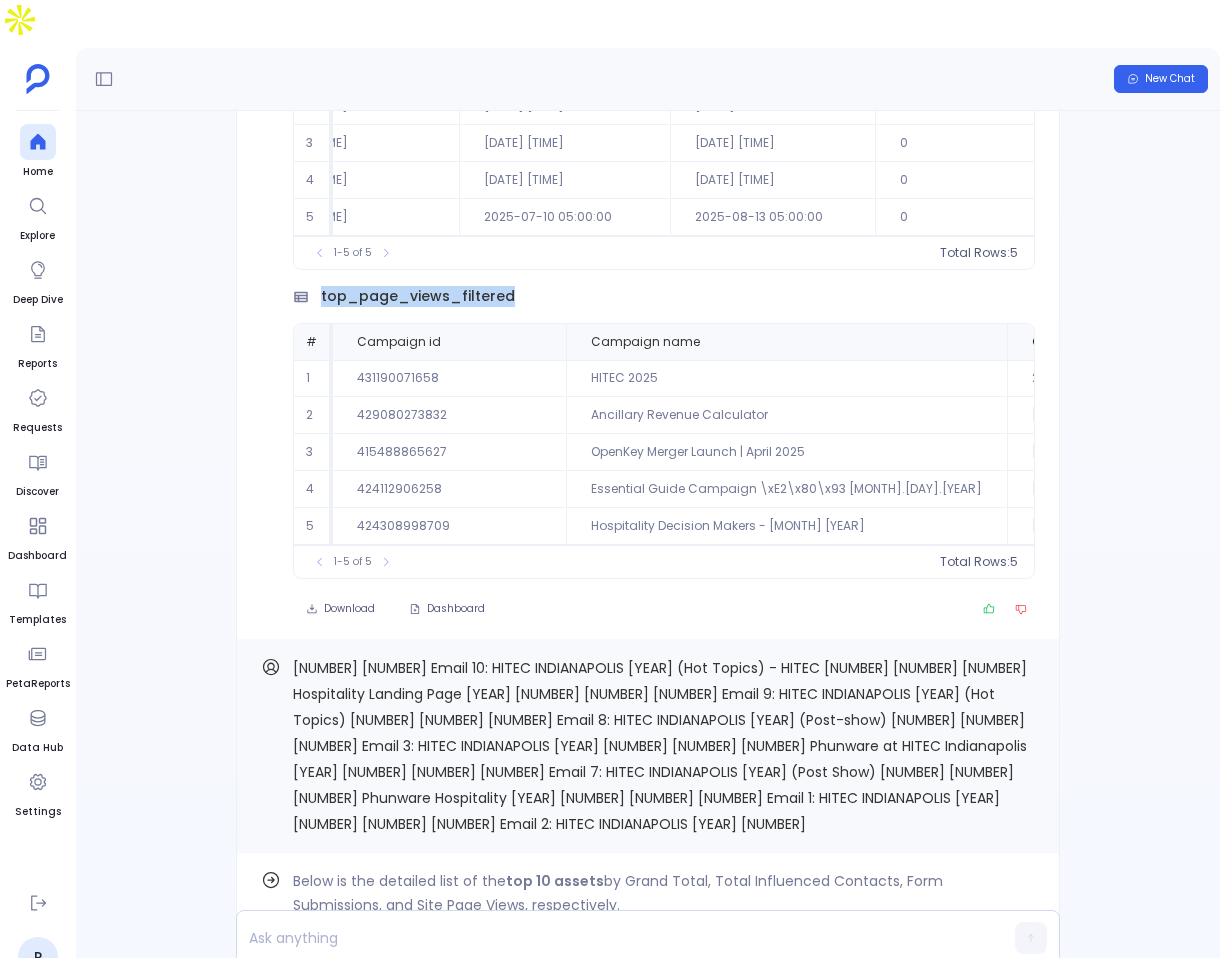 click on "top_page_views_filtered" at bounding box center (450, -322) 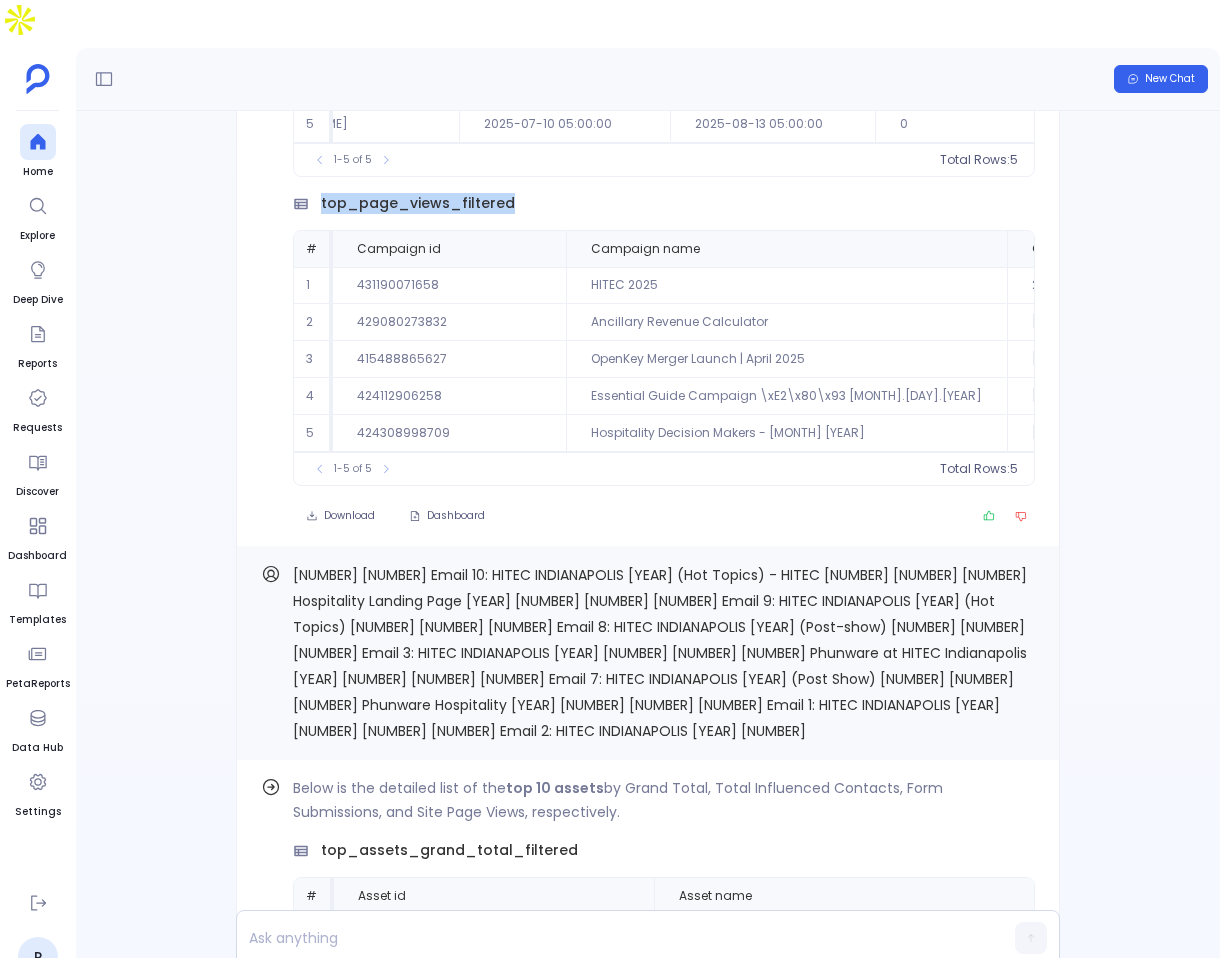 scroll, scrollTop: -4070, scrollLeft: 0, axis: vertical 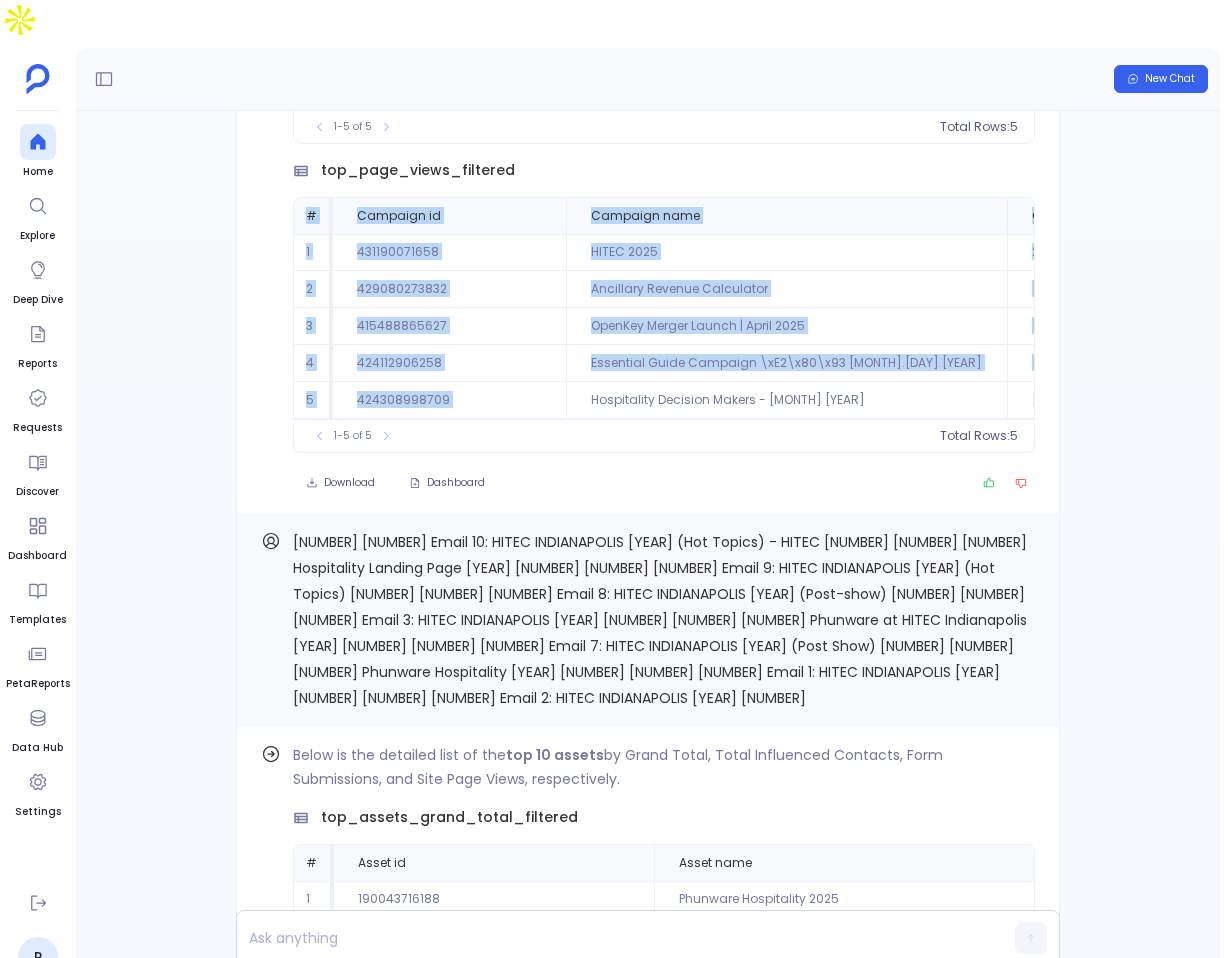 drag, startPoint x: 309, startPoint y: 297, endPoint x: 895, endPoint y: 475, distance: 612.43774 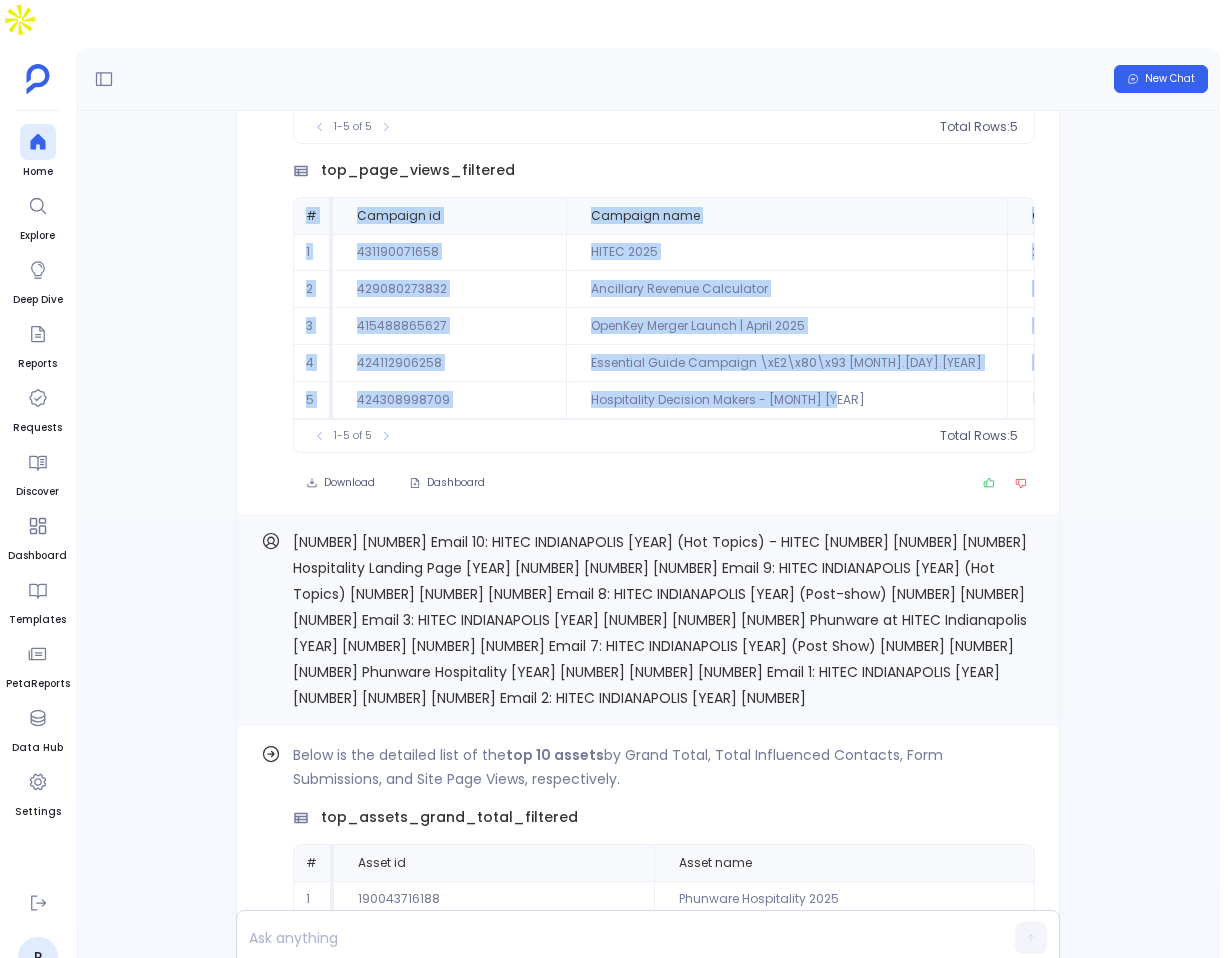 scroll, scrollTop: 0, scrollLeft: 749, axis: horizontal 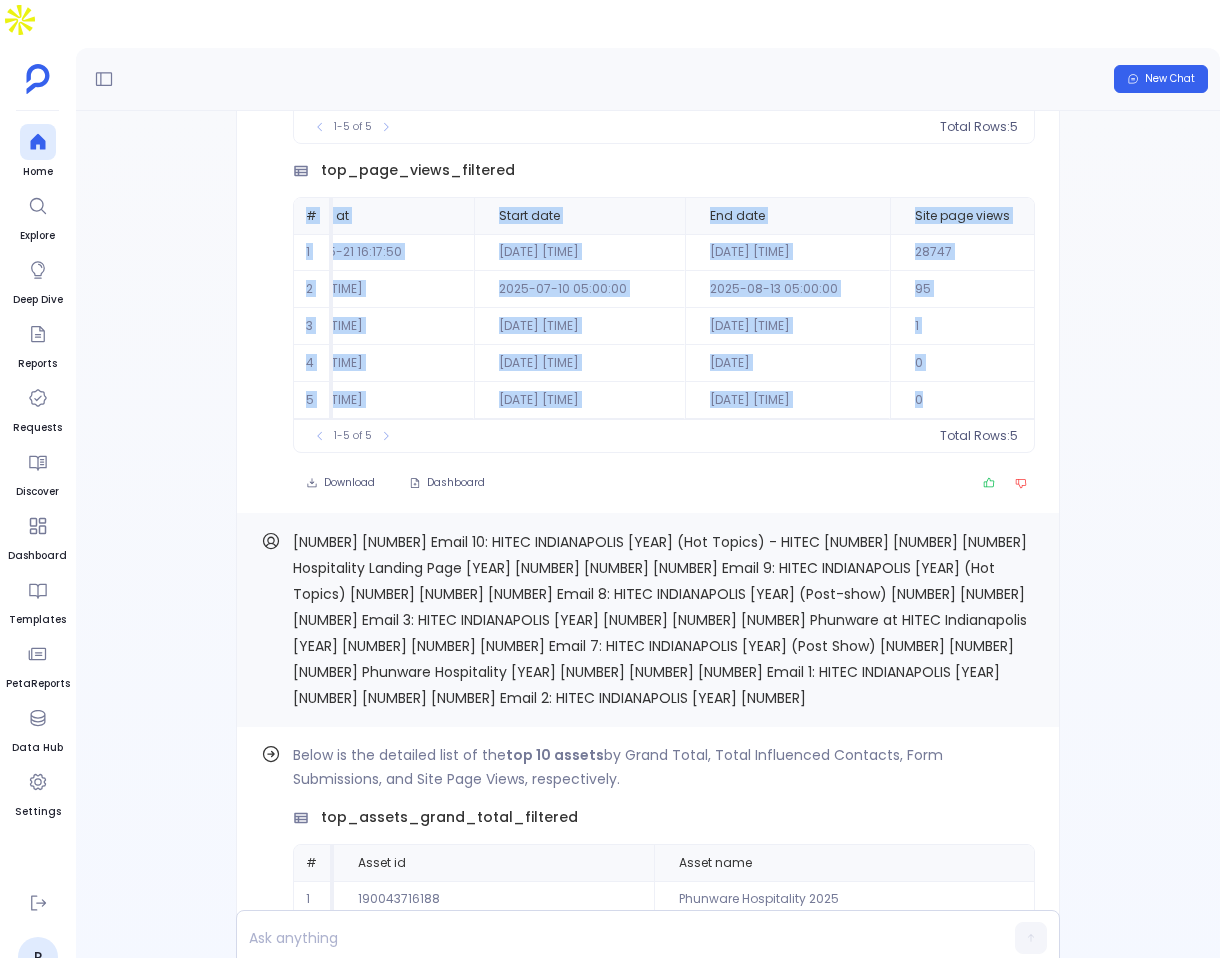 click on "0" at bounding box center (985, -218) 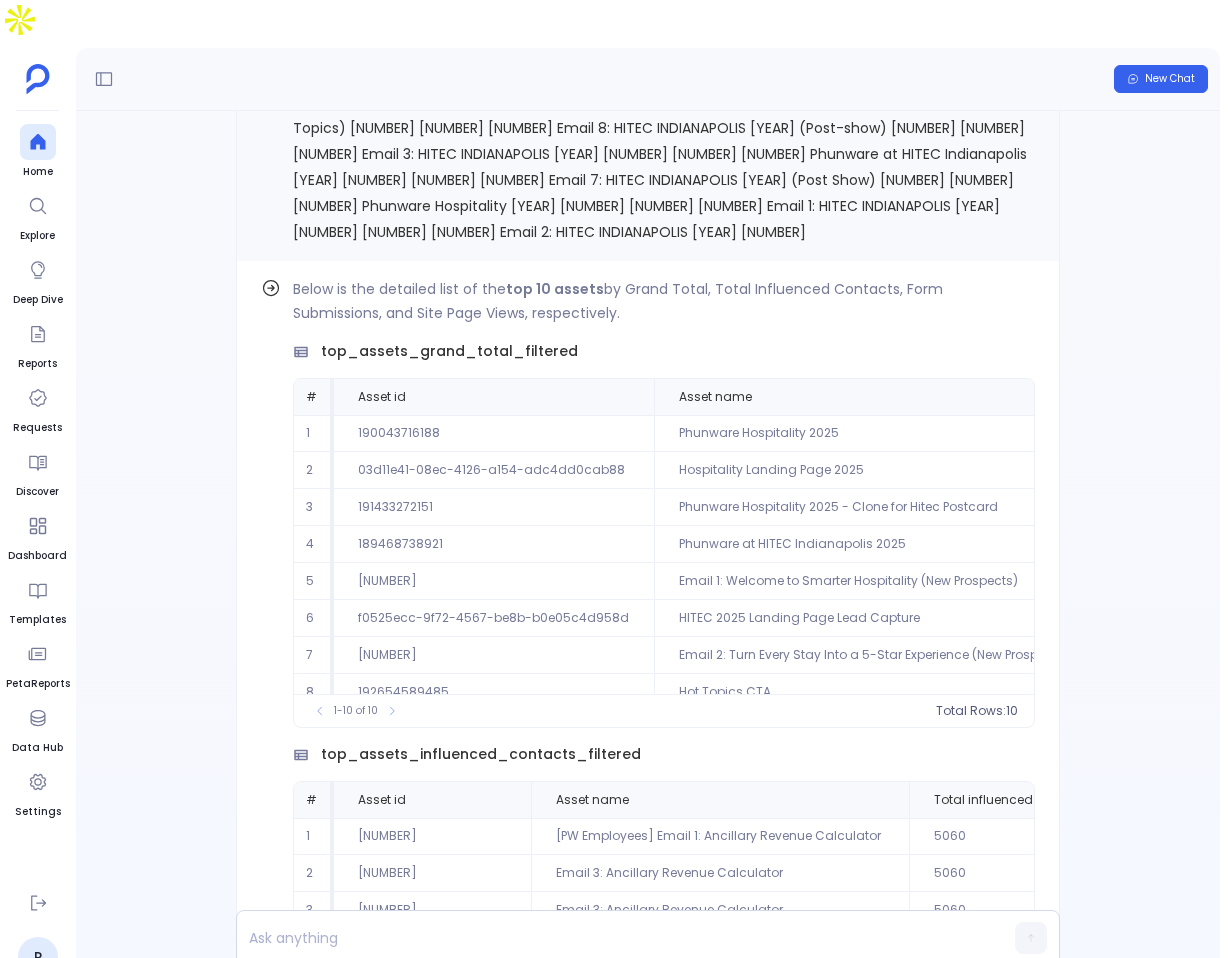 scroll, scrollTop: -3551, scrollLeft: 0, axis: vertical 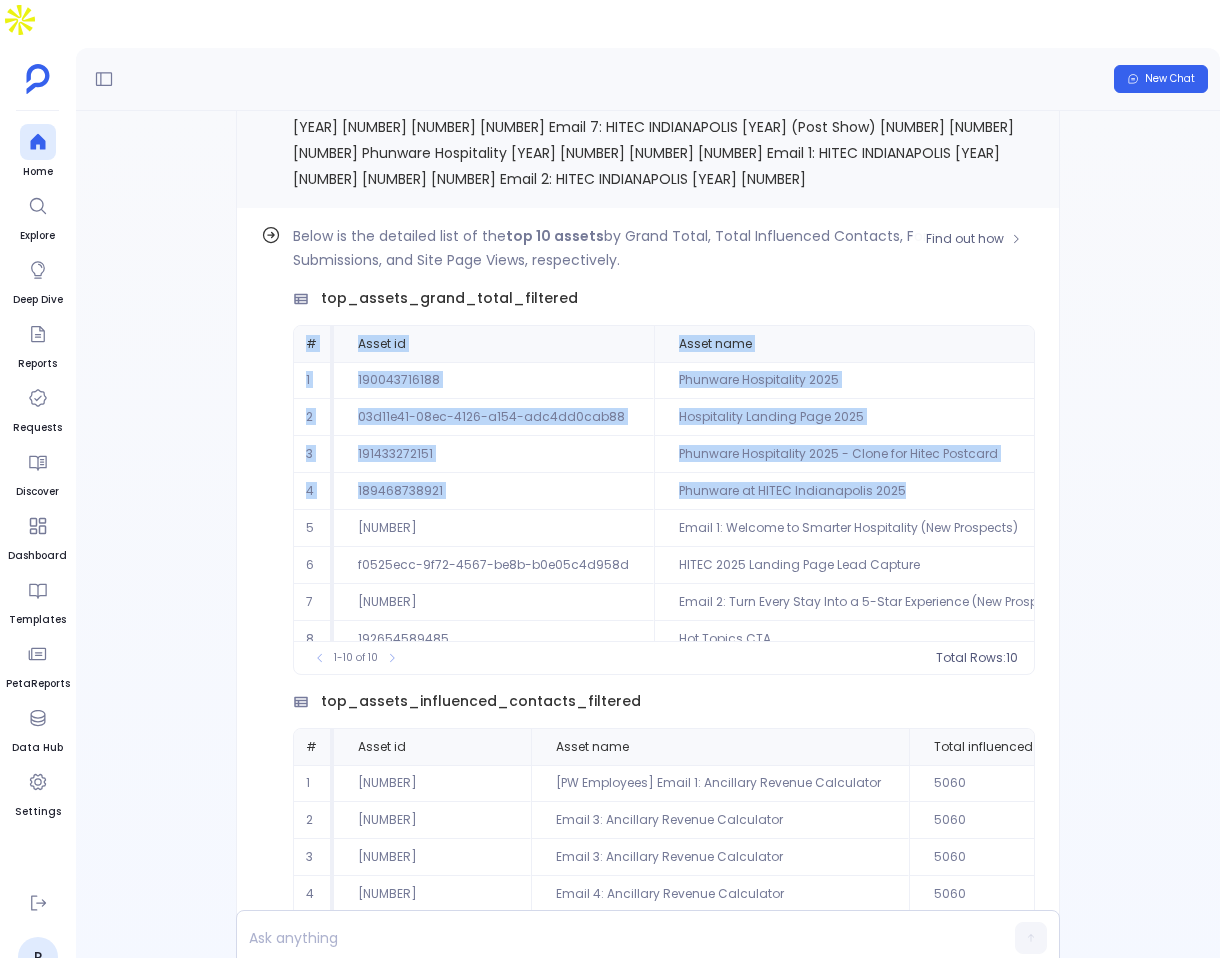 drag, startPoint x: 302, startPoint y: 379, endPoint x: 881, endPoint y: 540, distance: 600.9675 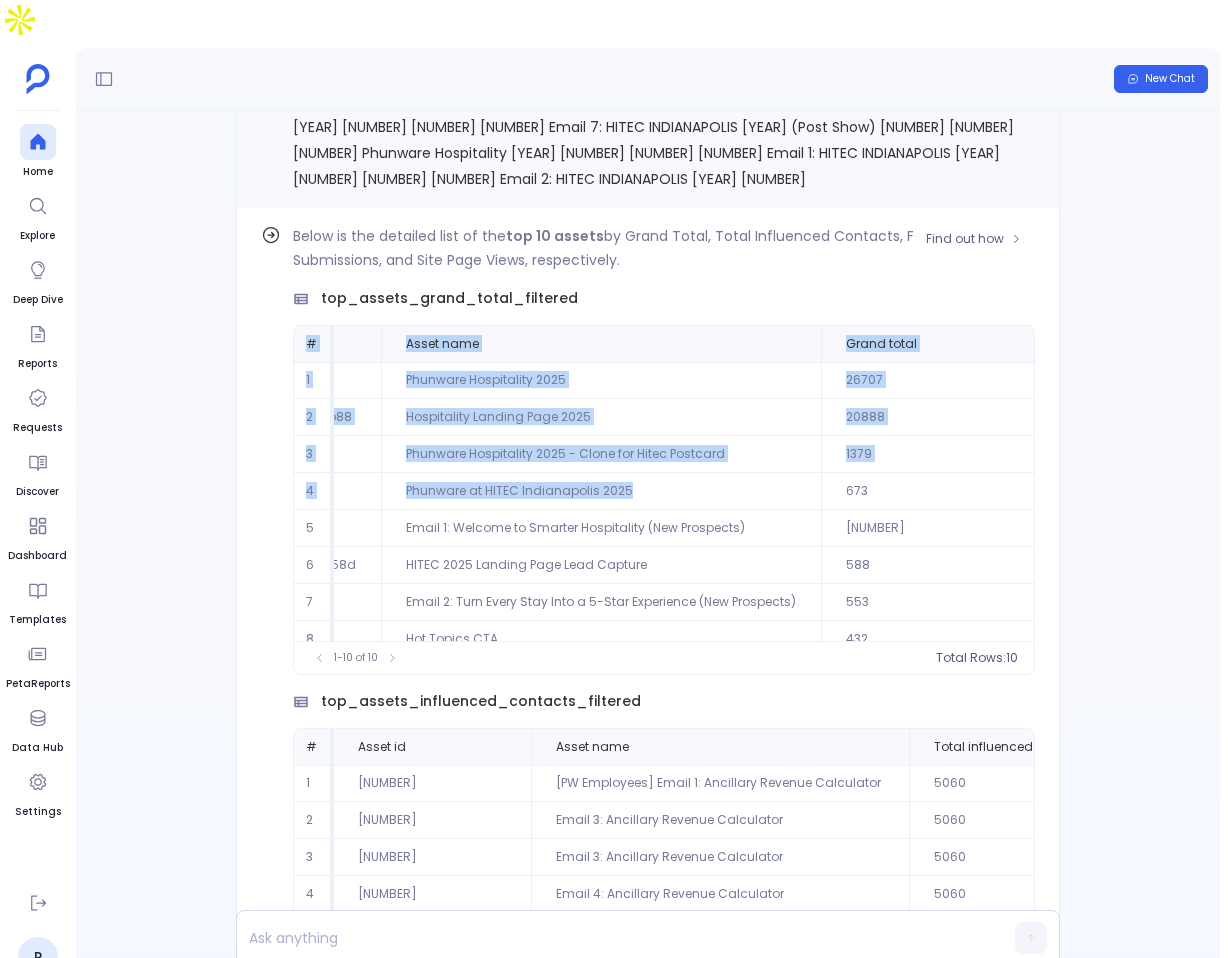 scroll, scrollTop: 96, scrollLeft: 273, axis: both 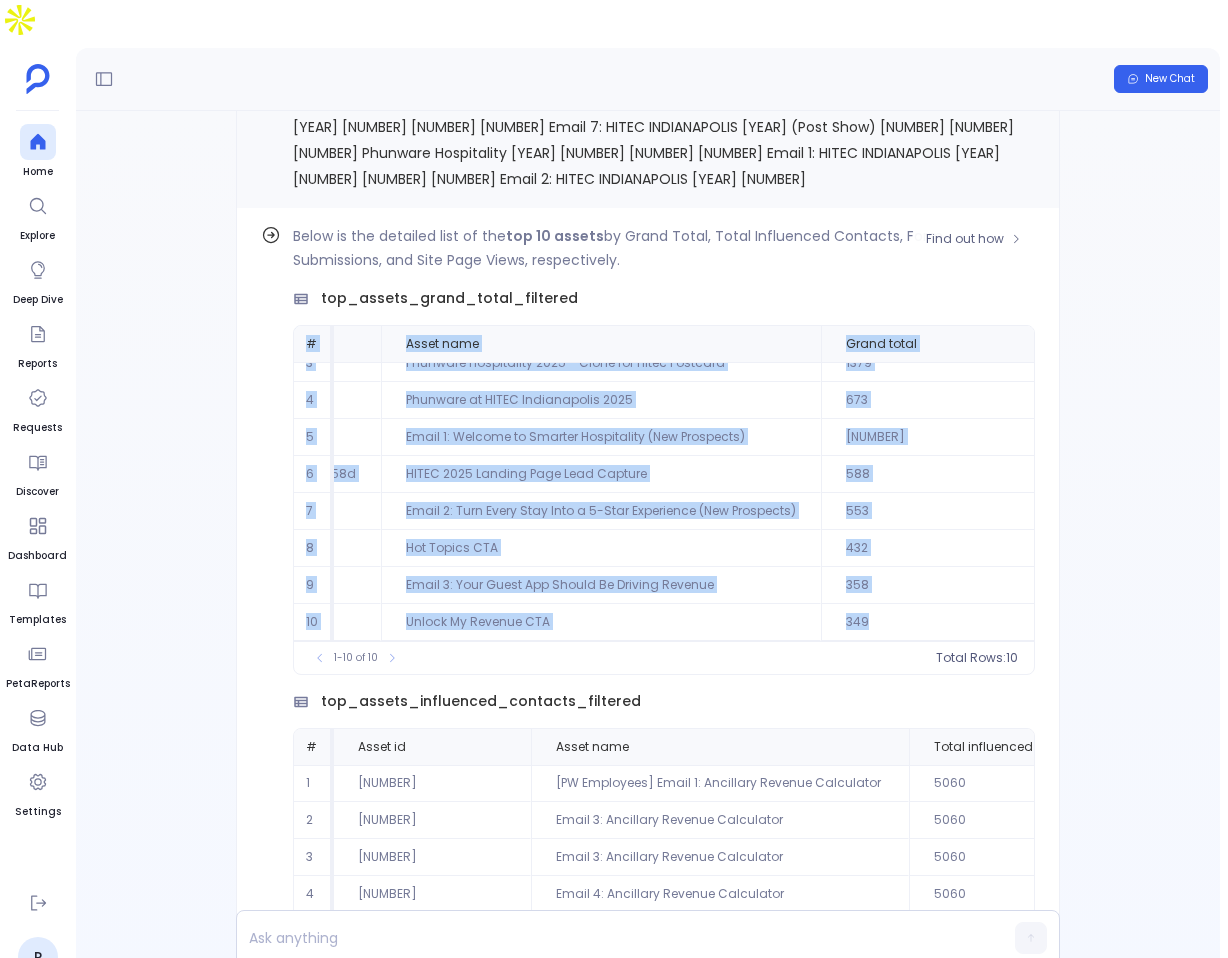 click on "349" at bounding box center (931, 622) 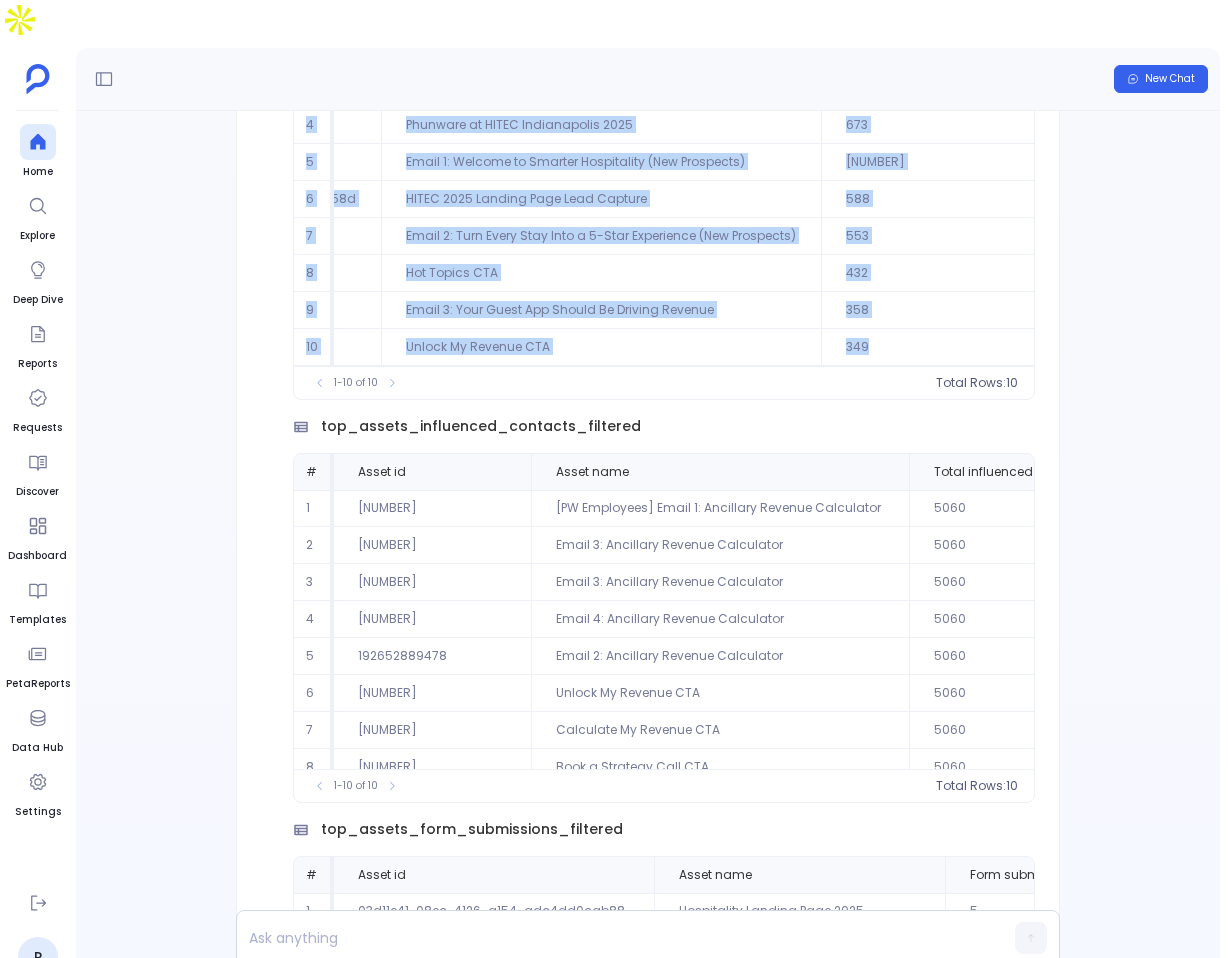 scroll, scrollTop: -3059, scrollLeft: 0, axis: vertical 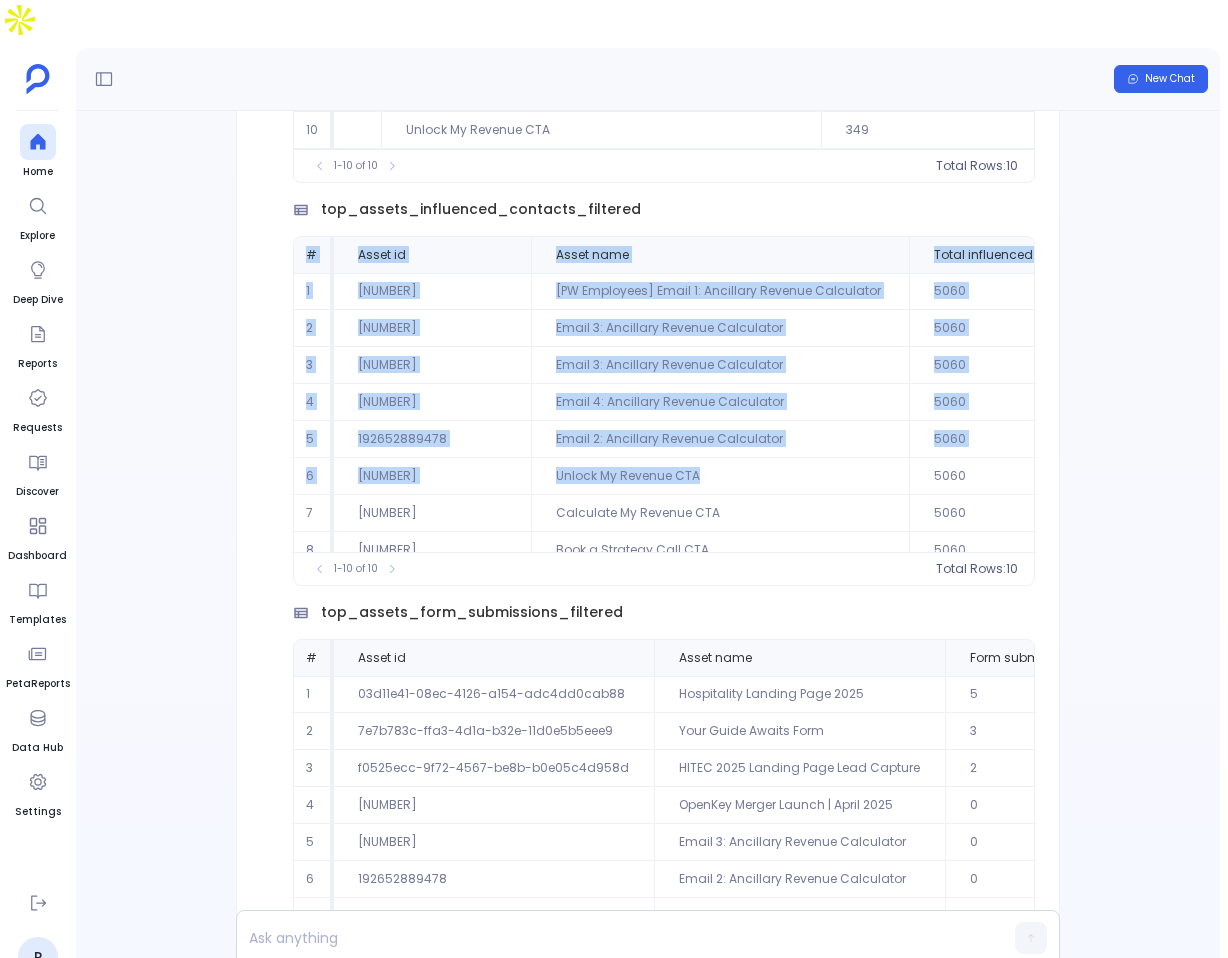 drag, startPoint x: 306, startPoint y: 286, endPoint x: 799, endPoint y: 531, distance: 550.52155 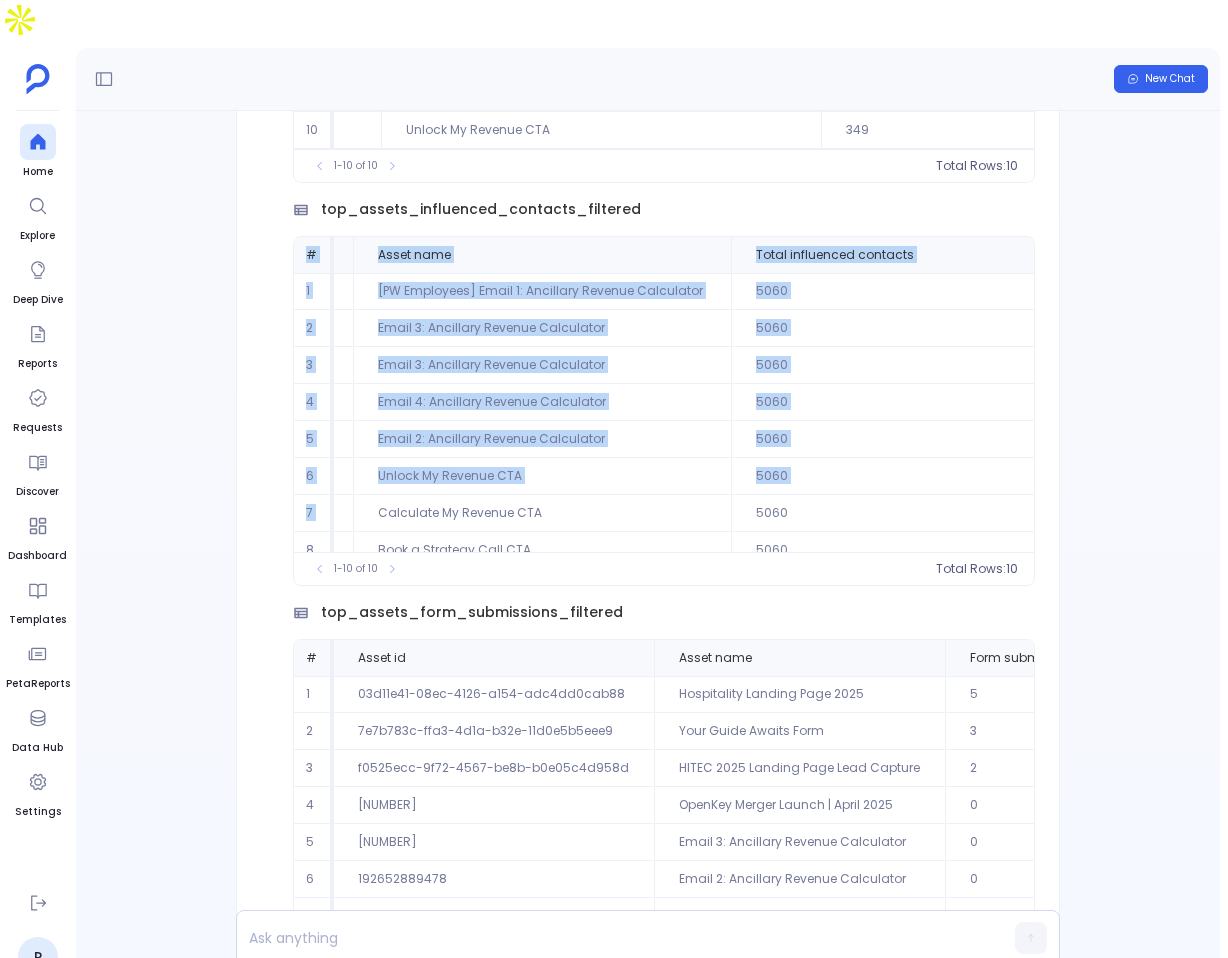 scroll, scrollTop: 96, scrollLeft: 178, axis: both 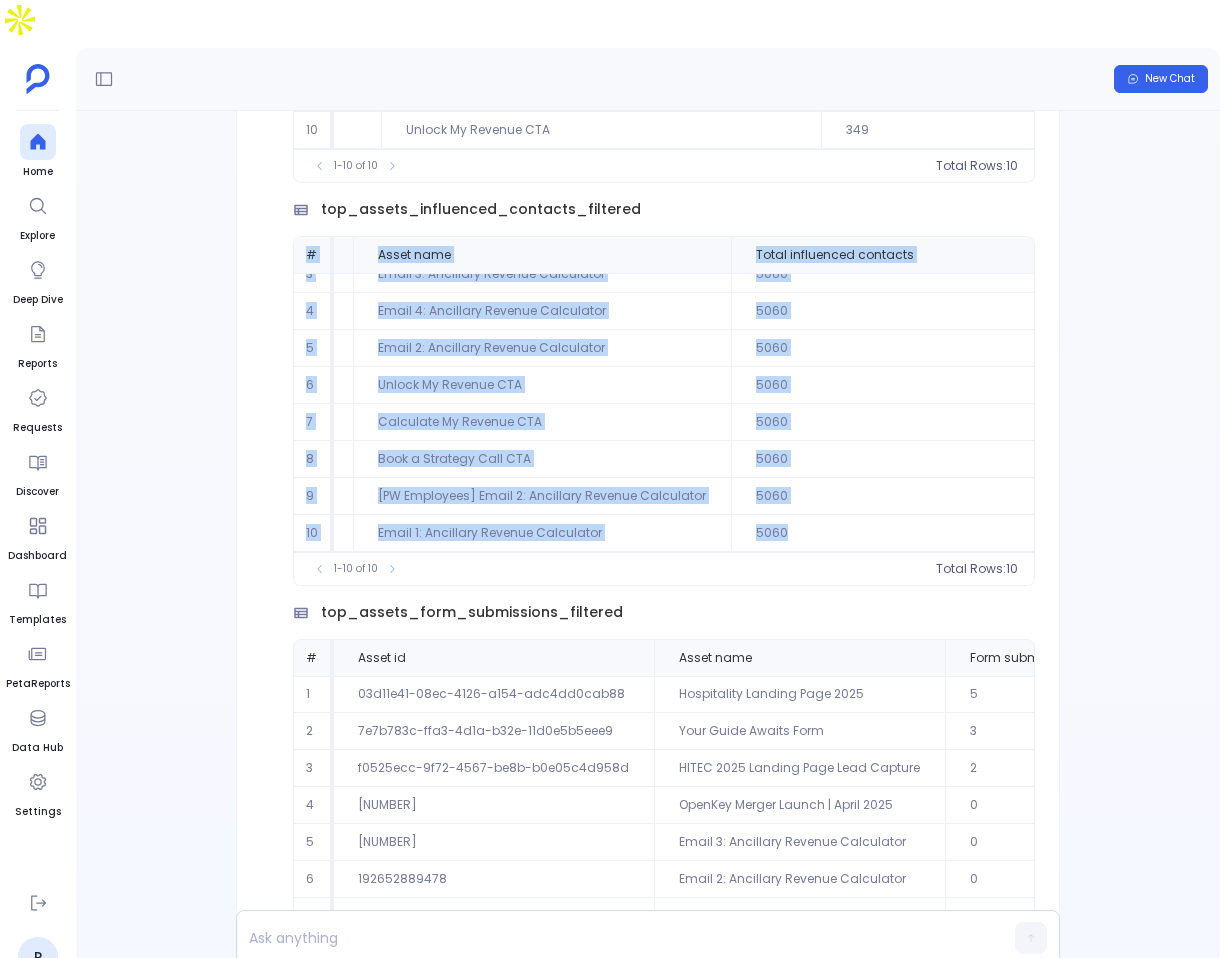 click on "5060" at bounding box center [885, 533] 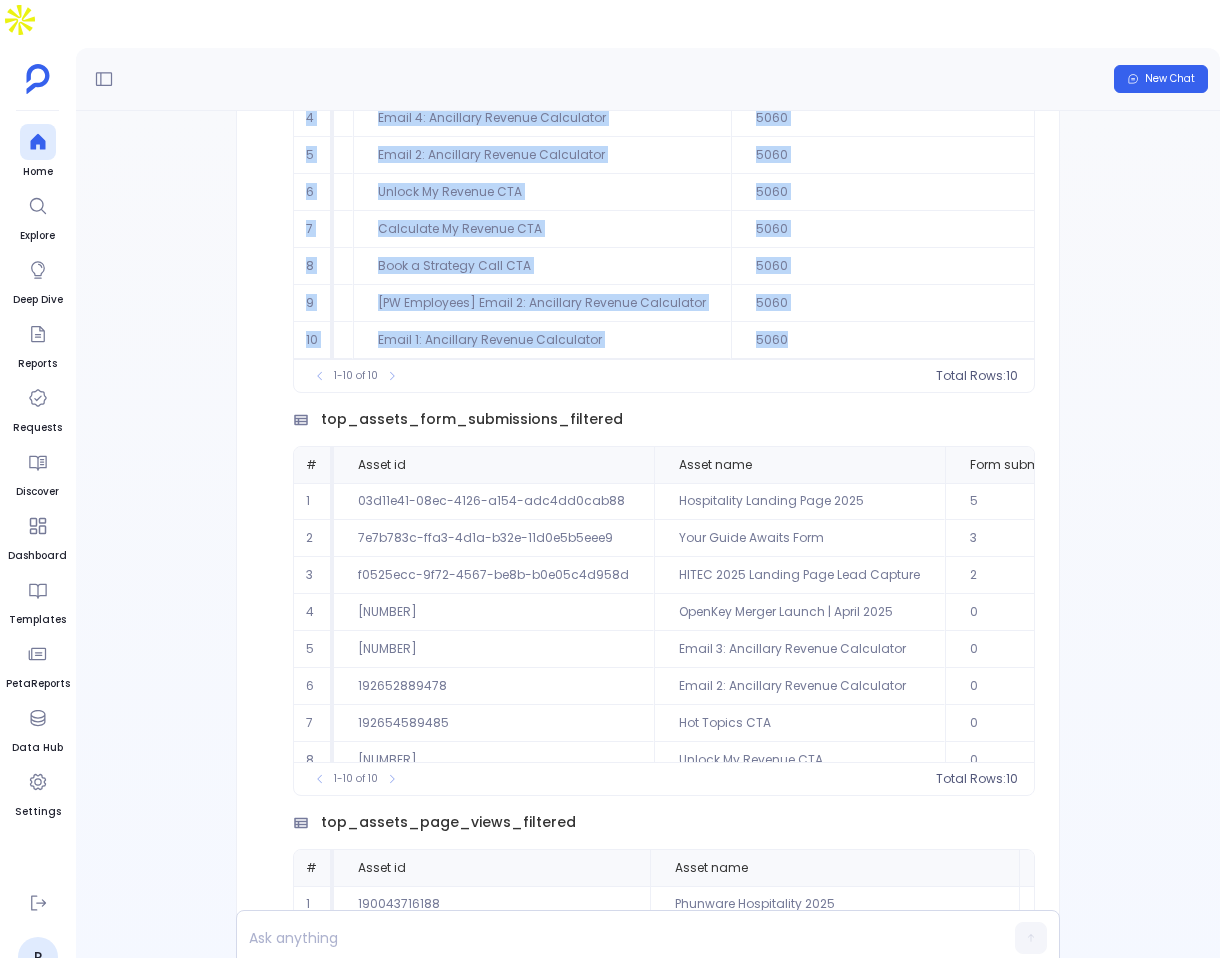 scroll, scrollTop: -2772, scrollLeft: 0, axis: vertical 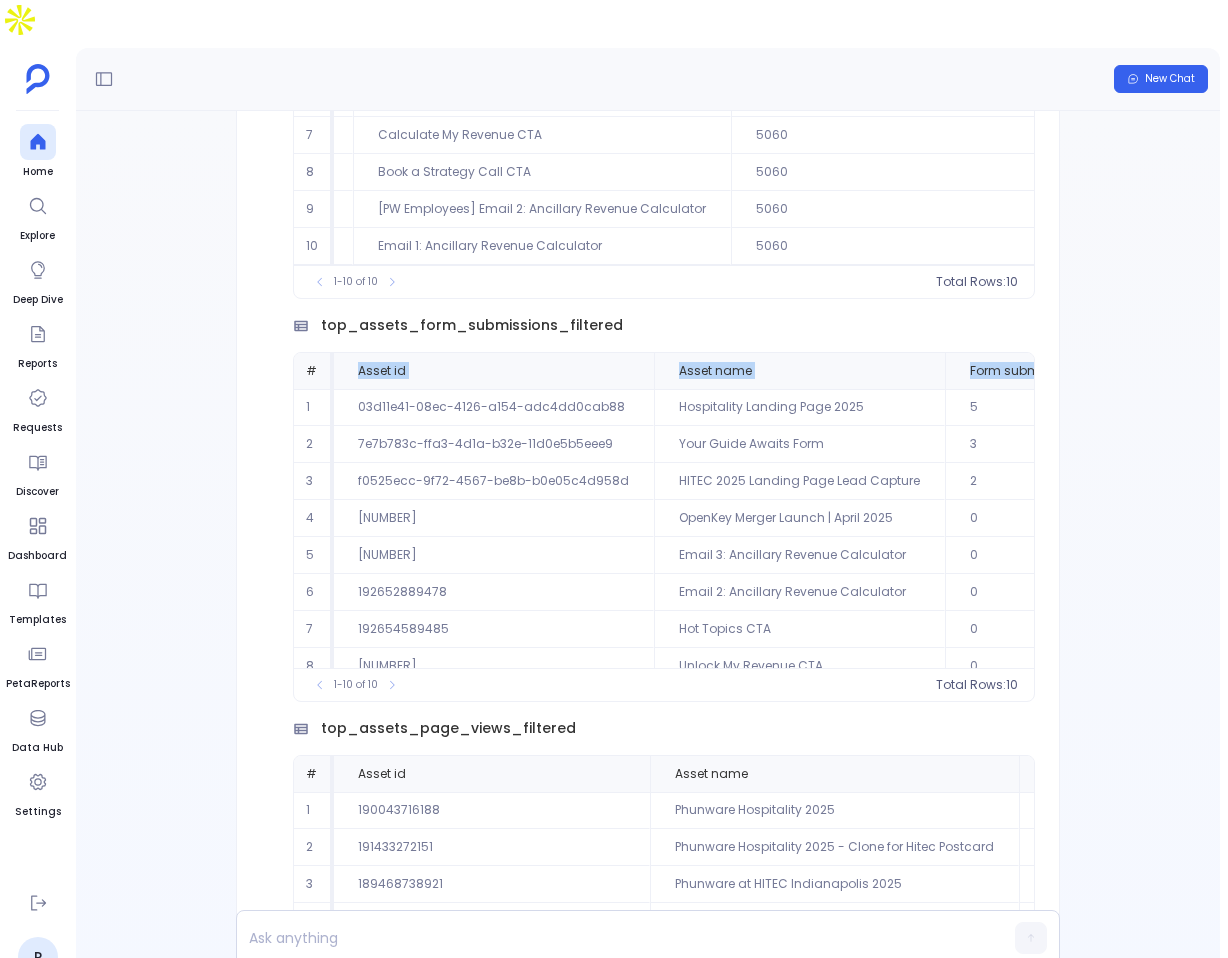 click on "# Asset id Asset name Form submissions [NUMBER] [UUID] Hospitality Landing Page [YEAR] [NUMBER] [NUMBER] [UUID] Your Guide Awaits Form [NUMBER] [NUMBER] [UUID] HITEC [YEAR] Landing Page Lead Capture  [NUMBER] [NUMBER] [NUMBER] OpenKey Merger Launch | [MONTH] [YEAR] [NUMBER] [NUMBER] [NUMBER] Email 3: Ancillary Revenue Calculator [NUMBER] [NUMBER] [NUMBER] Email 2: Ancillary Revenue Calculator [NUMBER] [NUMBER] [NUMBER] Hot Topics CTA [NUMBER] [NUMBER] [NUMBER] Unlock My Revenue CTA [NUMBER] [NUMBER] [NUMBER] Calculate My Revenue CTA [NUMBER] [NUMBER] [NUMBER] Book a Strategy Call CTA [NUMBER]" at bounding box center (577, 62) 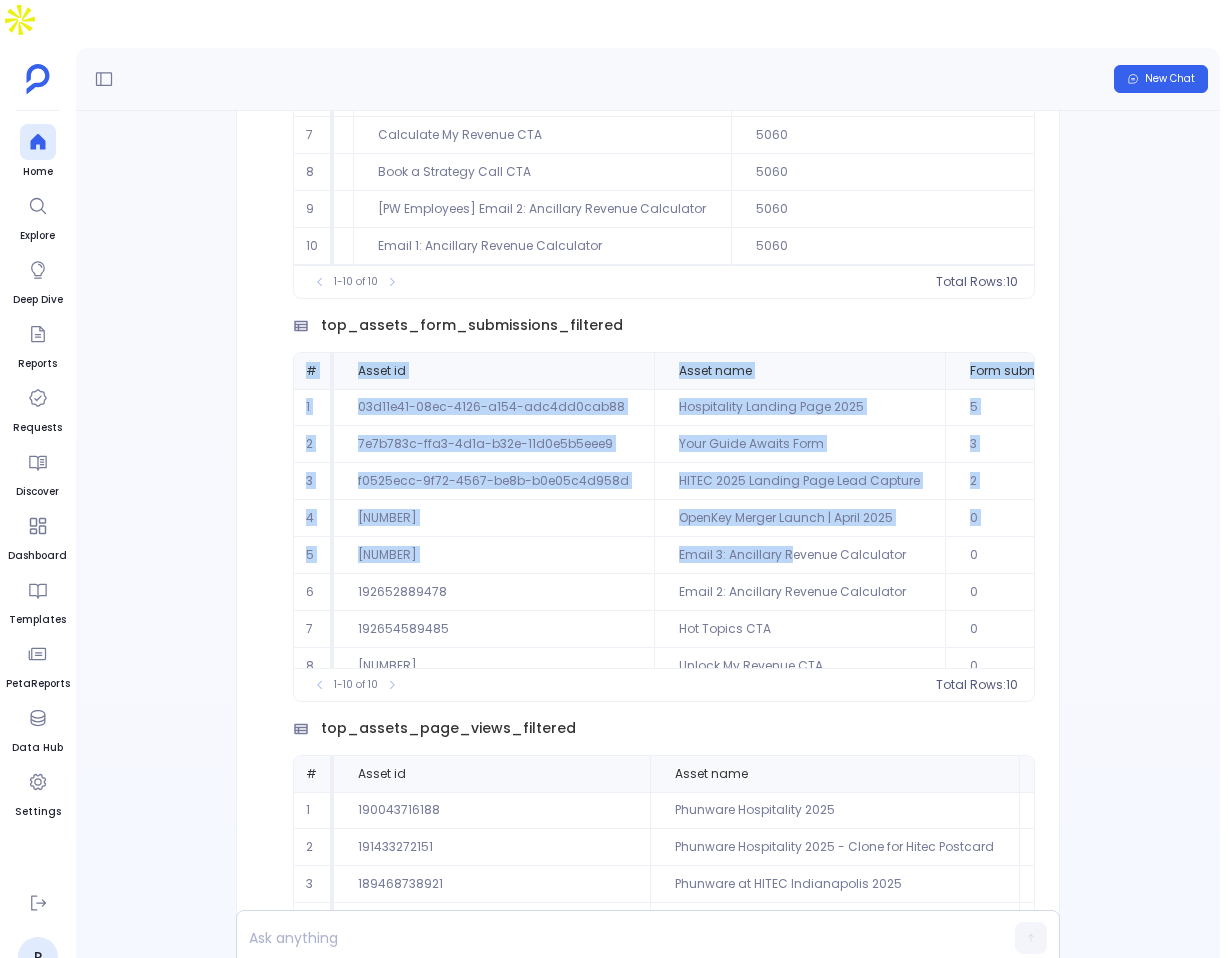 drag, startPoint x: 306, startPoint y: 398, endPoint x: 781, endPoint y: 585, distance: 510.48407 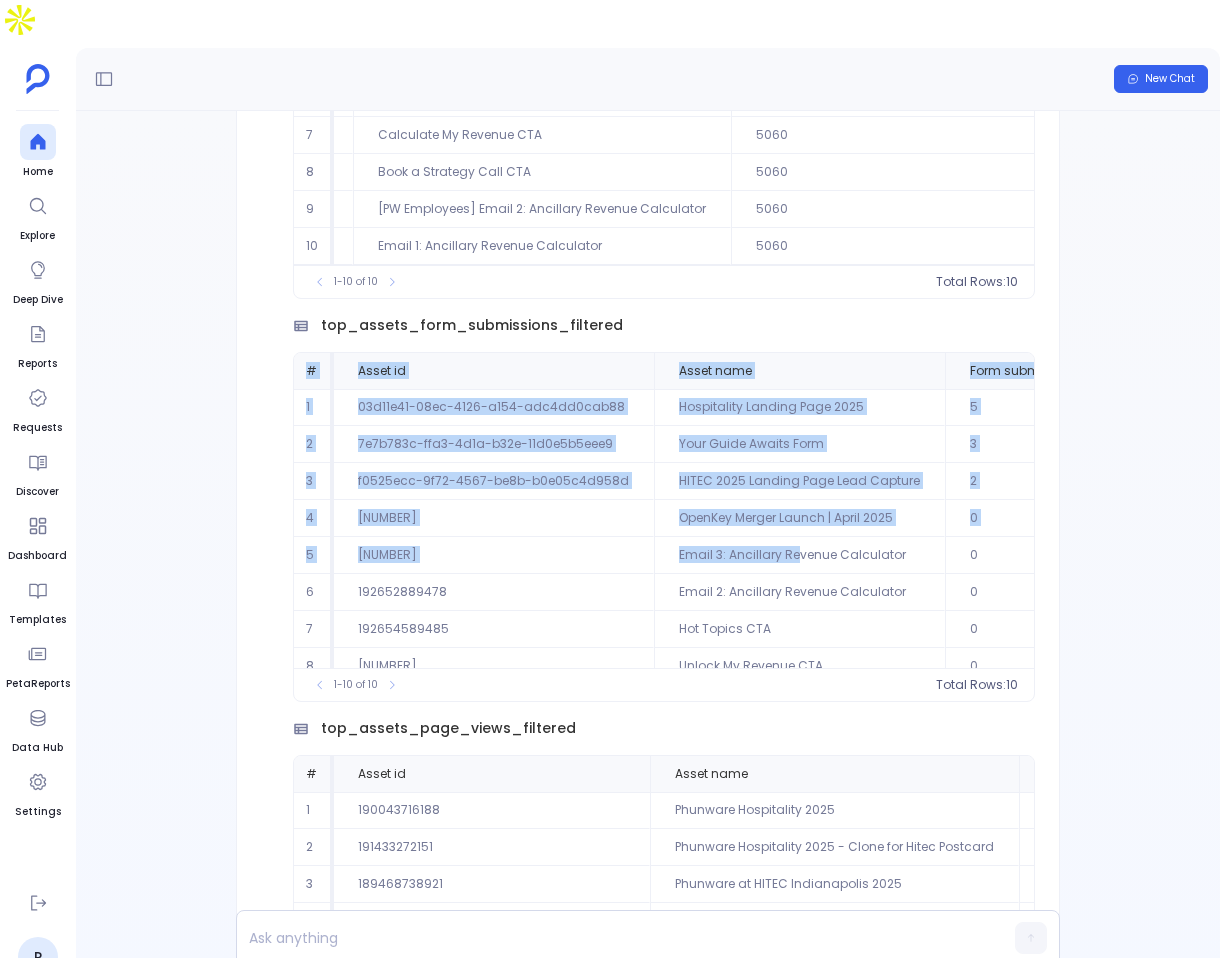 scroll, scrollTop: 0, scrollLeft: 161, axis: horizontal 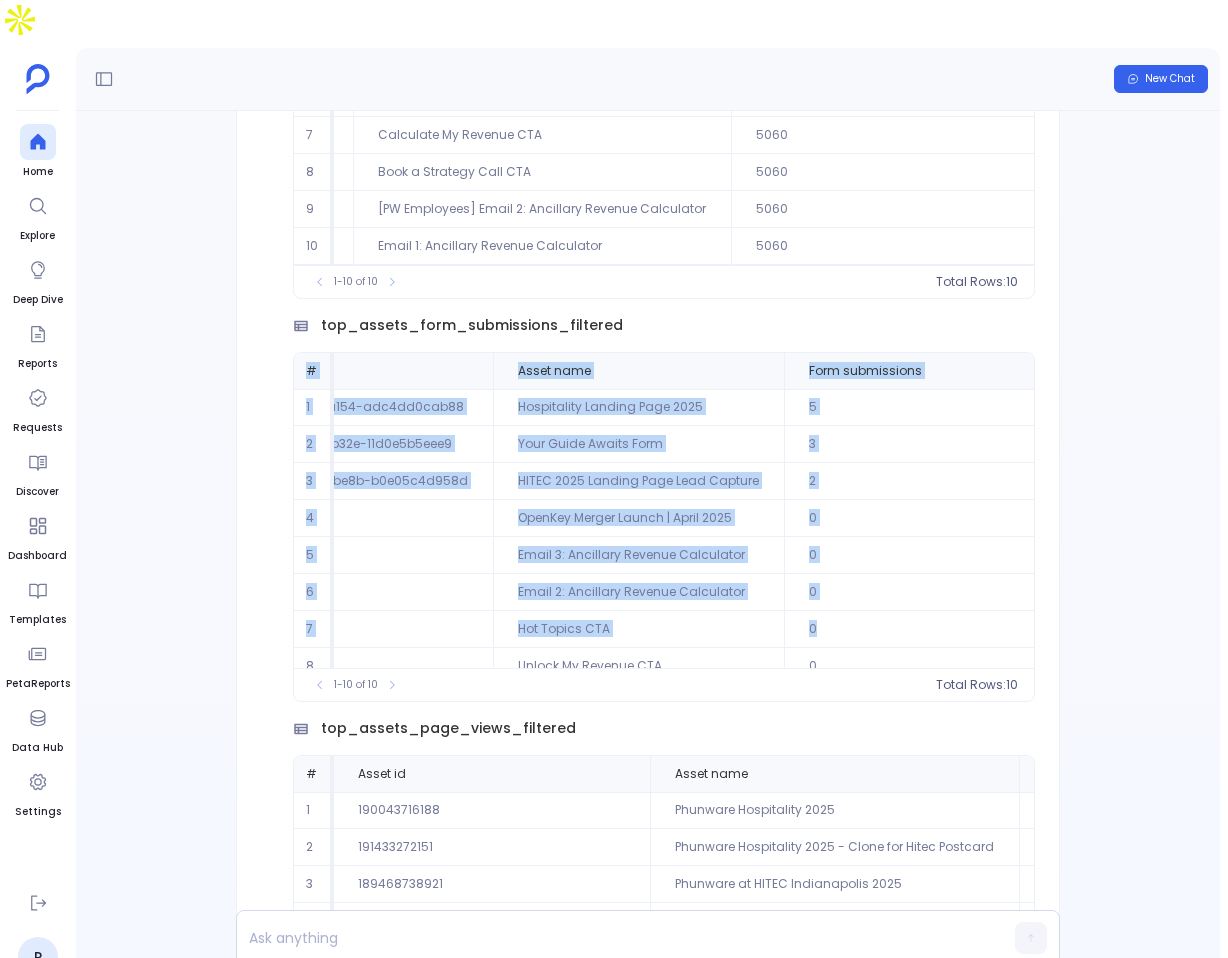 click on "0" at bounding box center [885, 135] 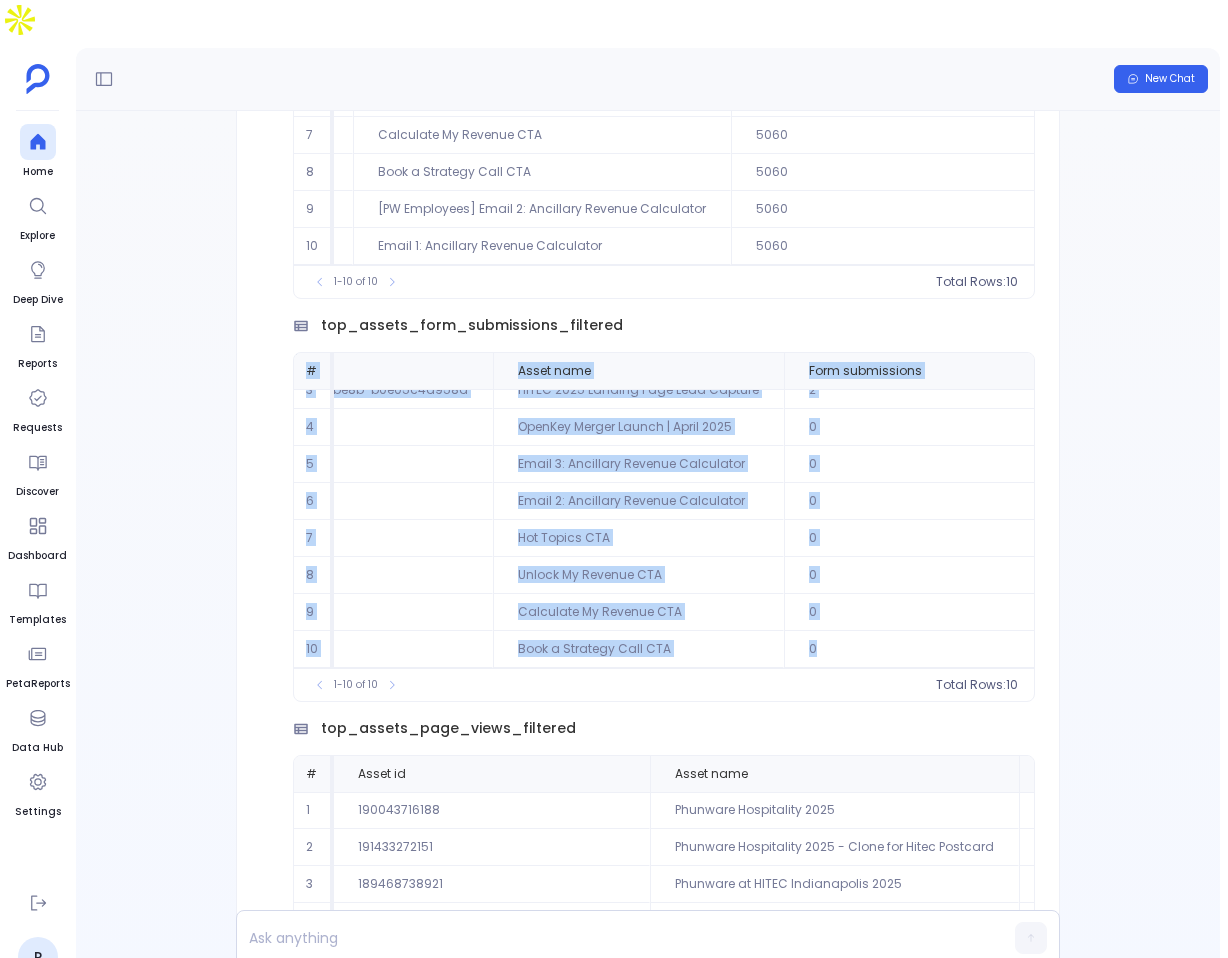click on "0" at bounding box center (885, 246) 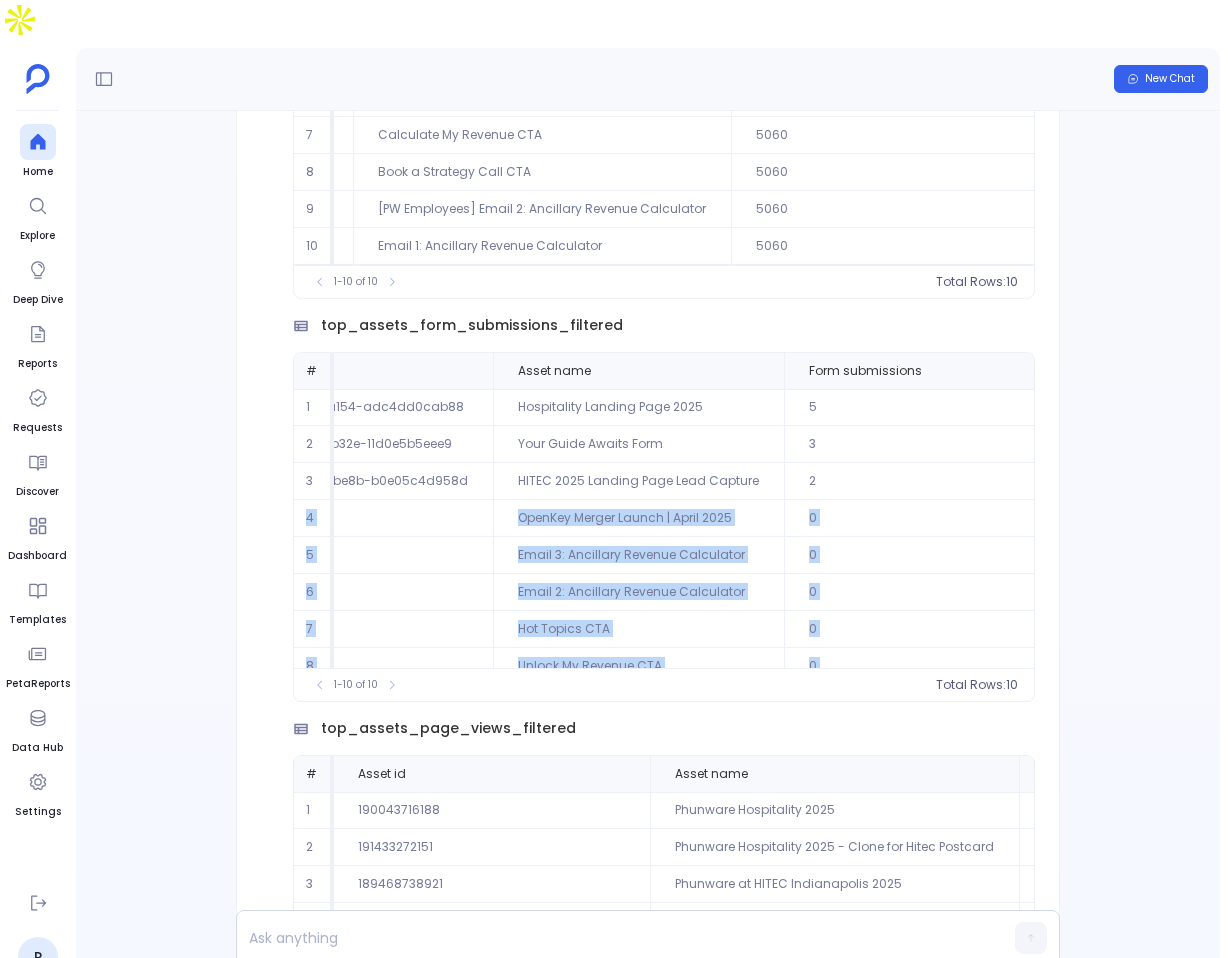 click on "2" at bounding box center (885, -13) 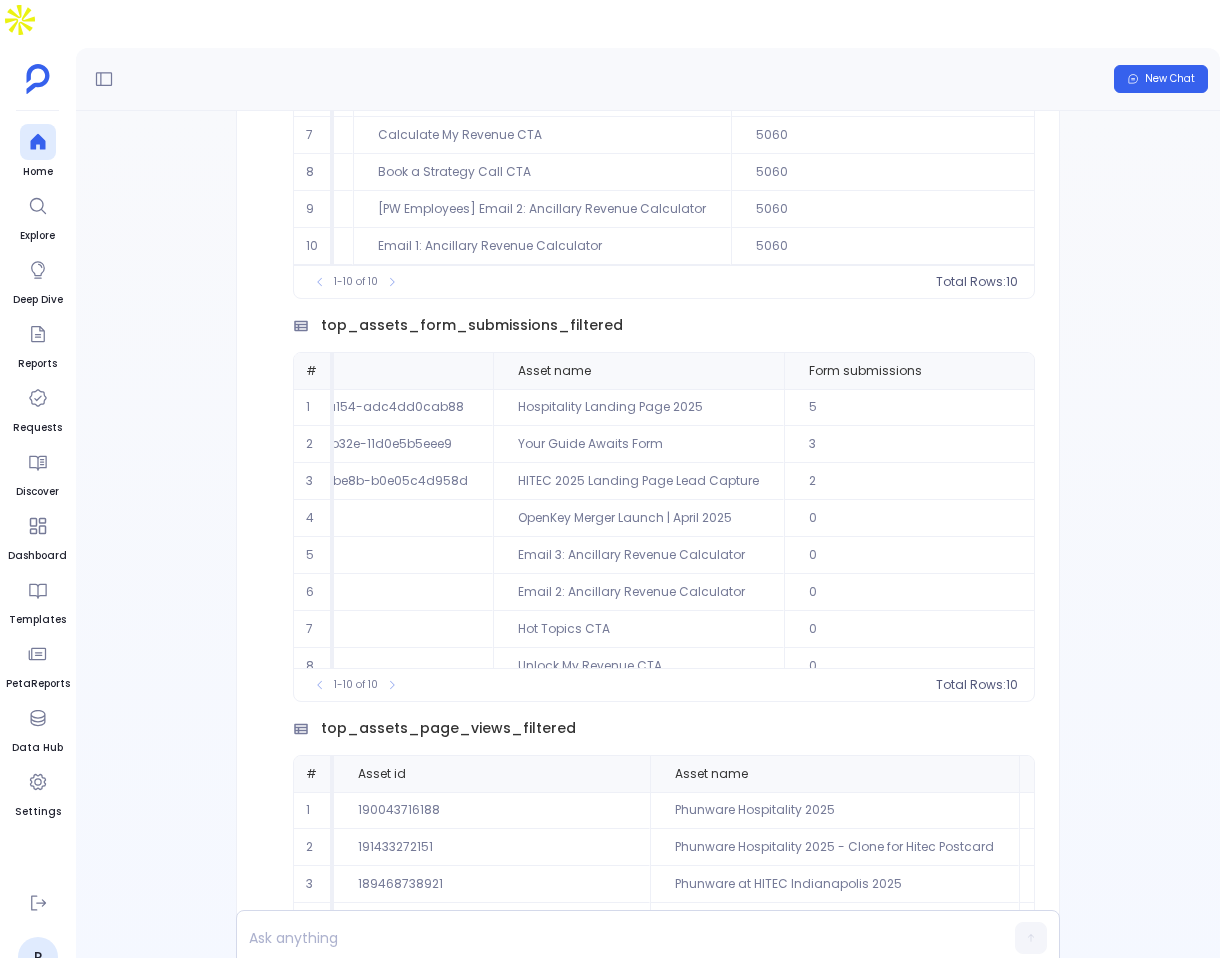 click on "2" at bounding box center [885, -13] 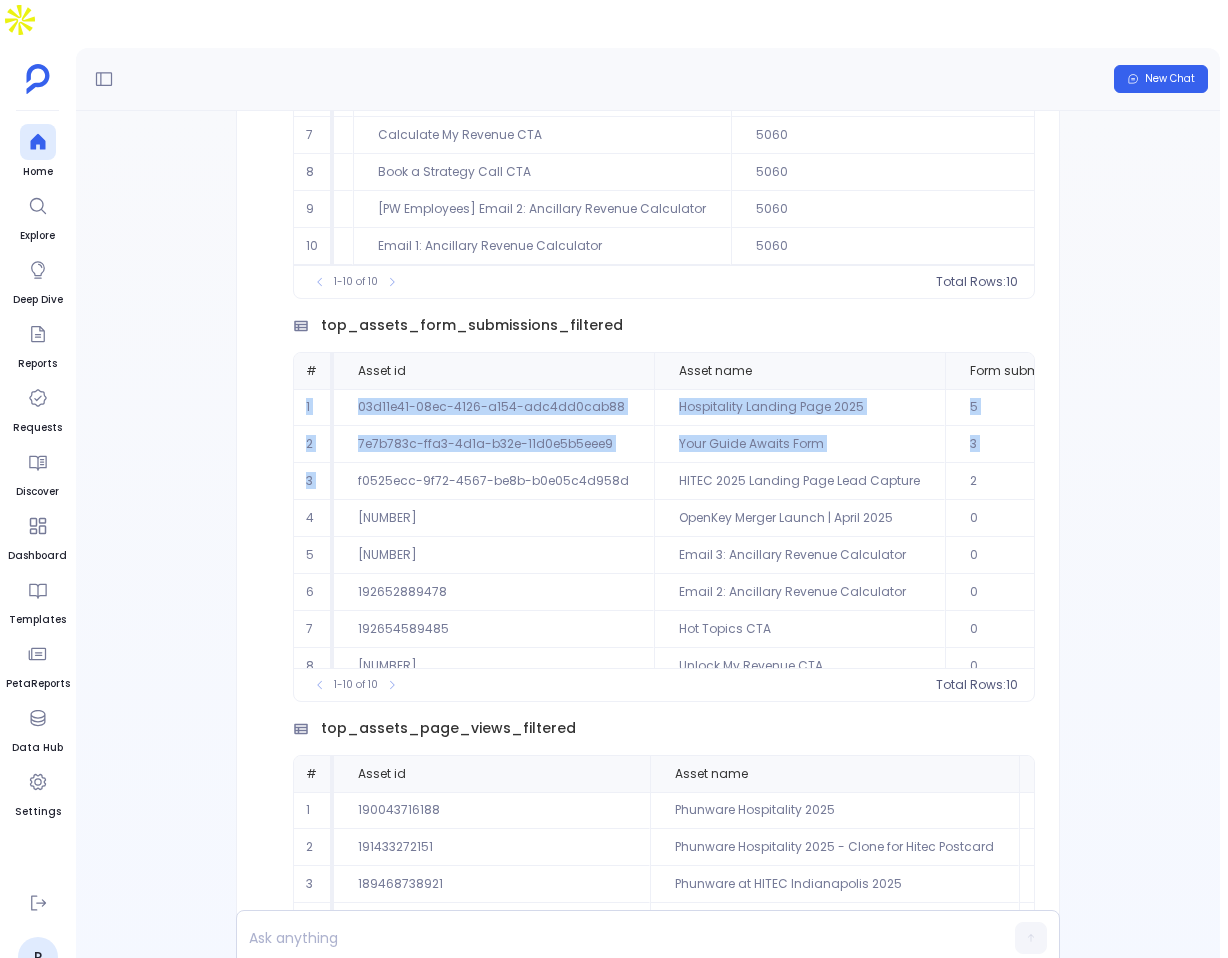 drag, startPoint x: 304, startPoint y: 440, endPoint x: 613, endPoint y: 499, distance: 314.58228 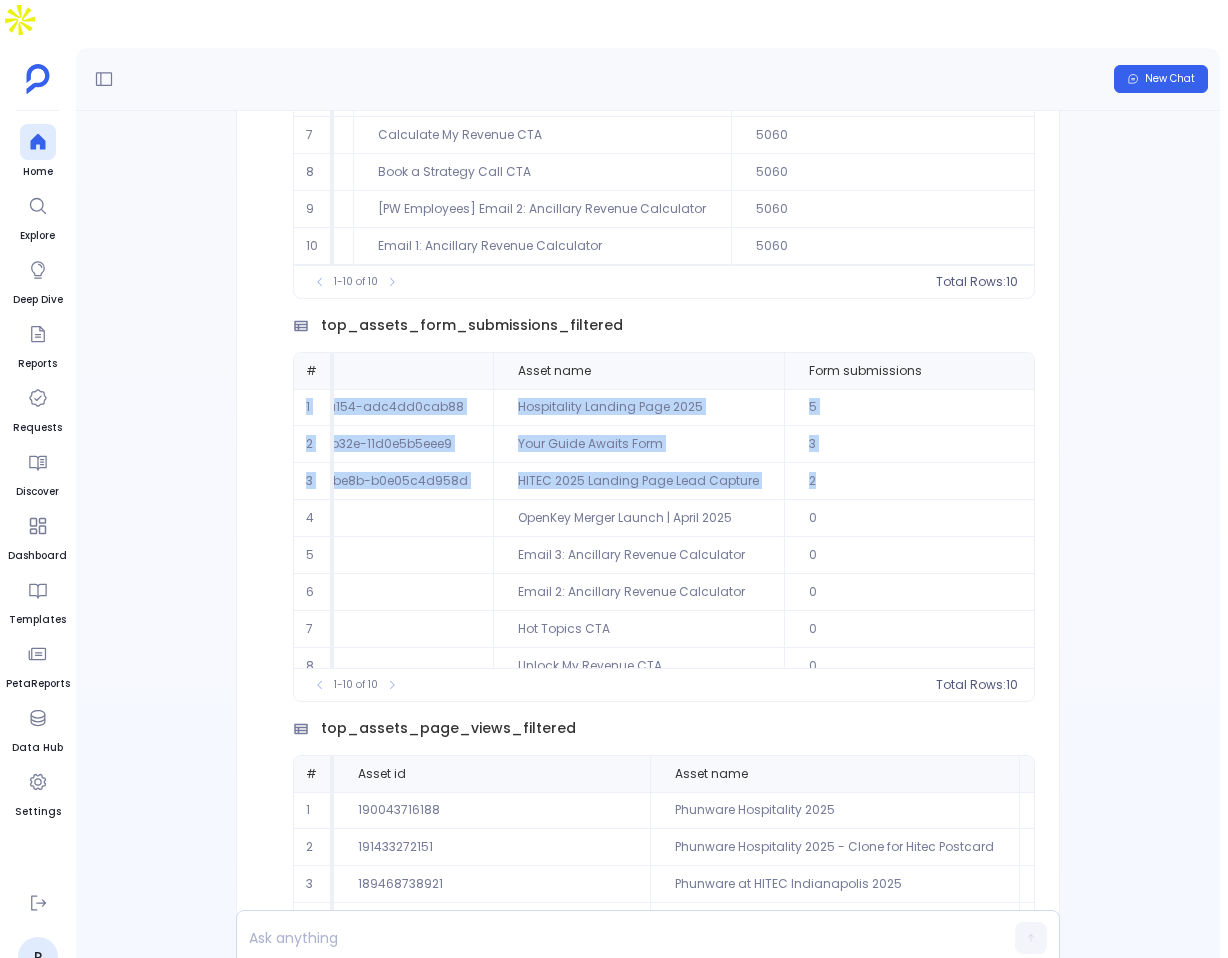 click on "2" at bounding box center (885, -13) 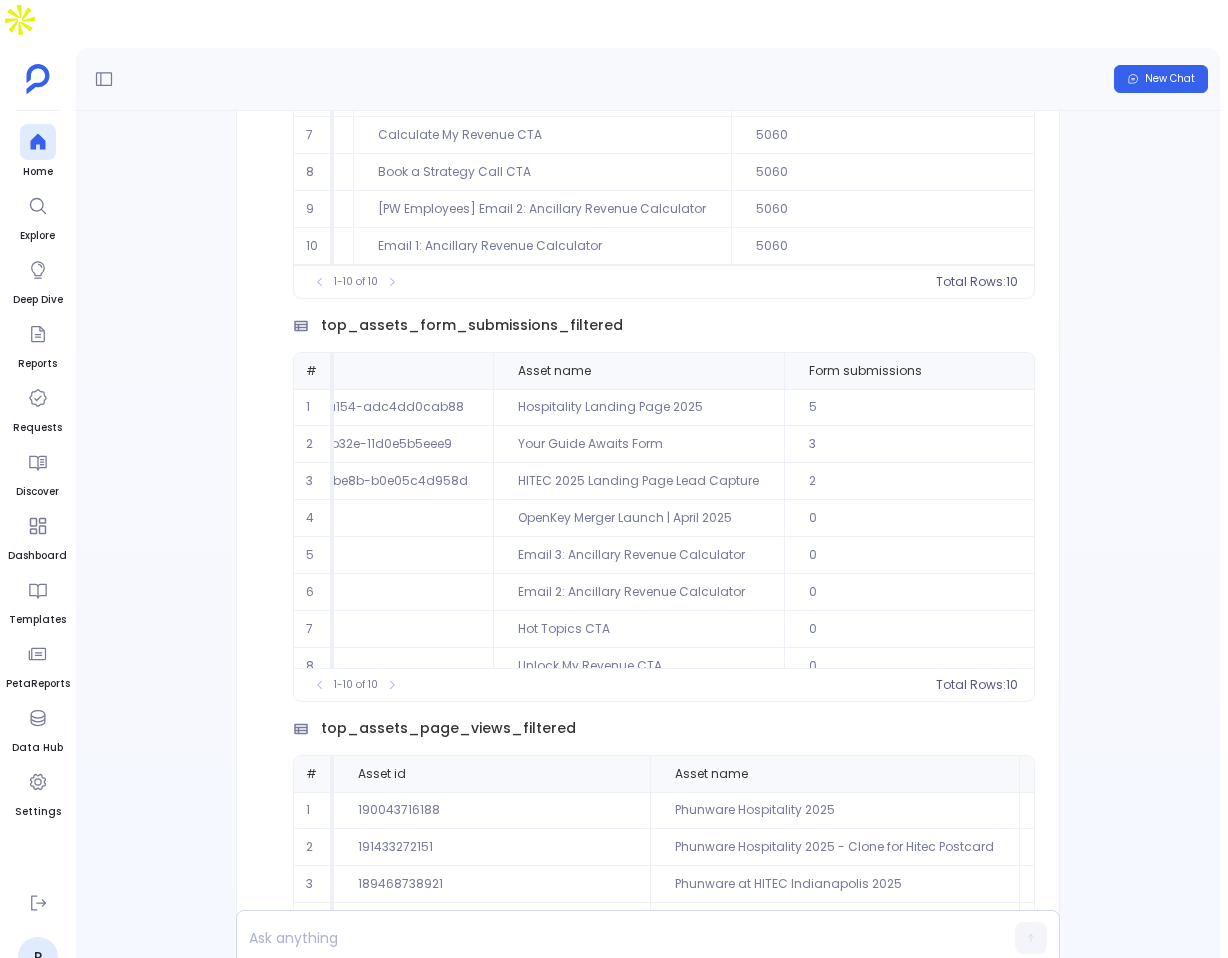 click on "Your Guide Awaits Form" at bounding box center (542, -50) 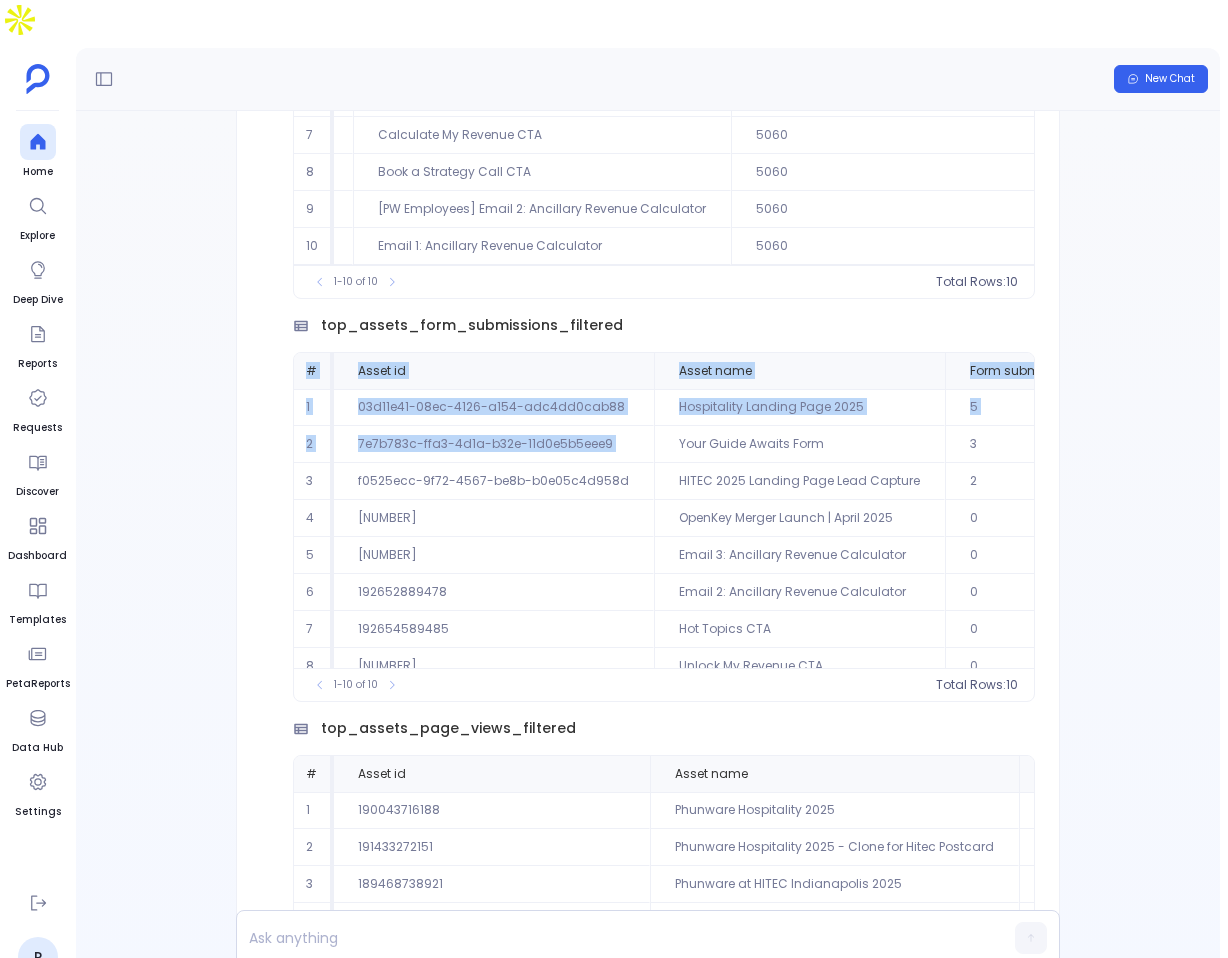 drag, startPoint x: 304, startPoint y: 405, endPoint x: 744, endPoint y: 471, distance: 444.92245 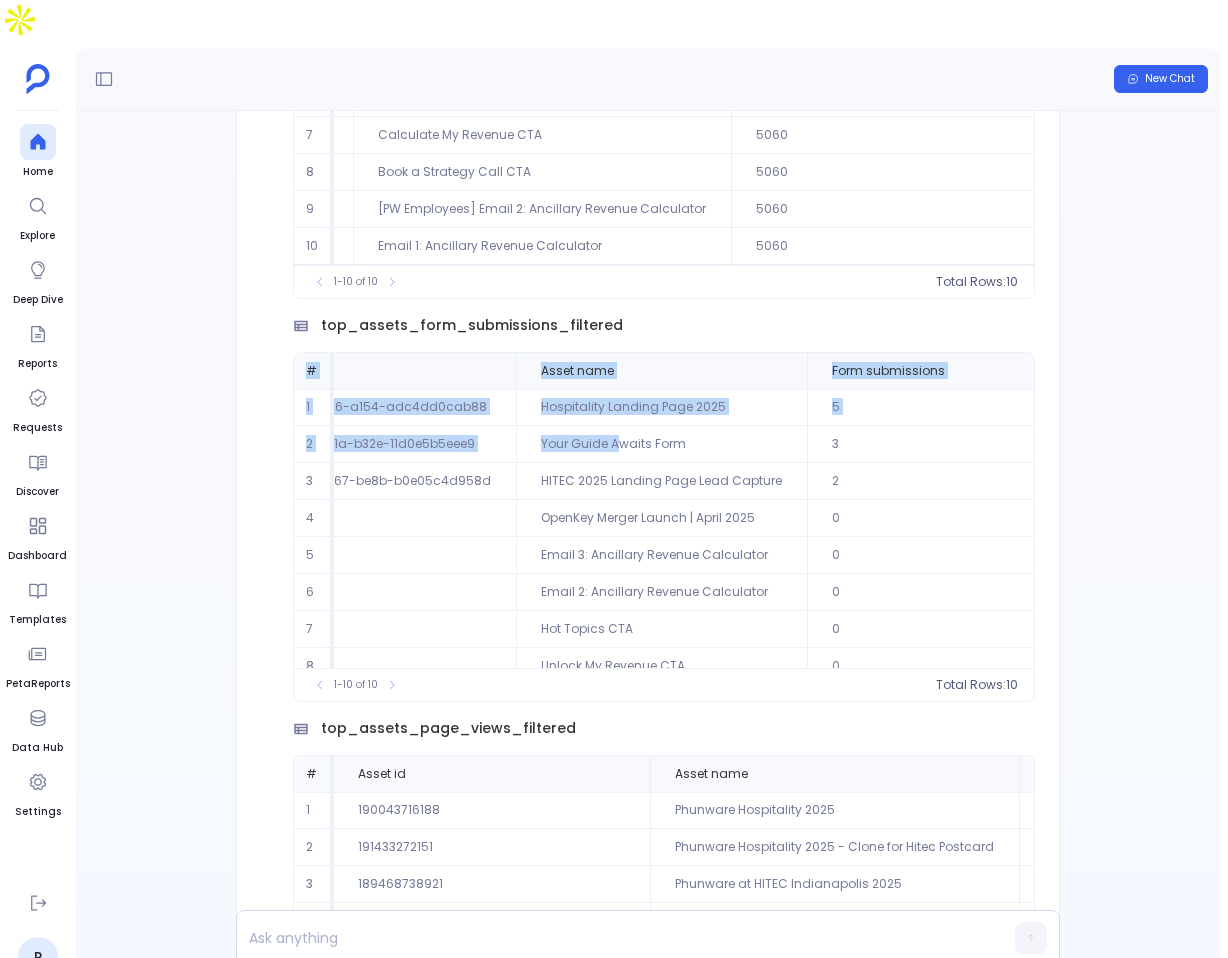 scroll, scrollTop: 0, scrollLeft: 161, axis: horizontal 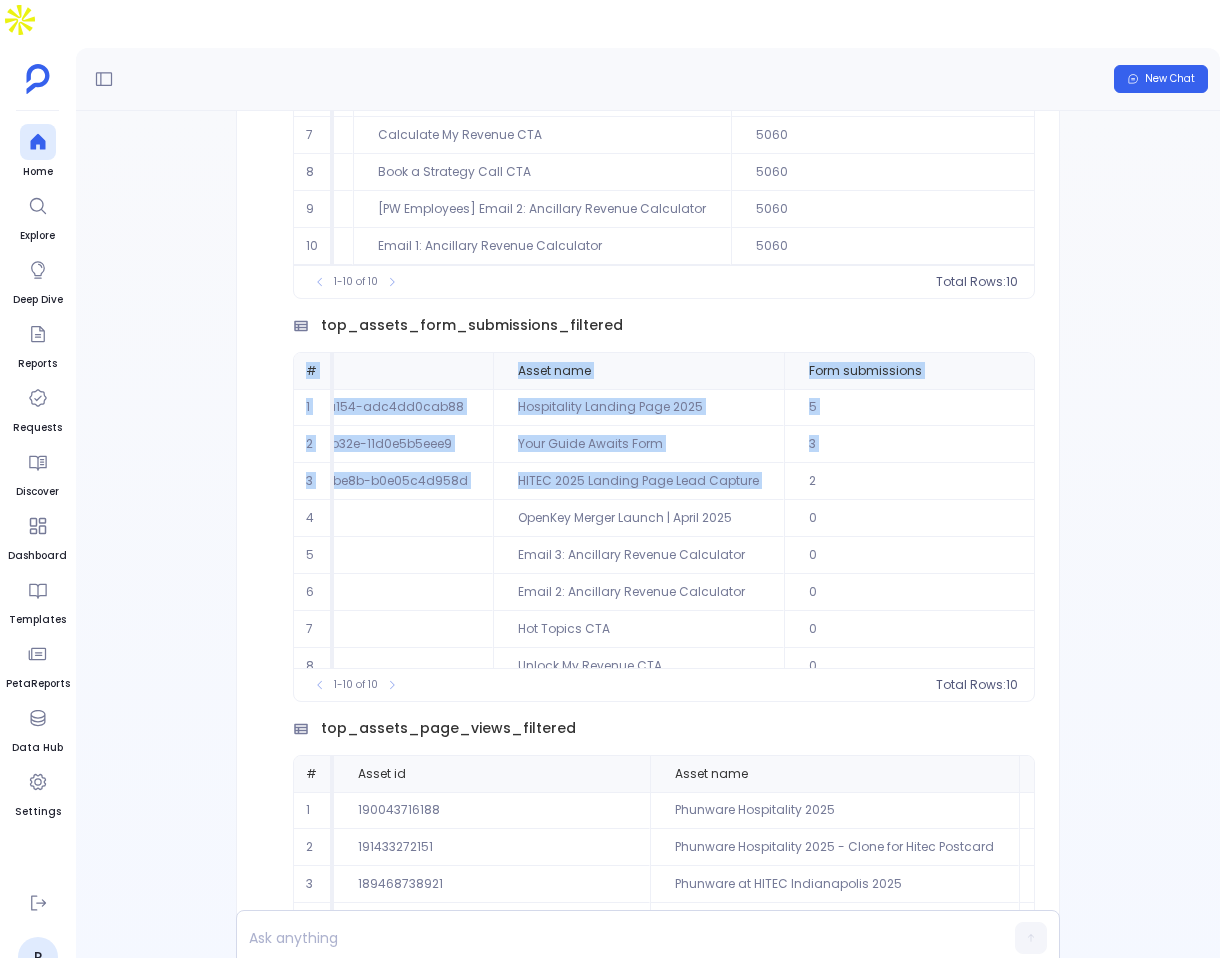 click on "2" at bounding box center (885, -13) 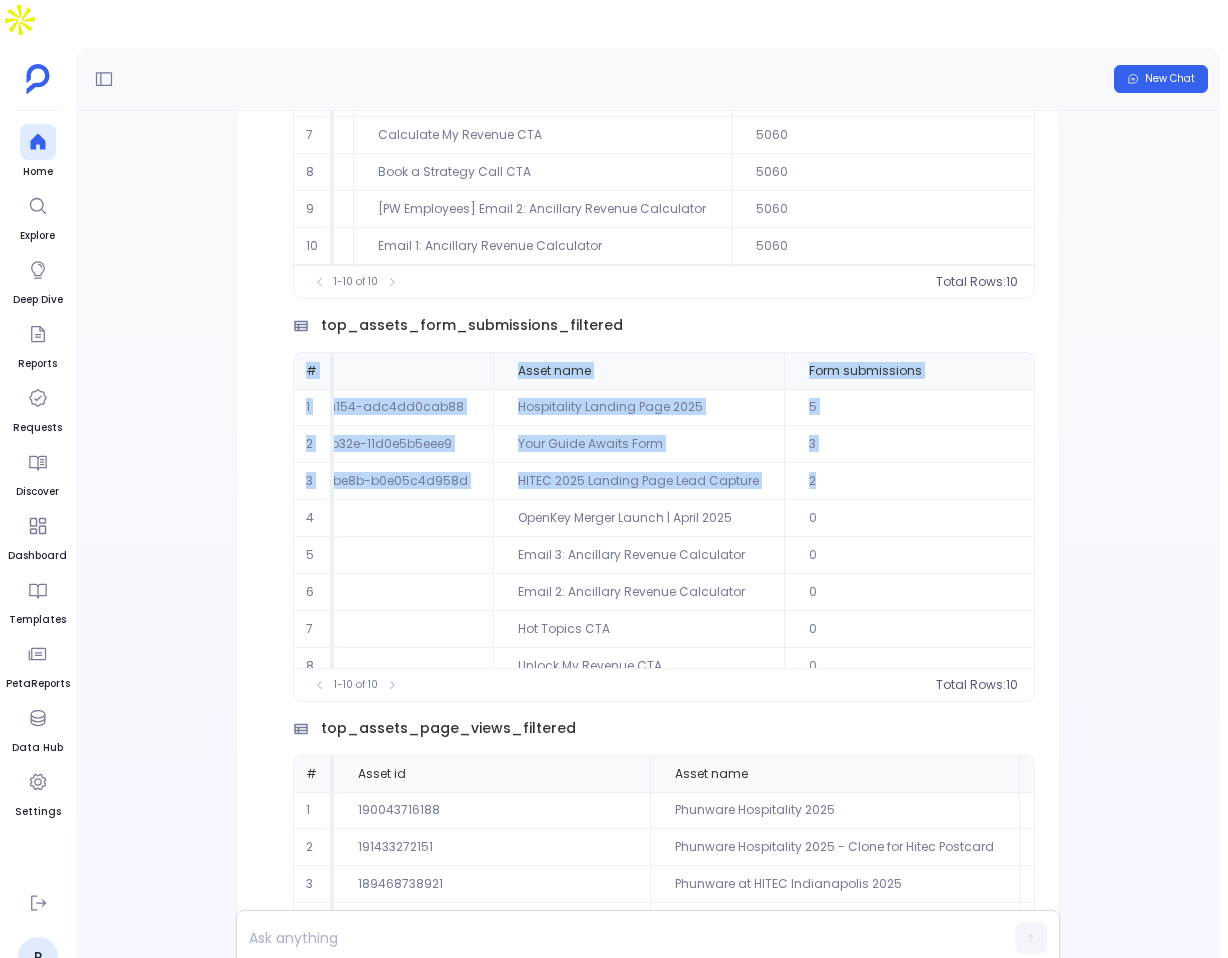 click on "2" at bounding box center [885, -13] 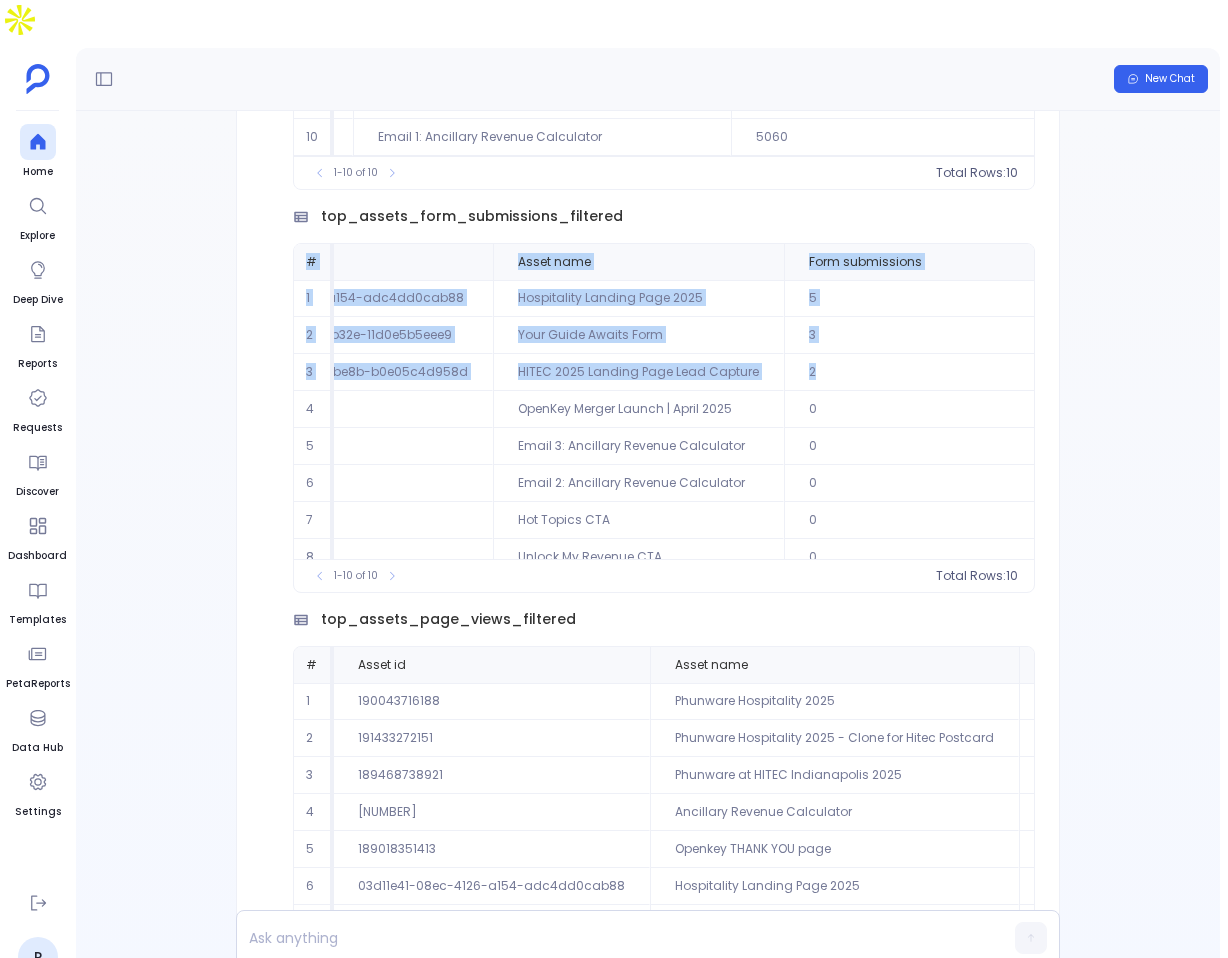 scroll, scrollTop: -2374, scrollLeft: 0, axis: vertical 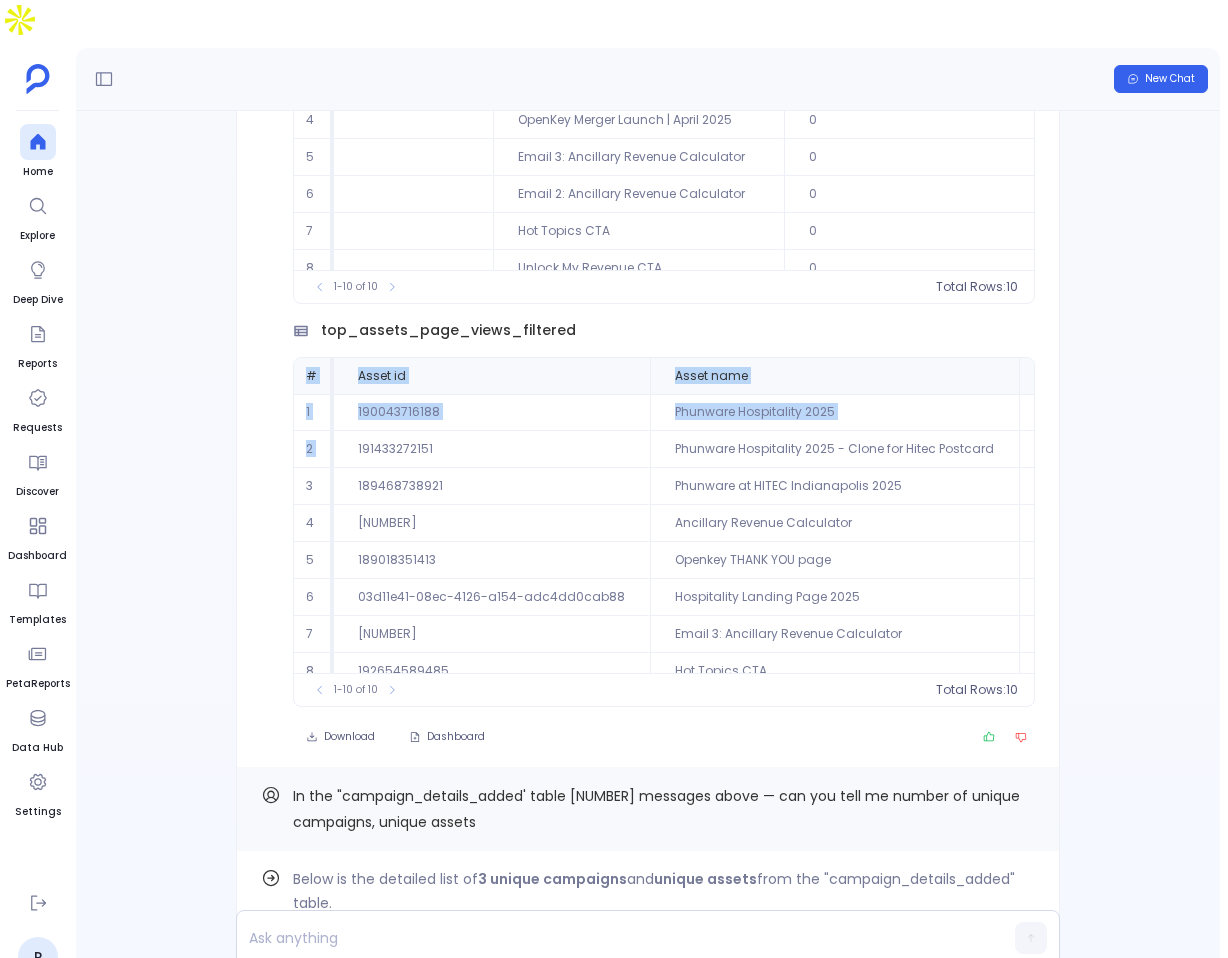 drag, startPoint x: 310, startPoint y: 412, endPoint x: 640, endPoint y: 473, distance: 335.5905 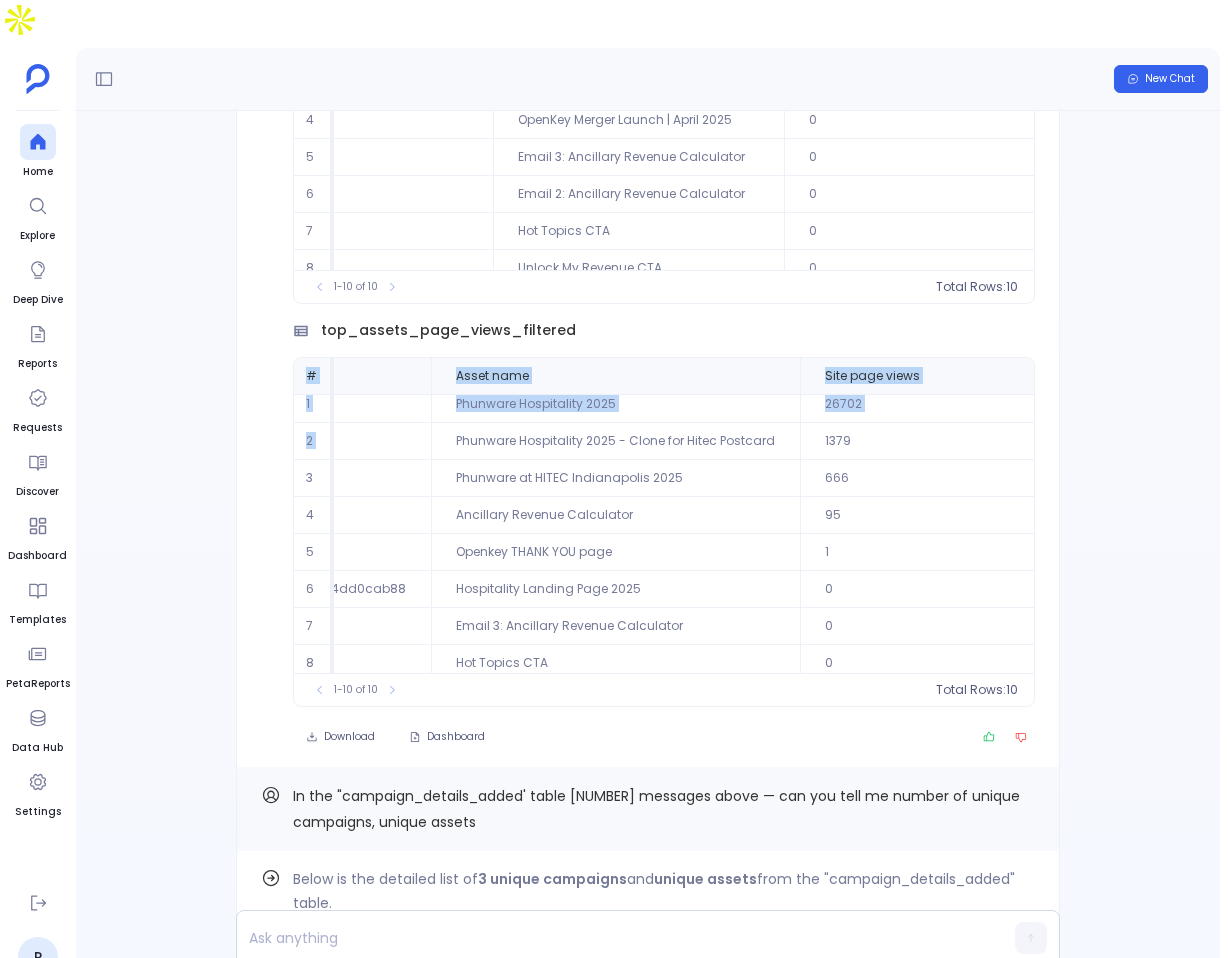 scroll, scrollTop: 0, scrollLeft: 219, axis: horizontal 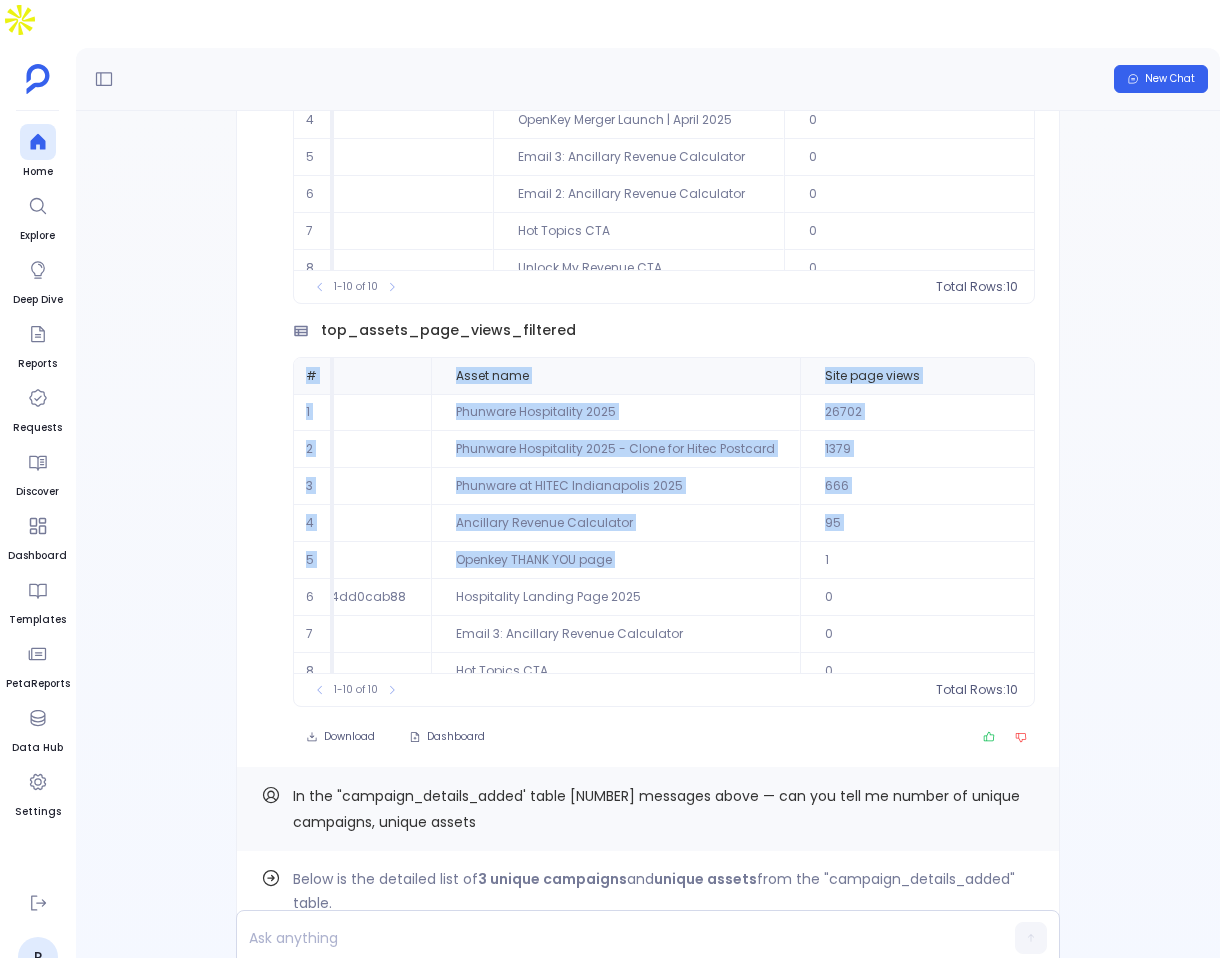 click on "1" at bounding box center [885, -337] 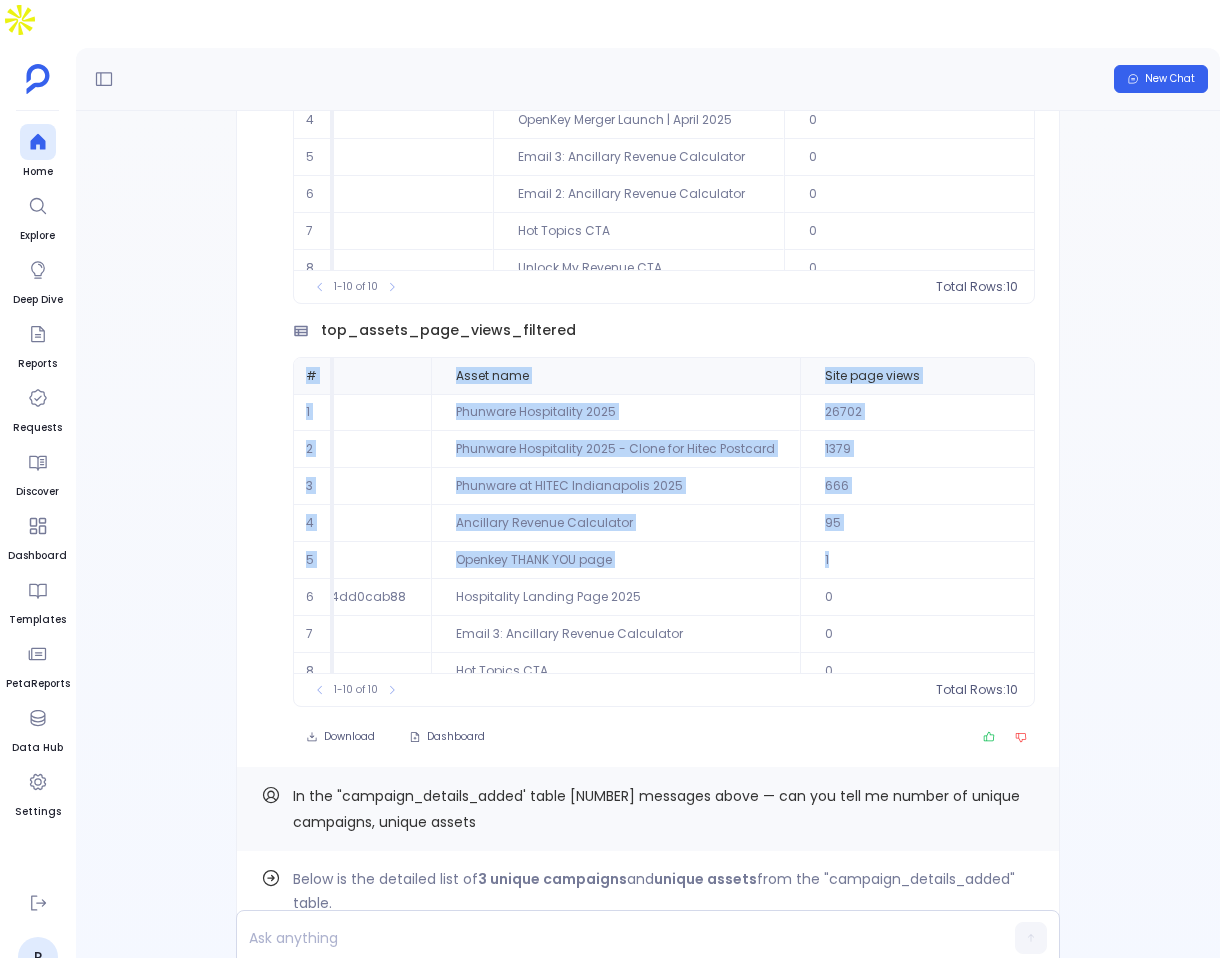 click on "1" at bounding box center (885, -337) 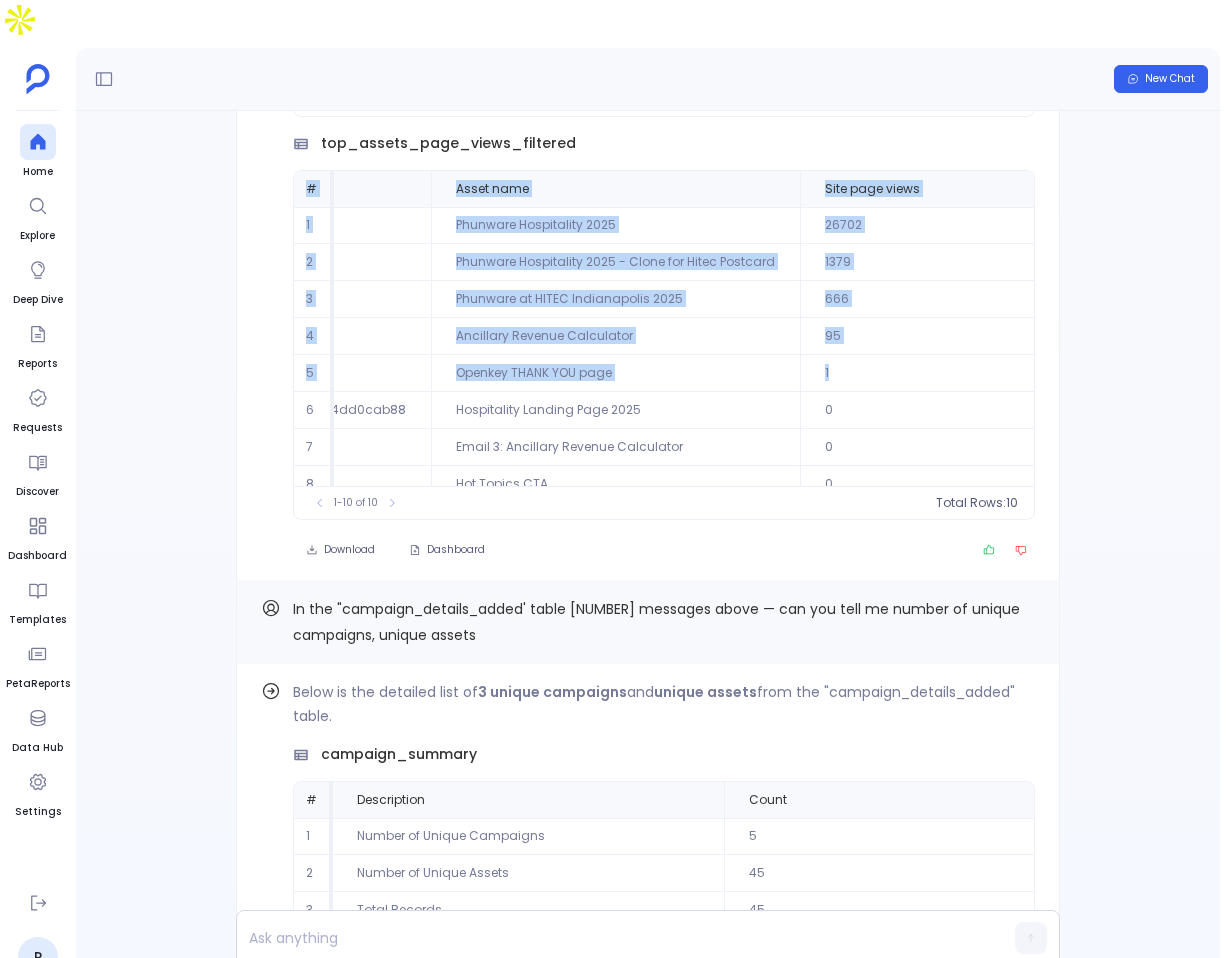 scroll, scrollTop: -2320, scrollLeft: 0, axis: vertical 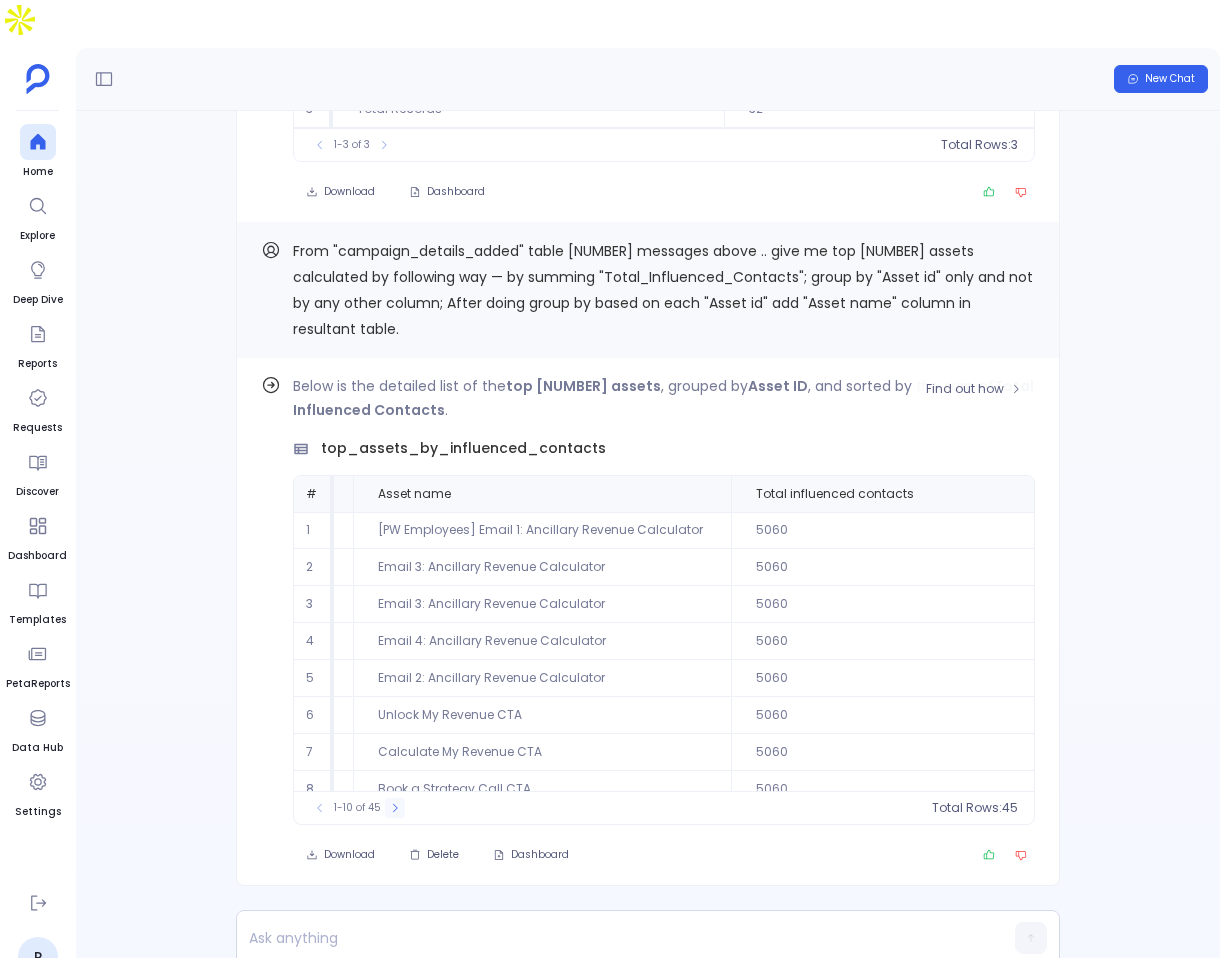click 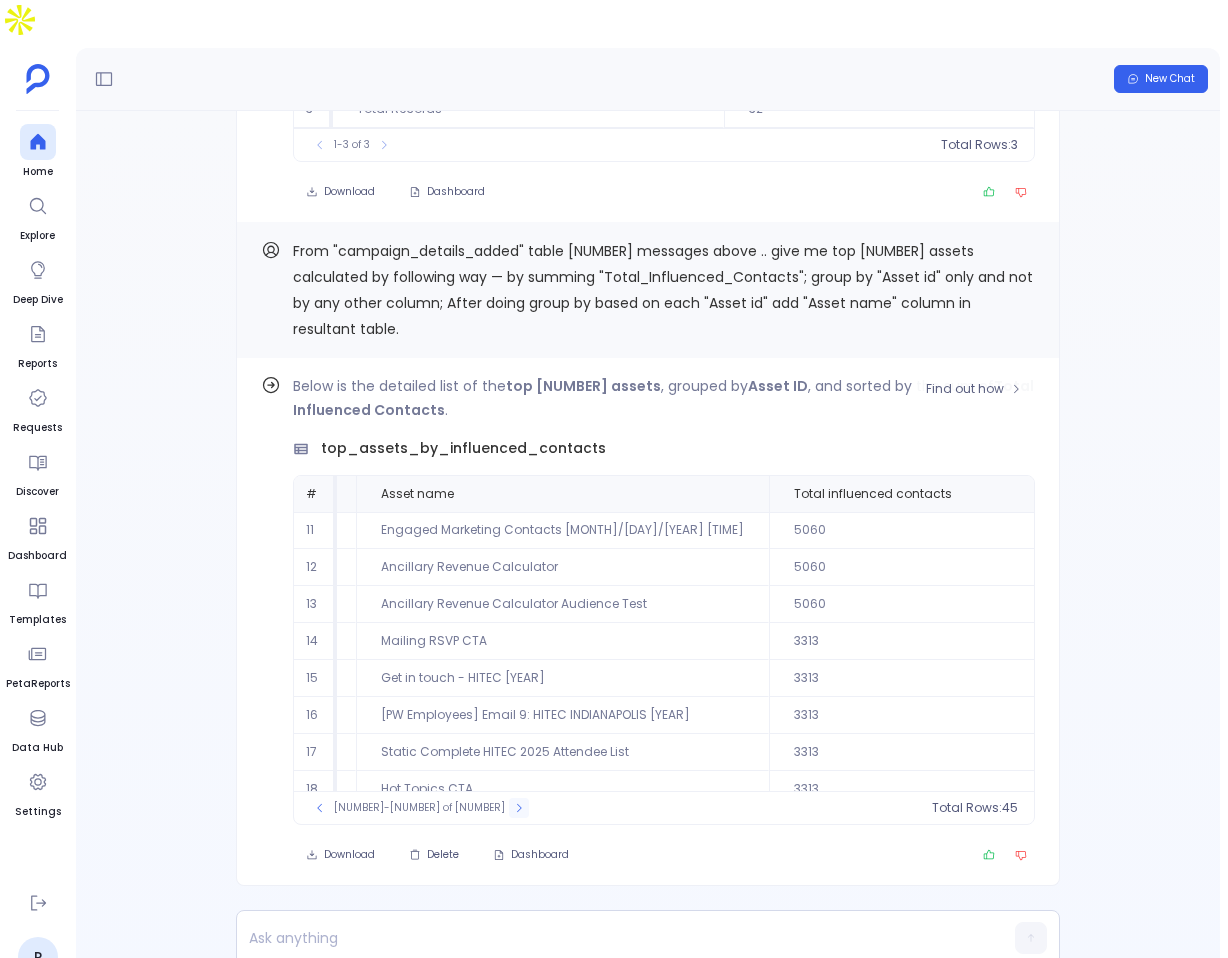 click 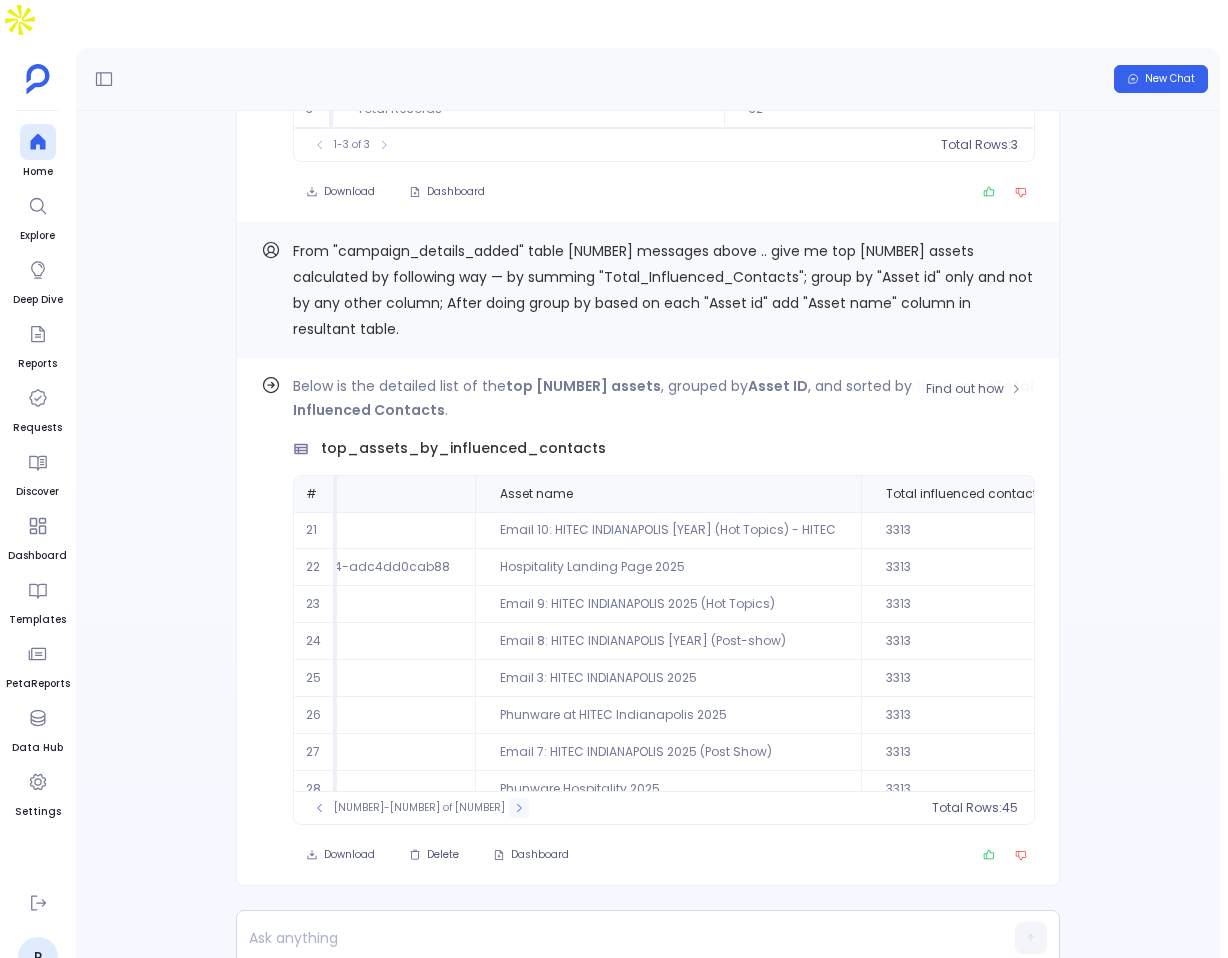 click 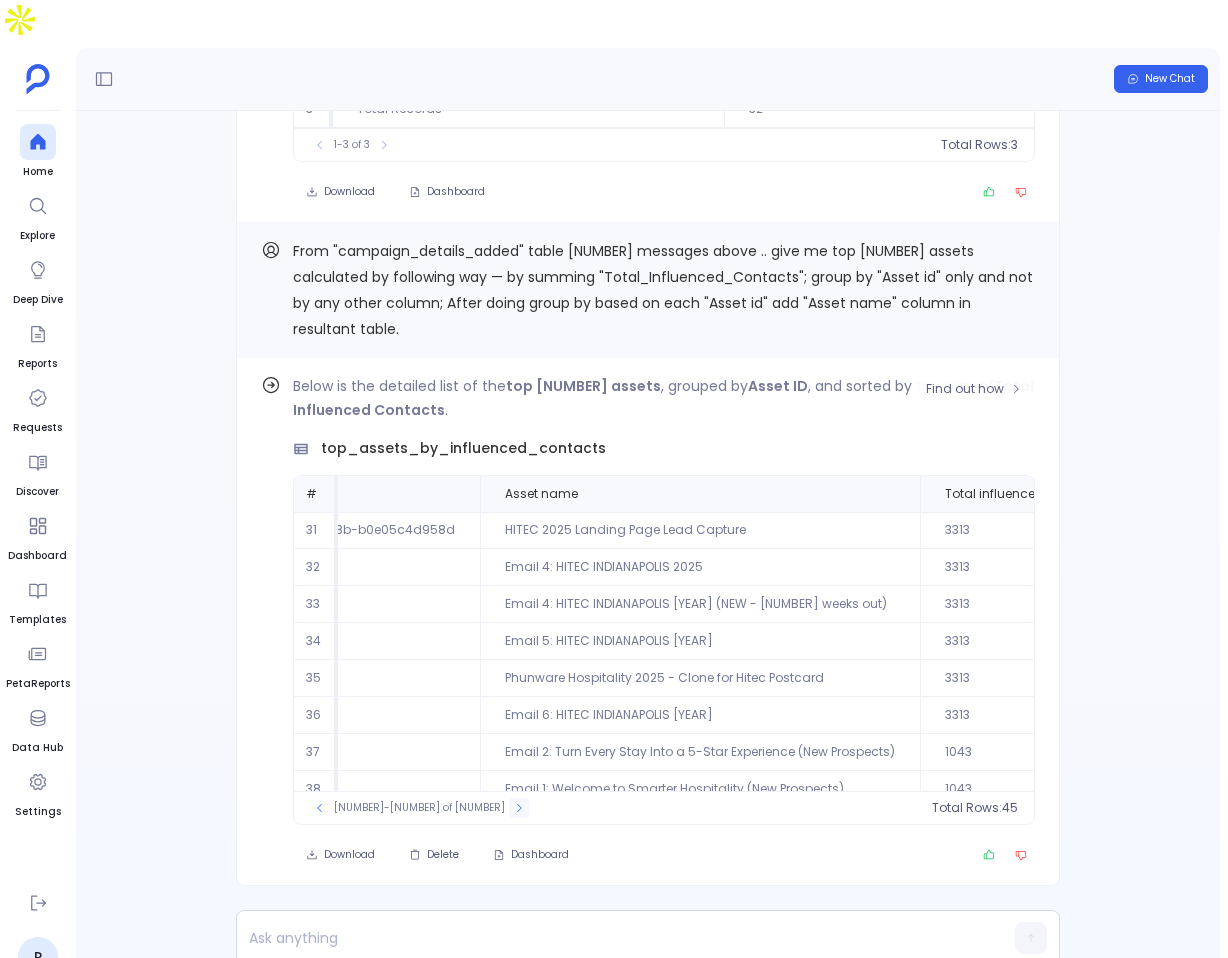 click 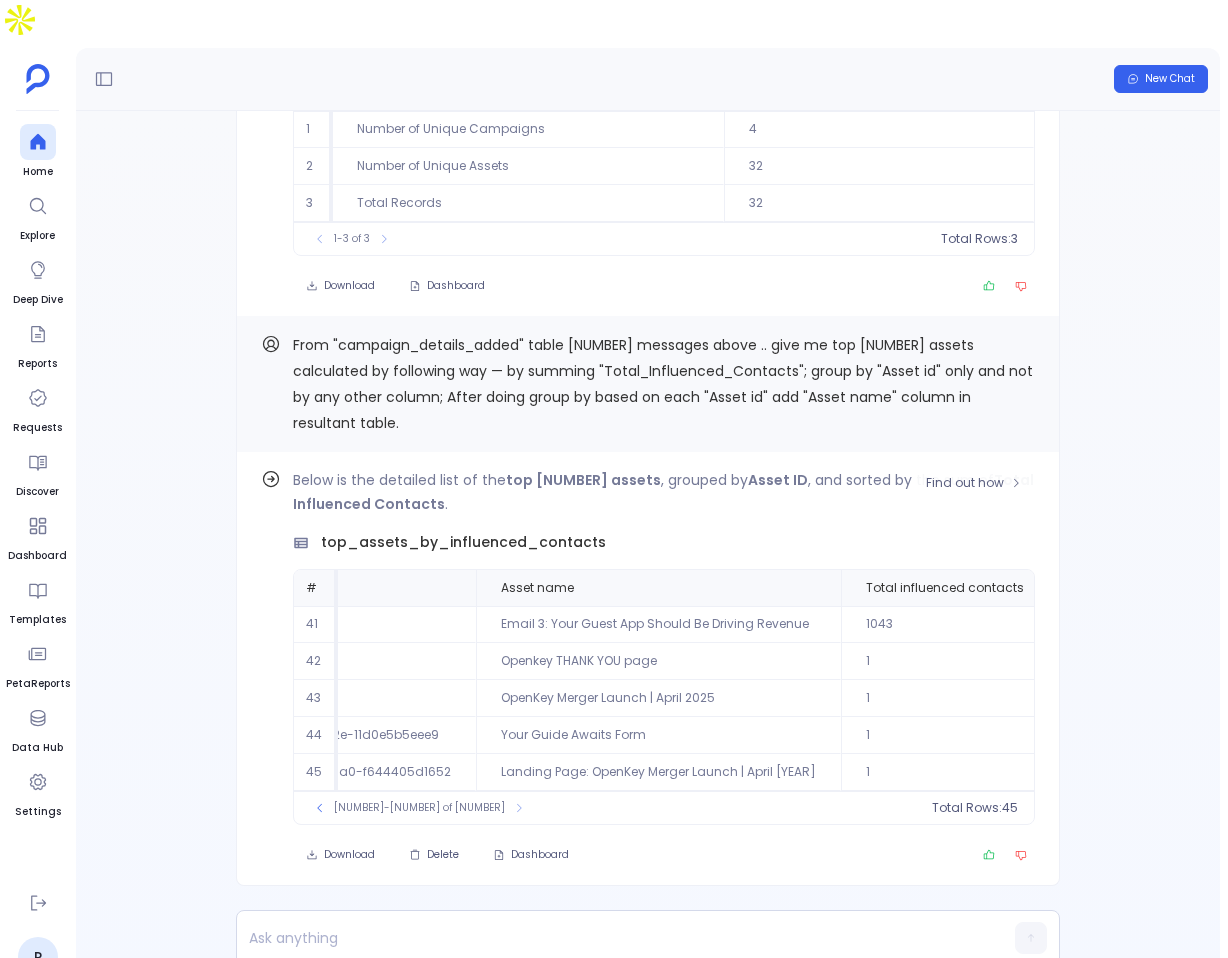 click on "41-45 of 45 Total Rows:  45" at bounding box center (664, 807) 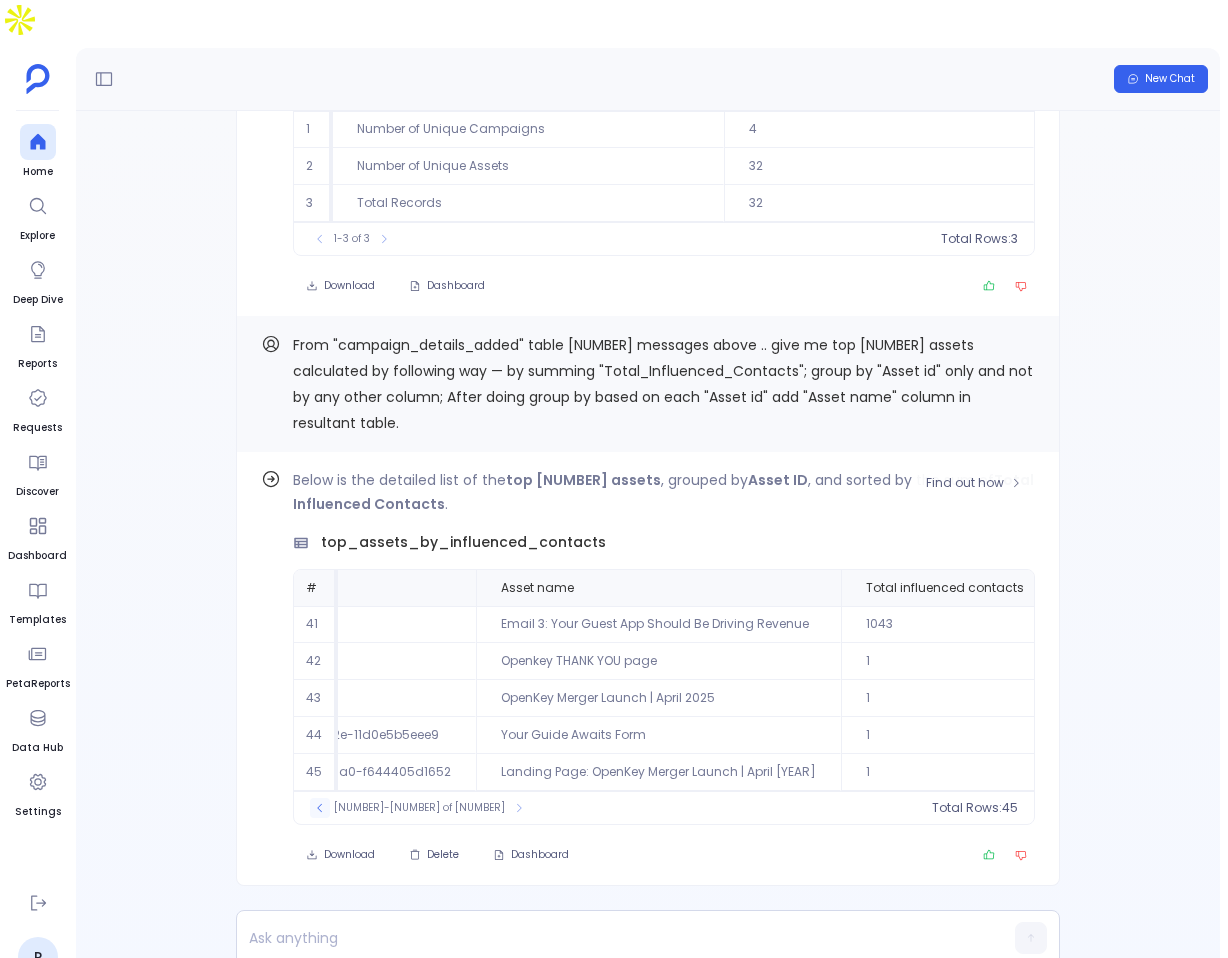 click 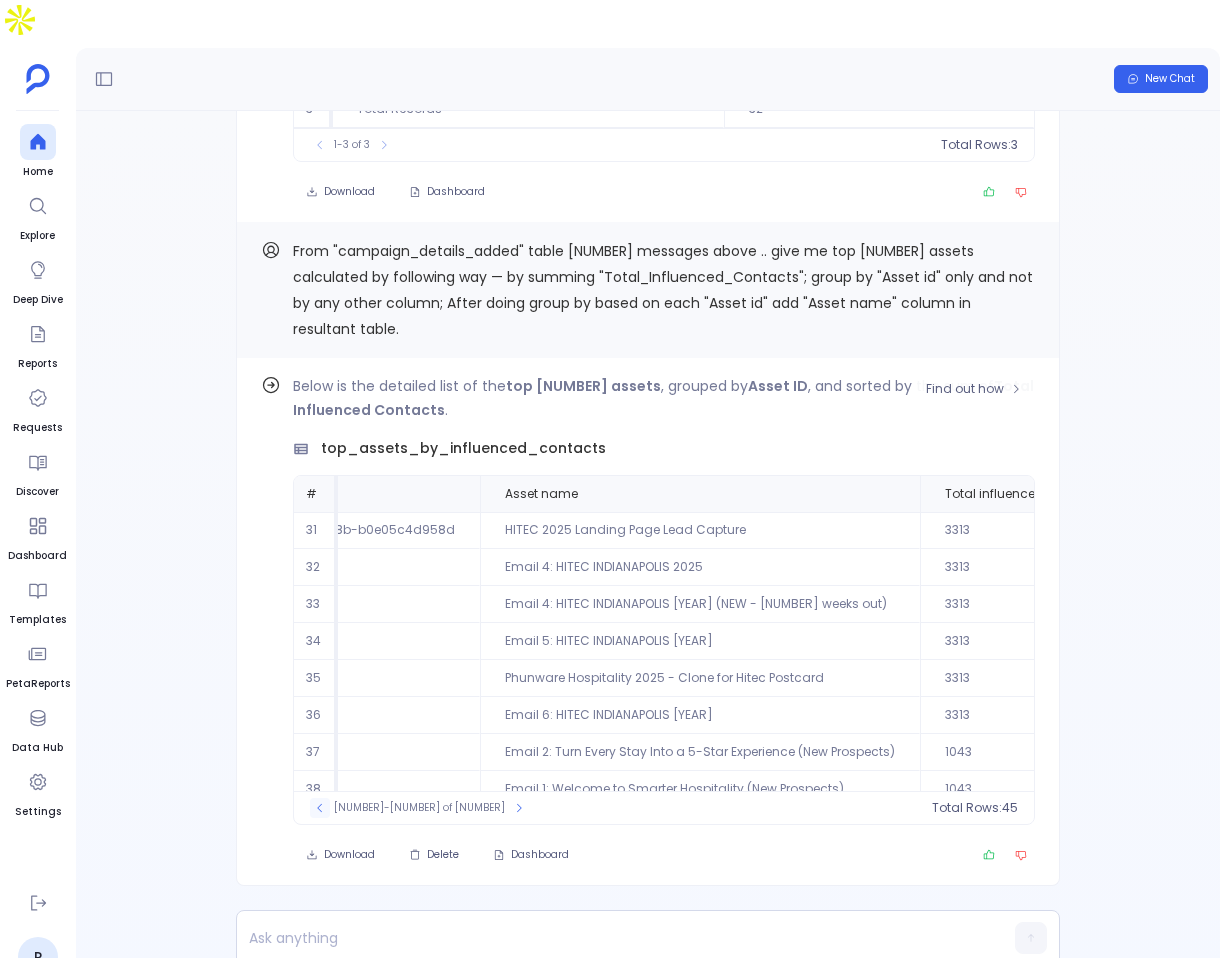 click 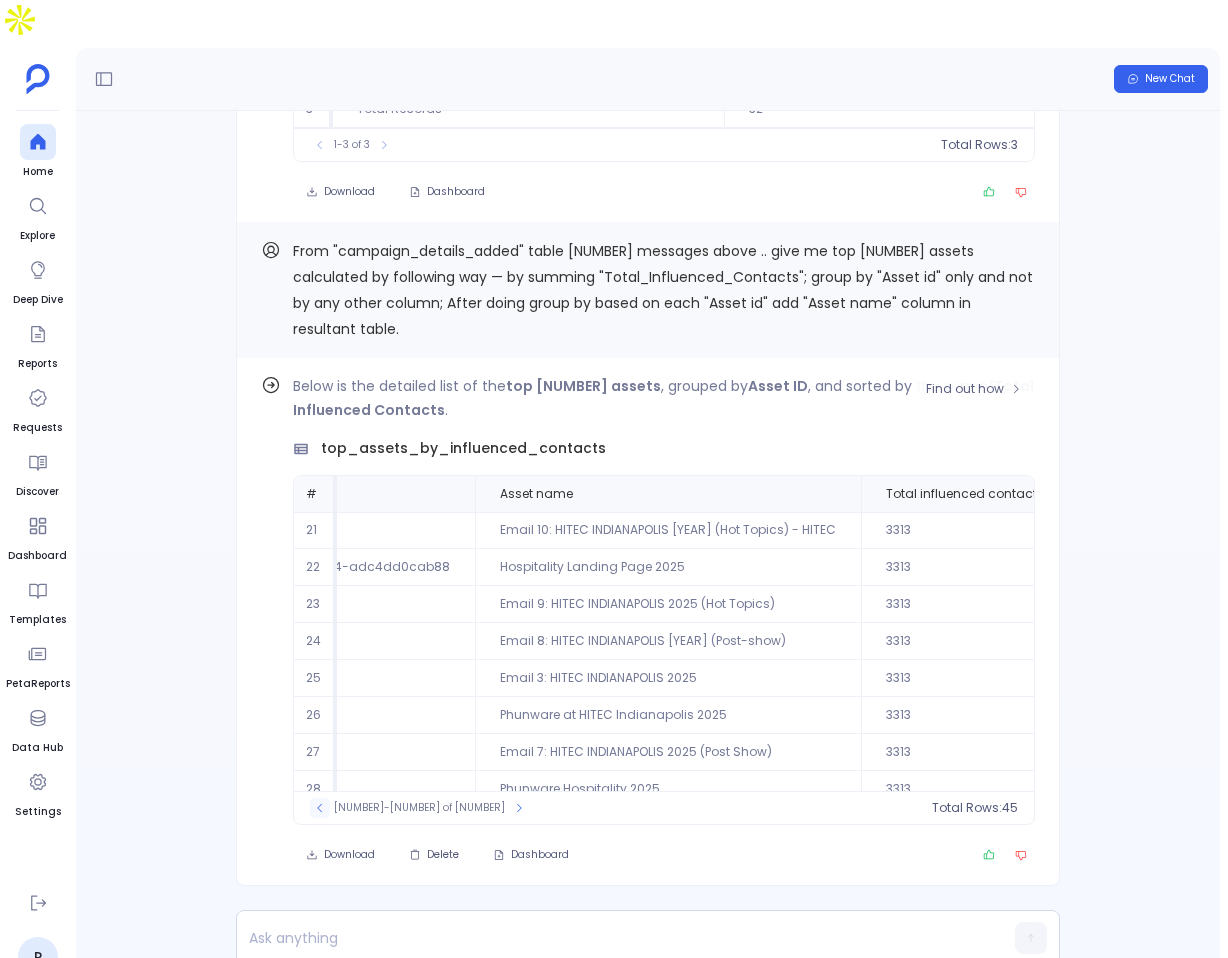 click 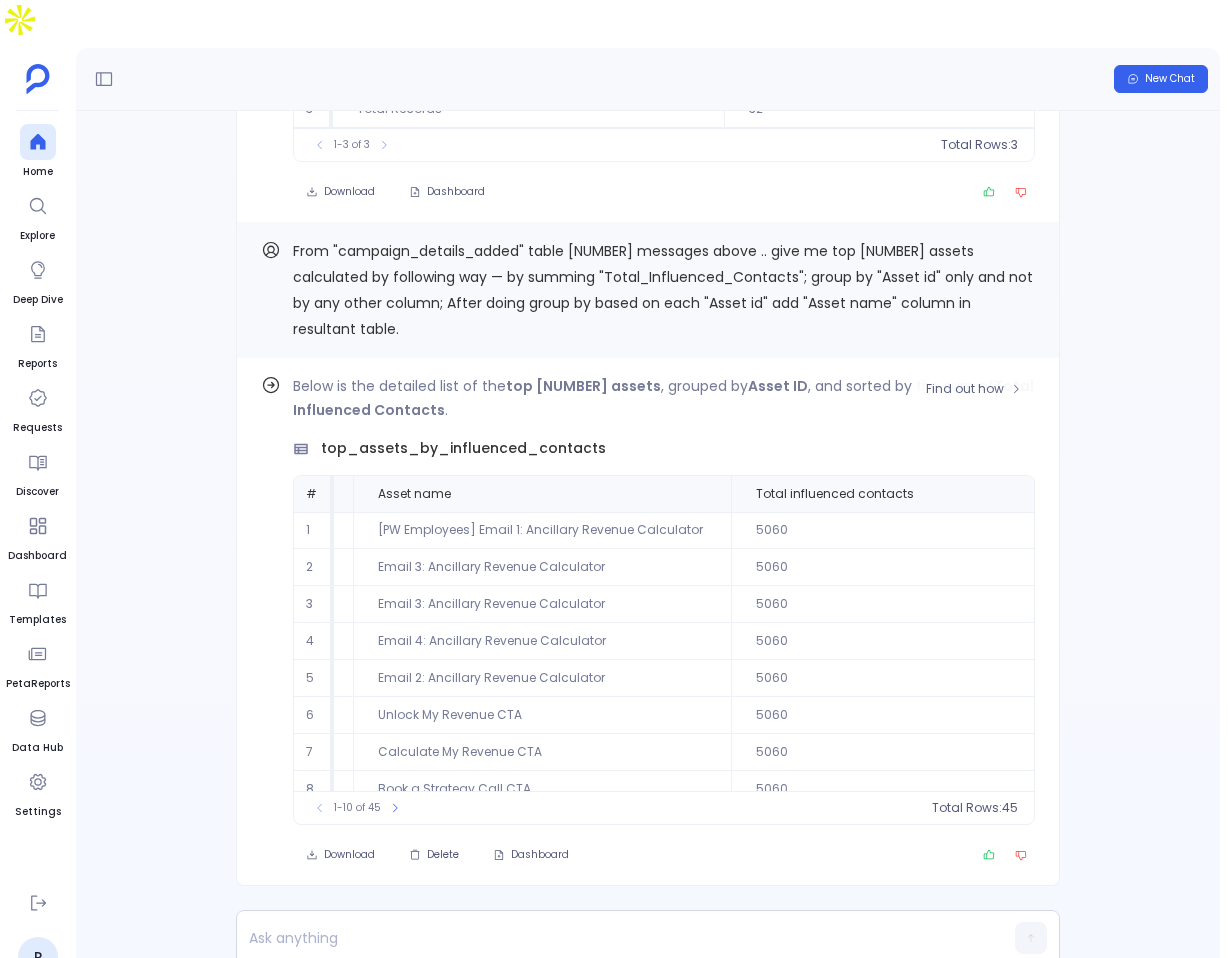 click on "[PW Employees] Email 1: Ancillary Revenue Calculator" at bounding box center (542, 530) 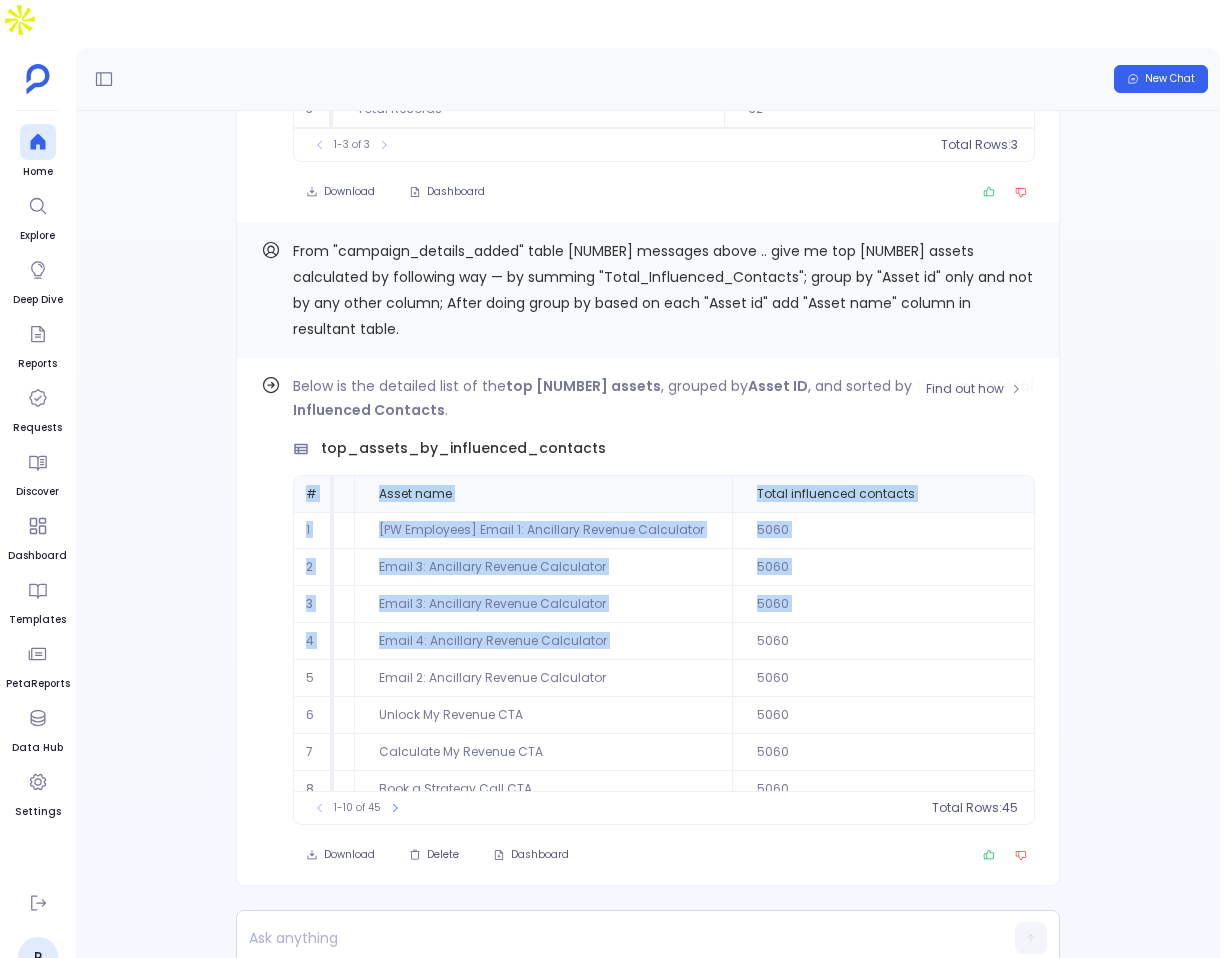 drag, startPoint x: 309, startPoint y: 447, endPoint x: 758, endPoint y: 601, distance: 474.6757 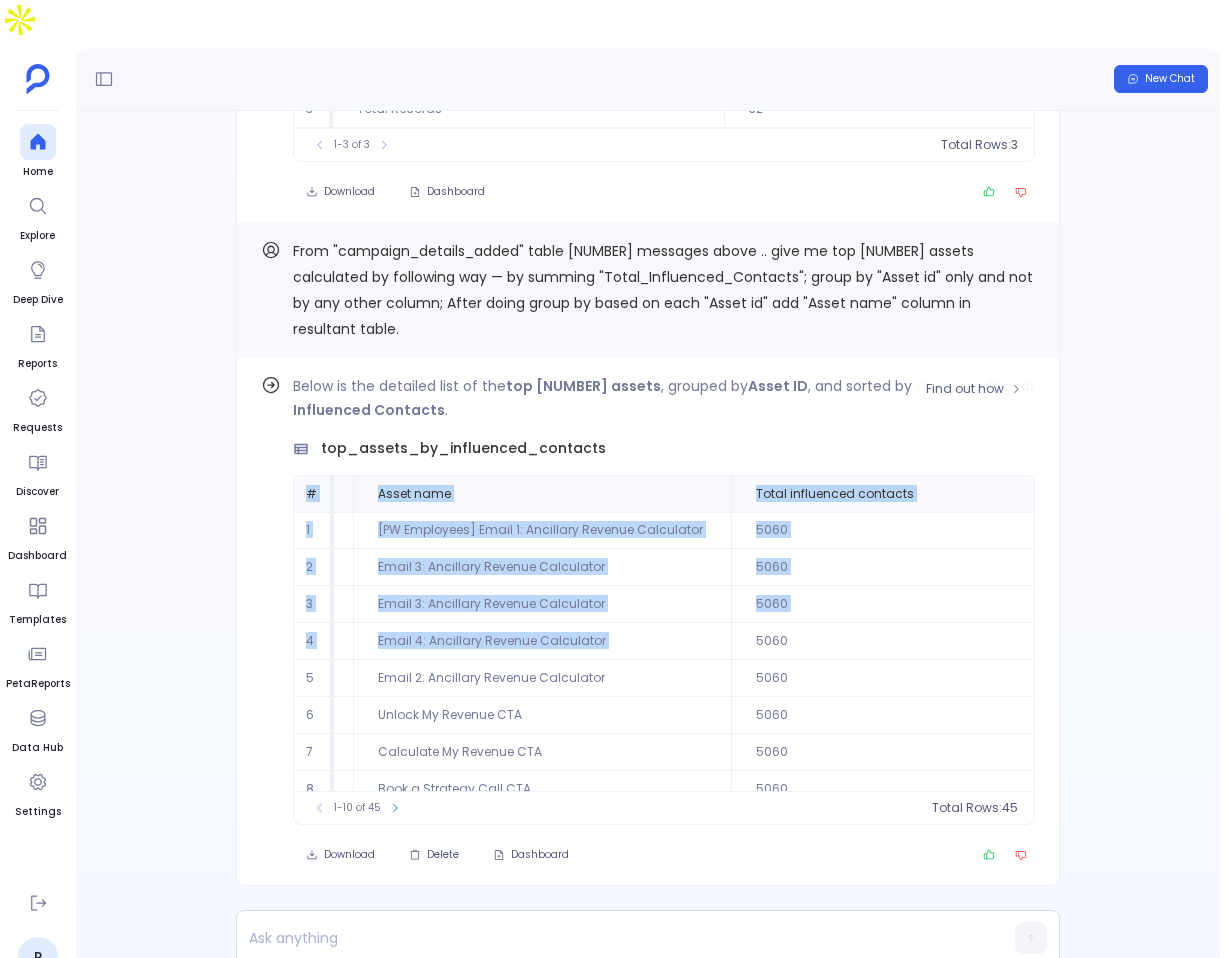 scroll, scrollTop: 96, scrollLeft: 178, axis: both 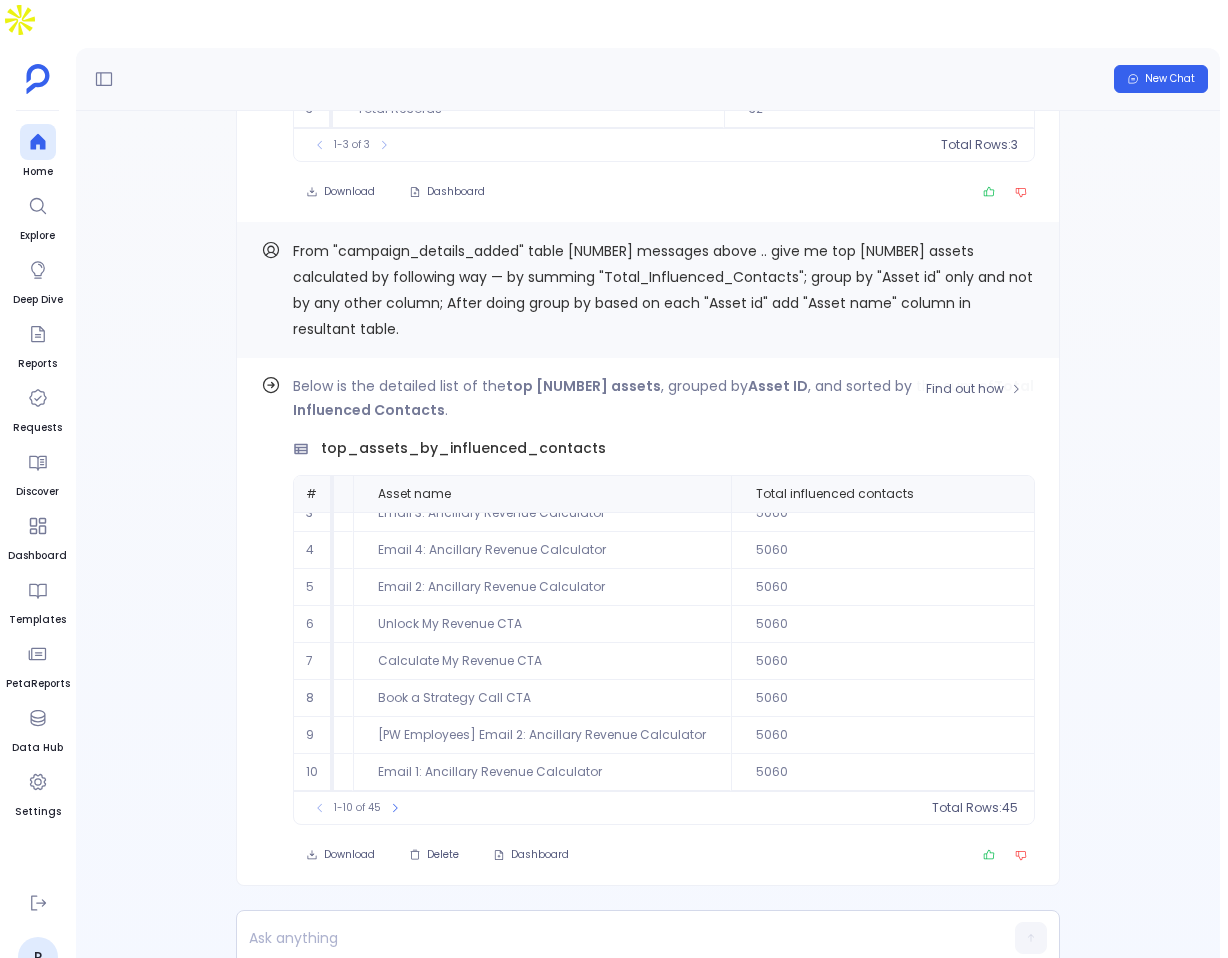 click on "Calculate My Revenue CTA" at bounding box center (542, 661) 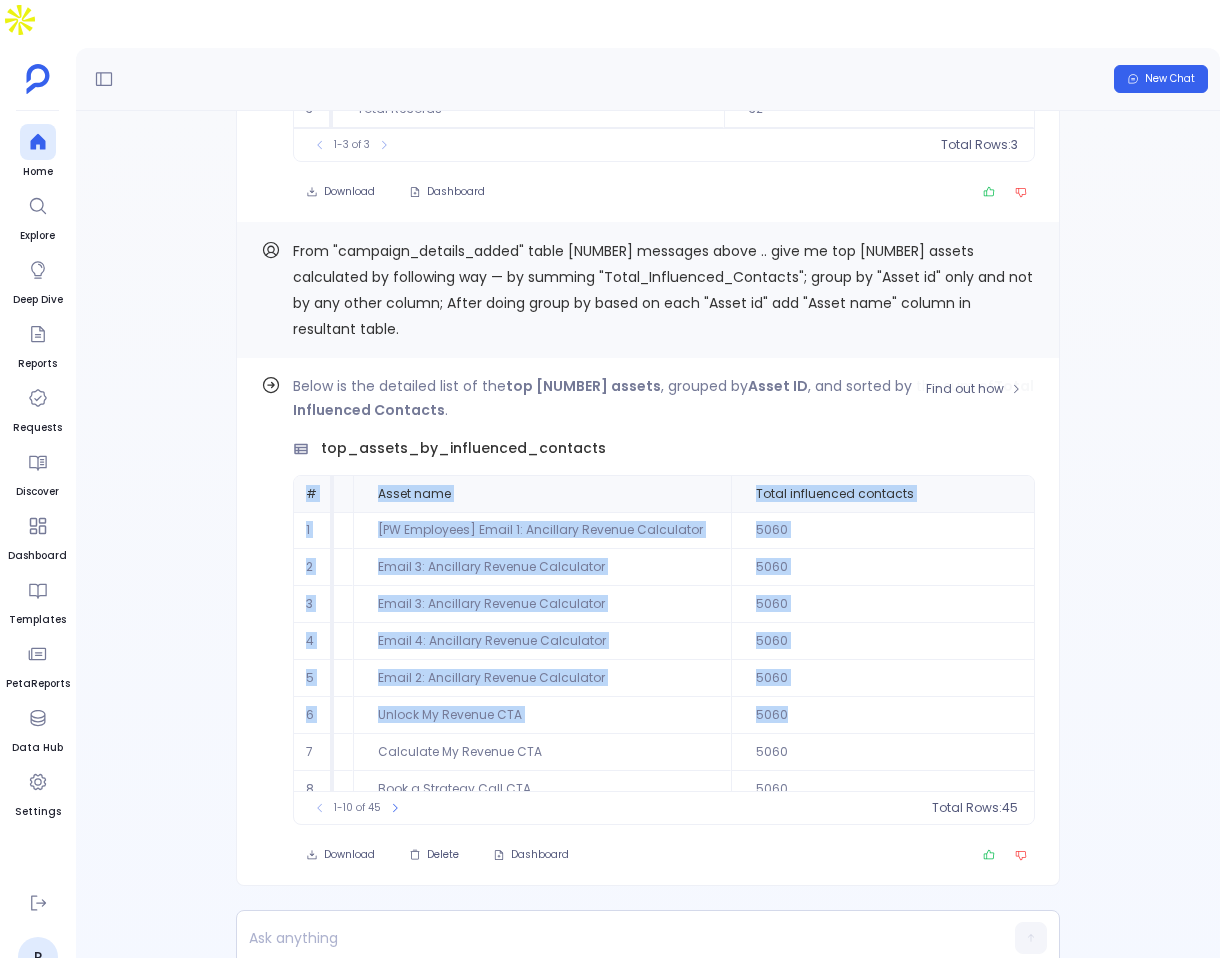 drag, startPoint x: 304, startPoint y: 454, endPoint x: 1053, endPoint y: 685, distance: 783.8125 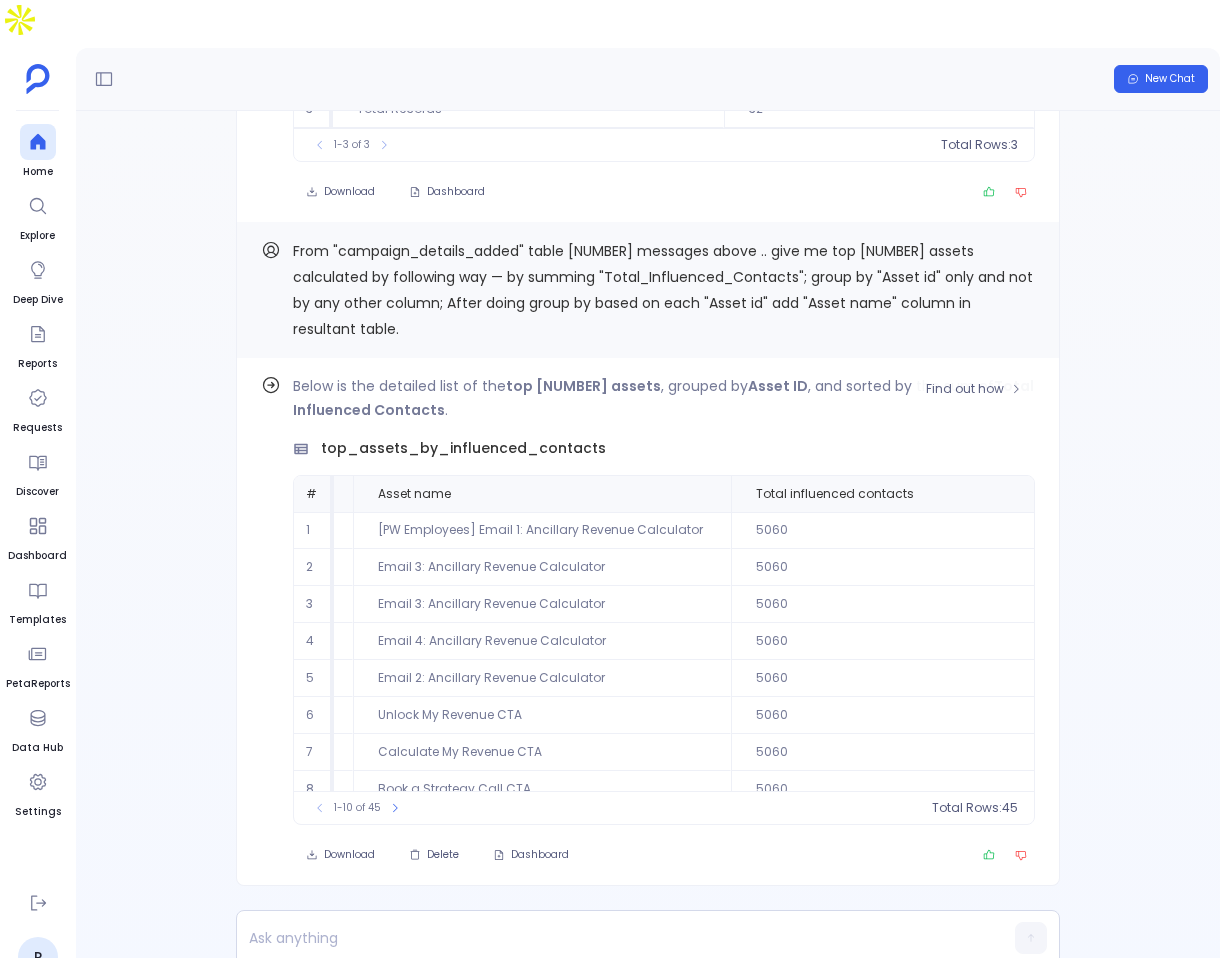 scroll, scrollTop: 96, scrollLeft: 178, axis: both 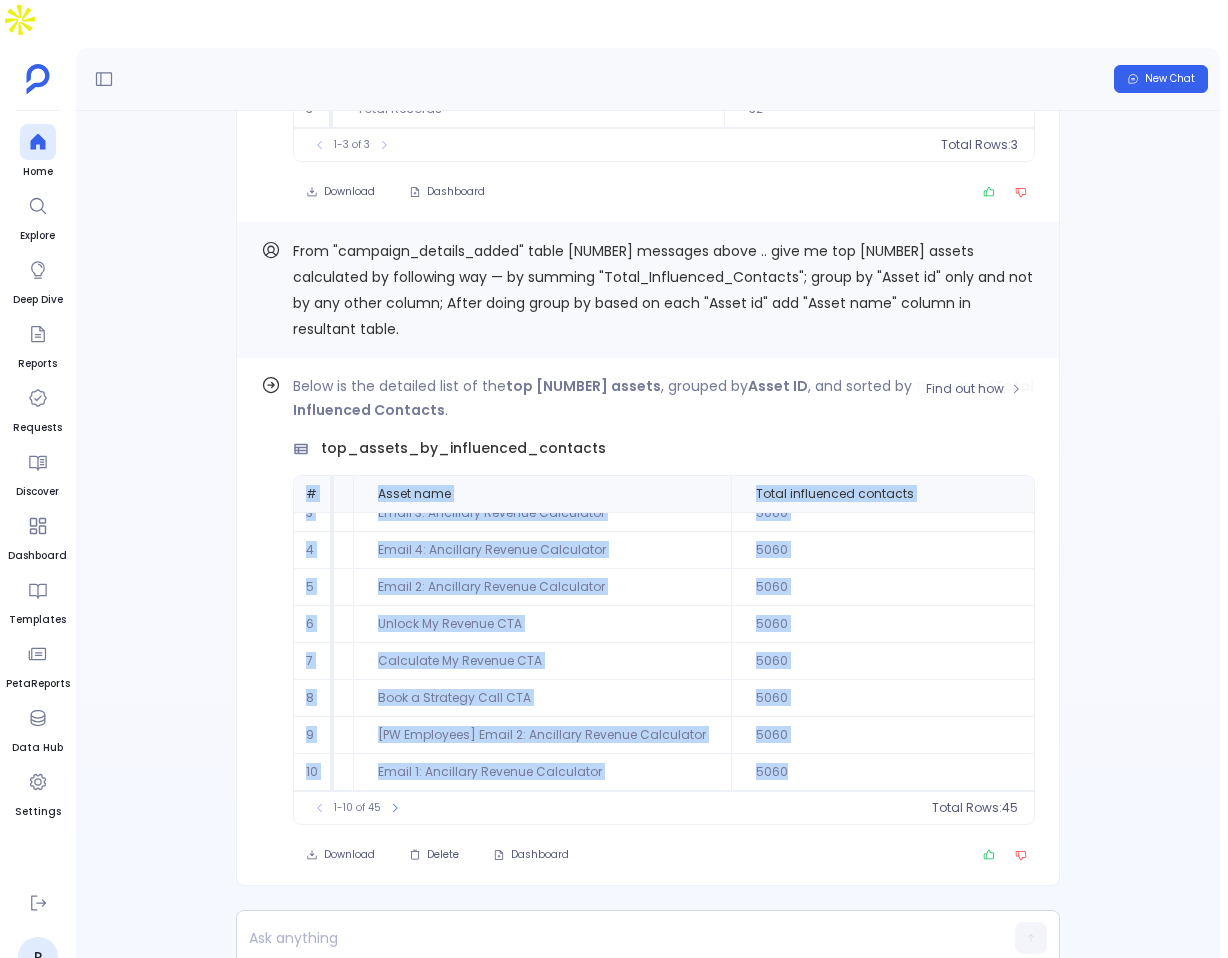 click on "5060" at bounding box center [885, 772] 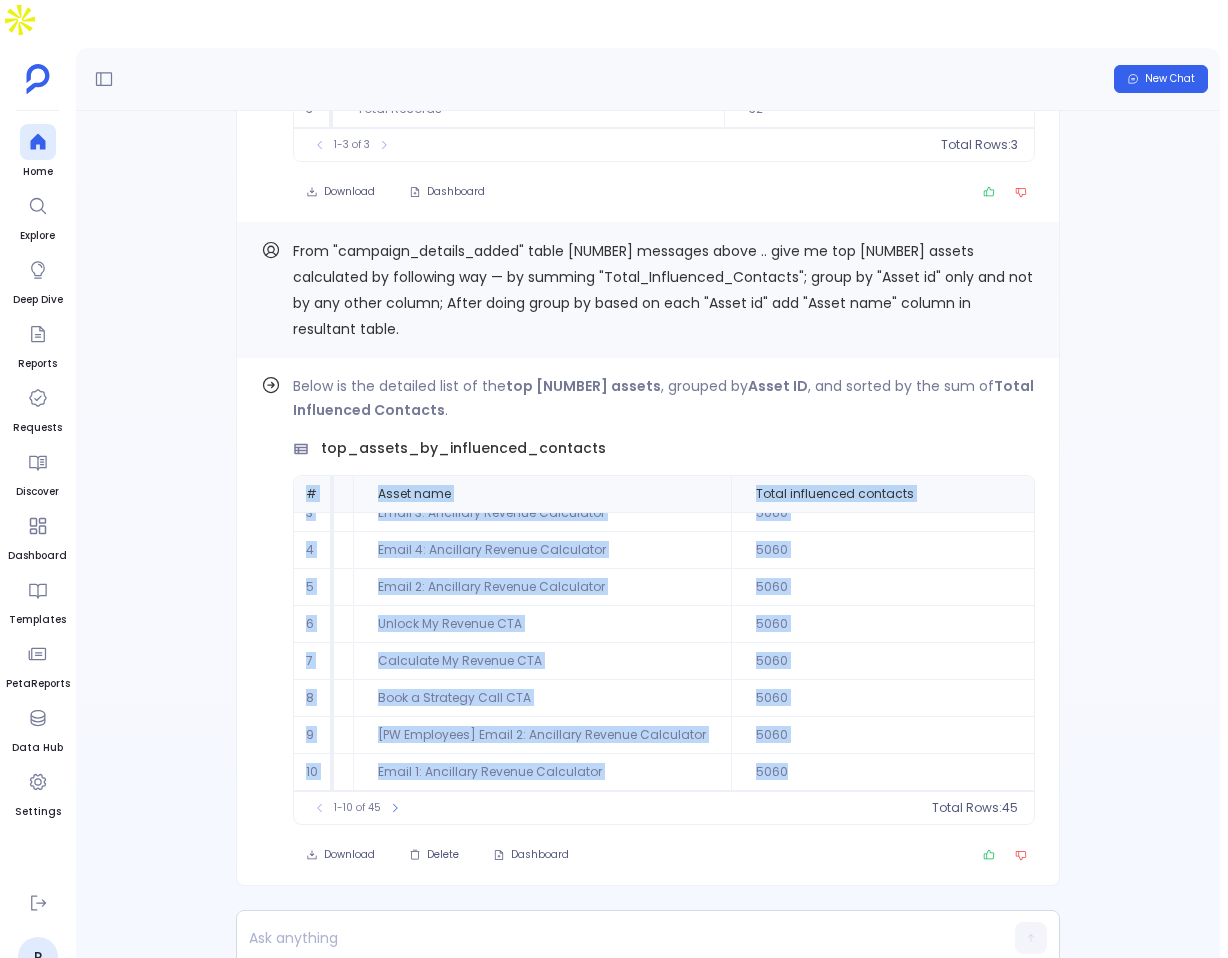 scroll, scrollTop: 96, scrollLeft: 178, axis: both 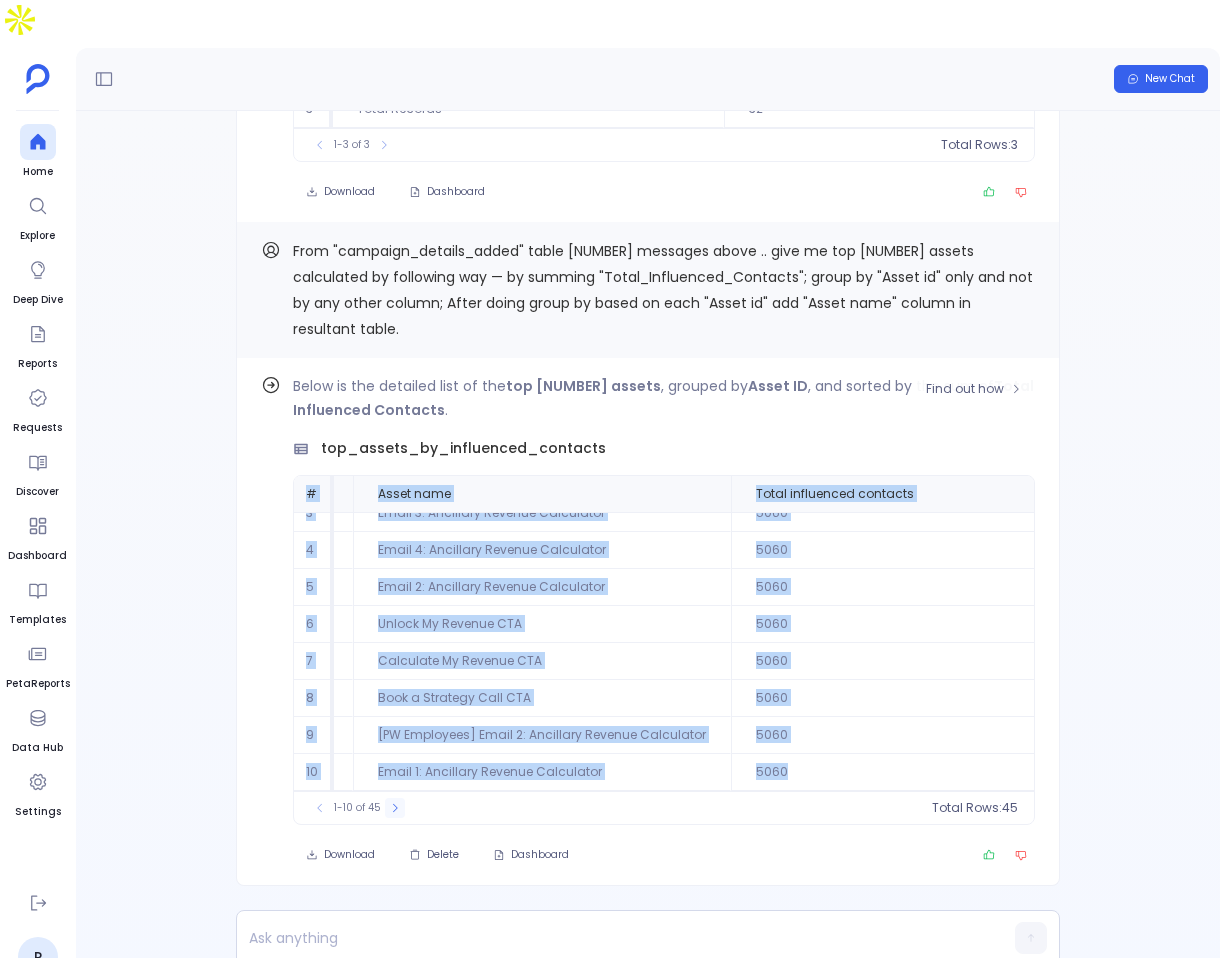 click 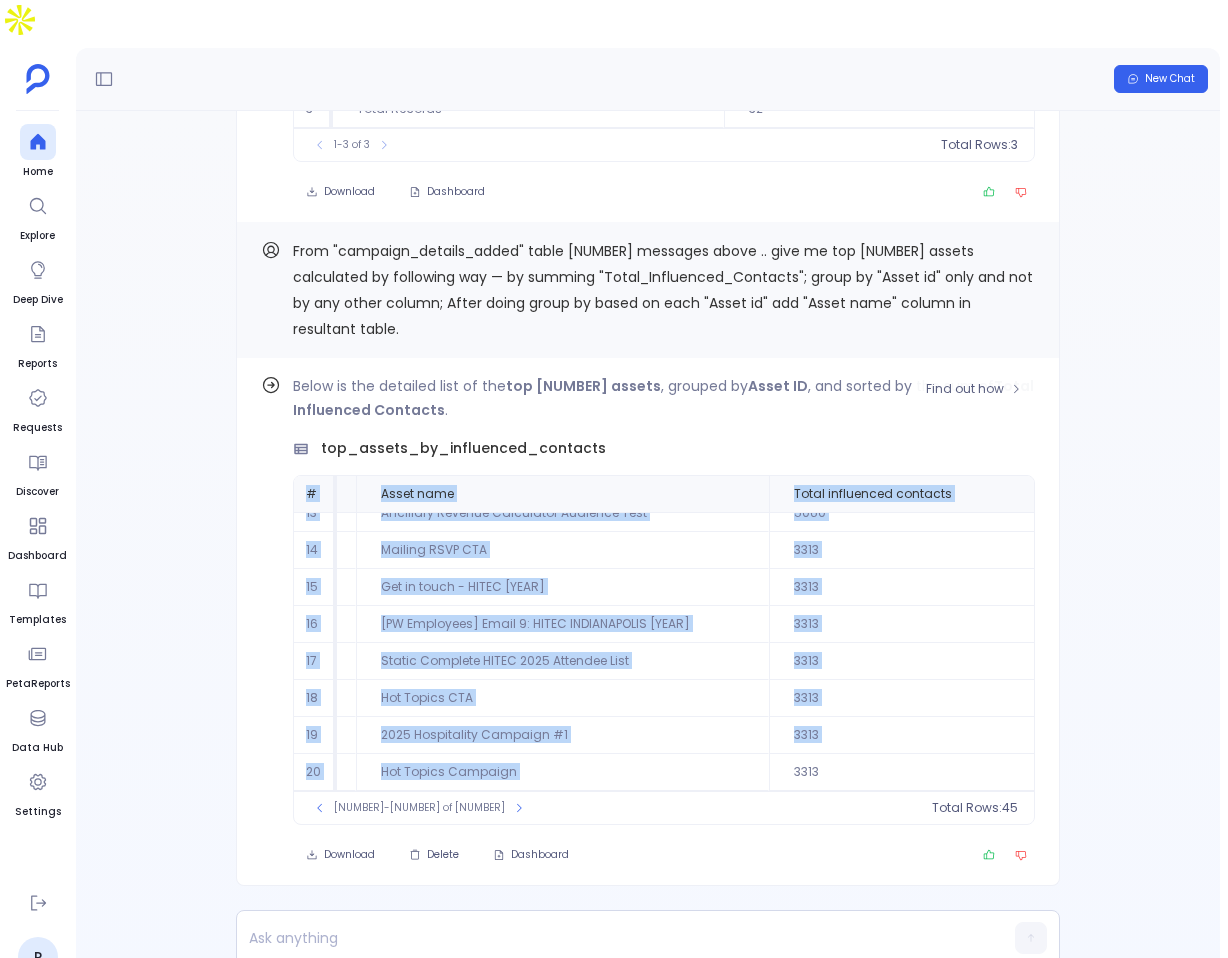 click on "[UUID]" at bounding box center (257, 587) 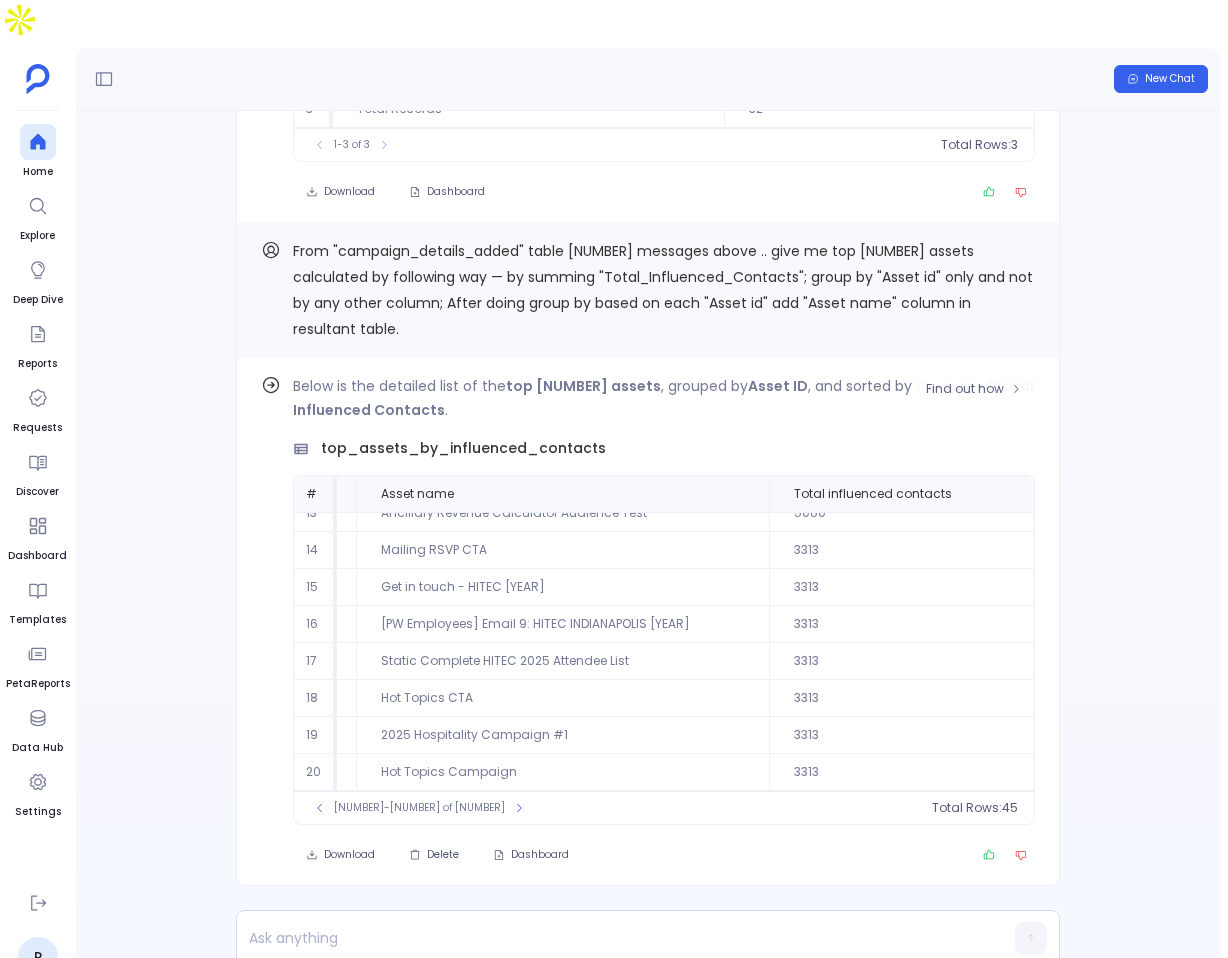 click on "[UUID]" at bounding box center (257, 587) 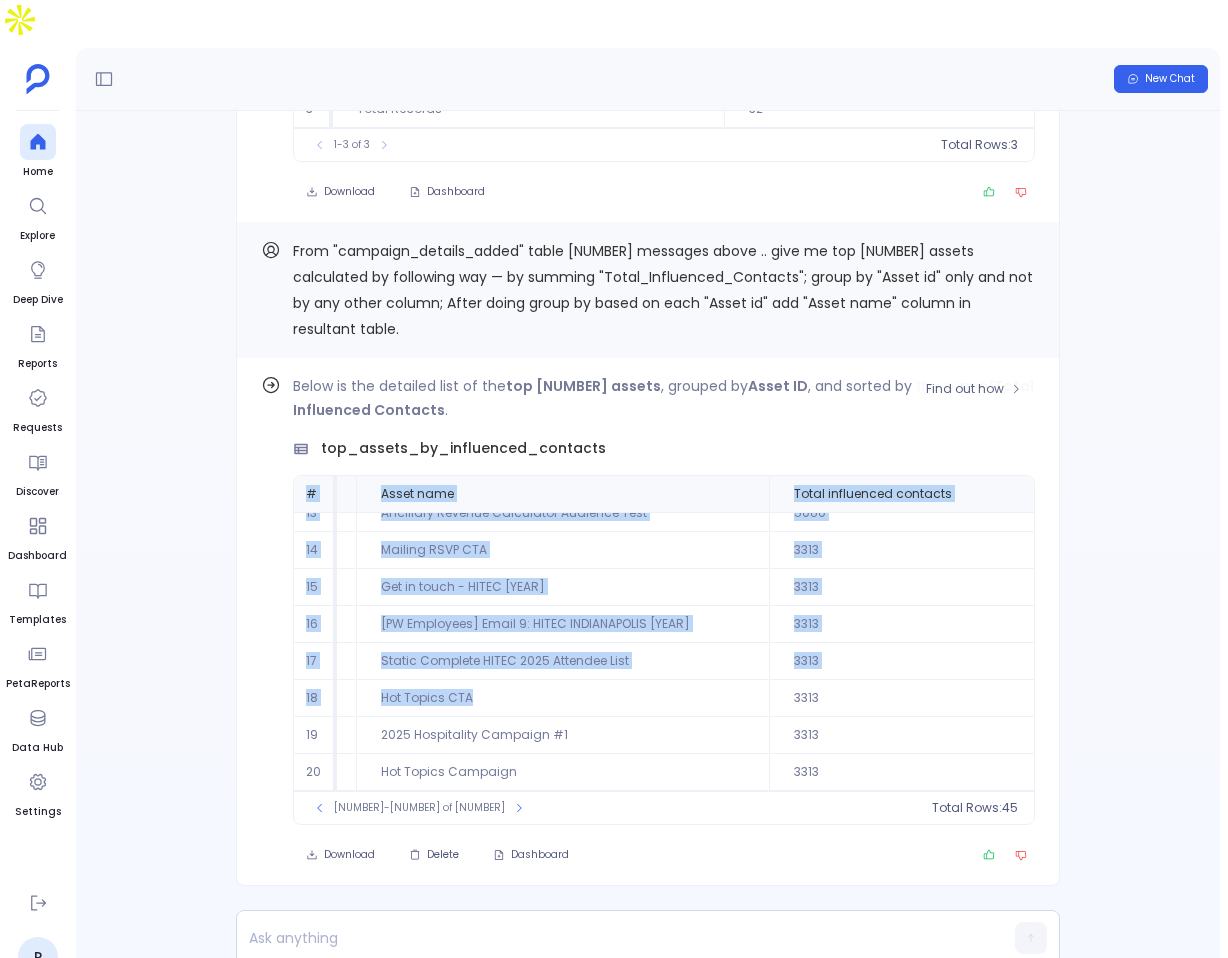 drag, startPoint x: 304, startPoint y: 456, endPoint x: 741, endPoint y: 653, distance: 479.35165 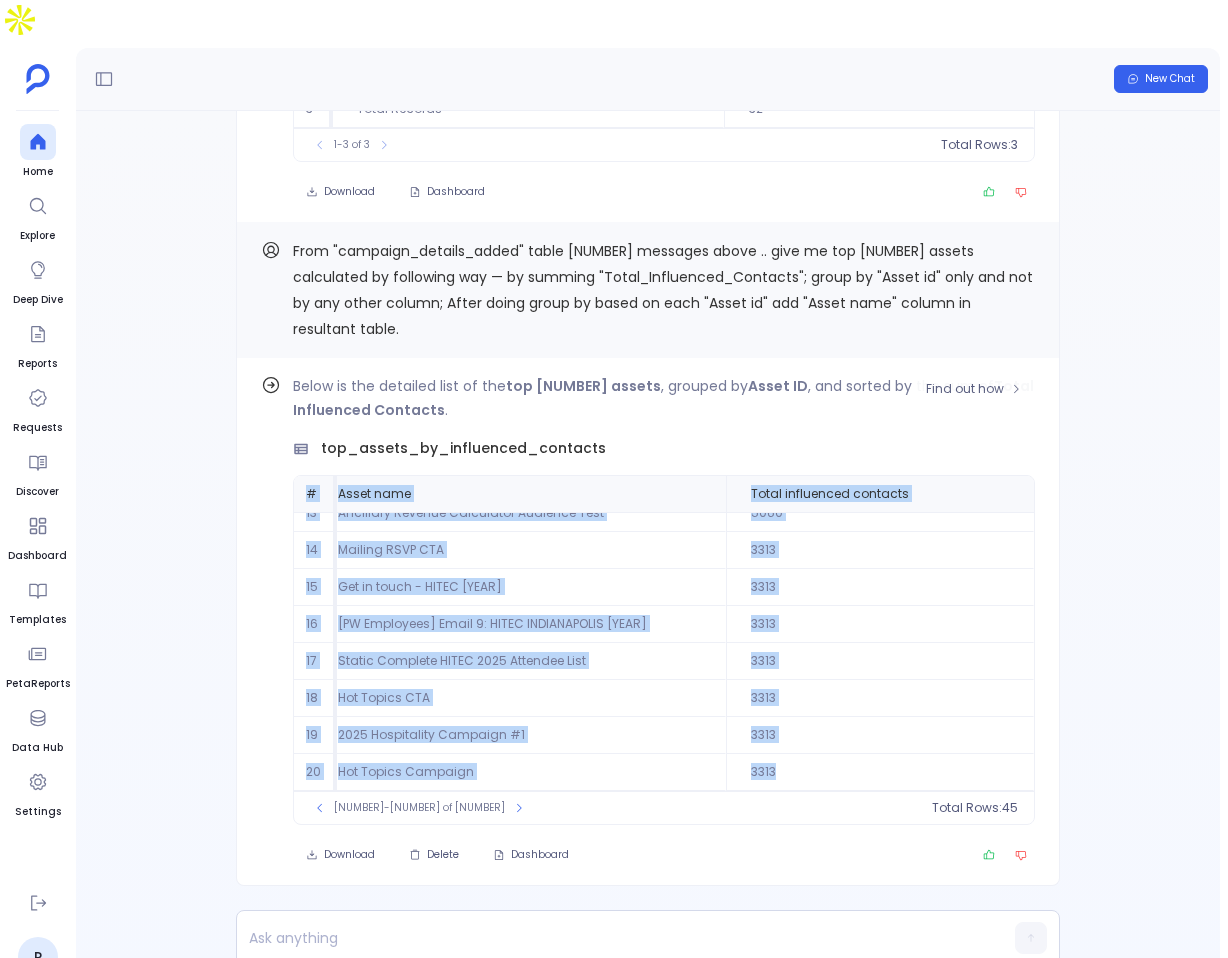 click on "3313" at bounding box center [880, 772] 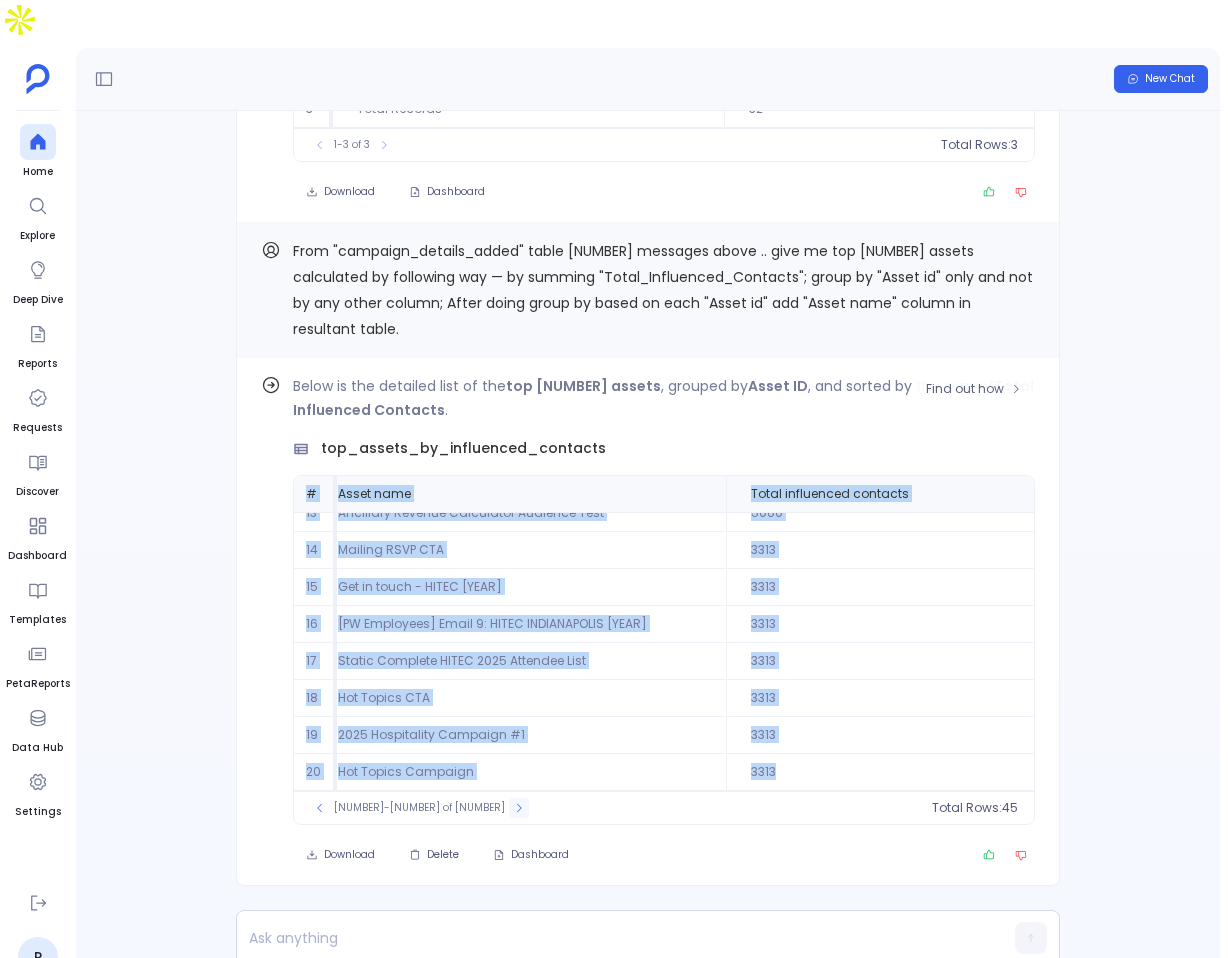 click 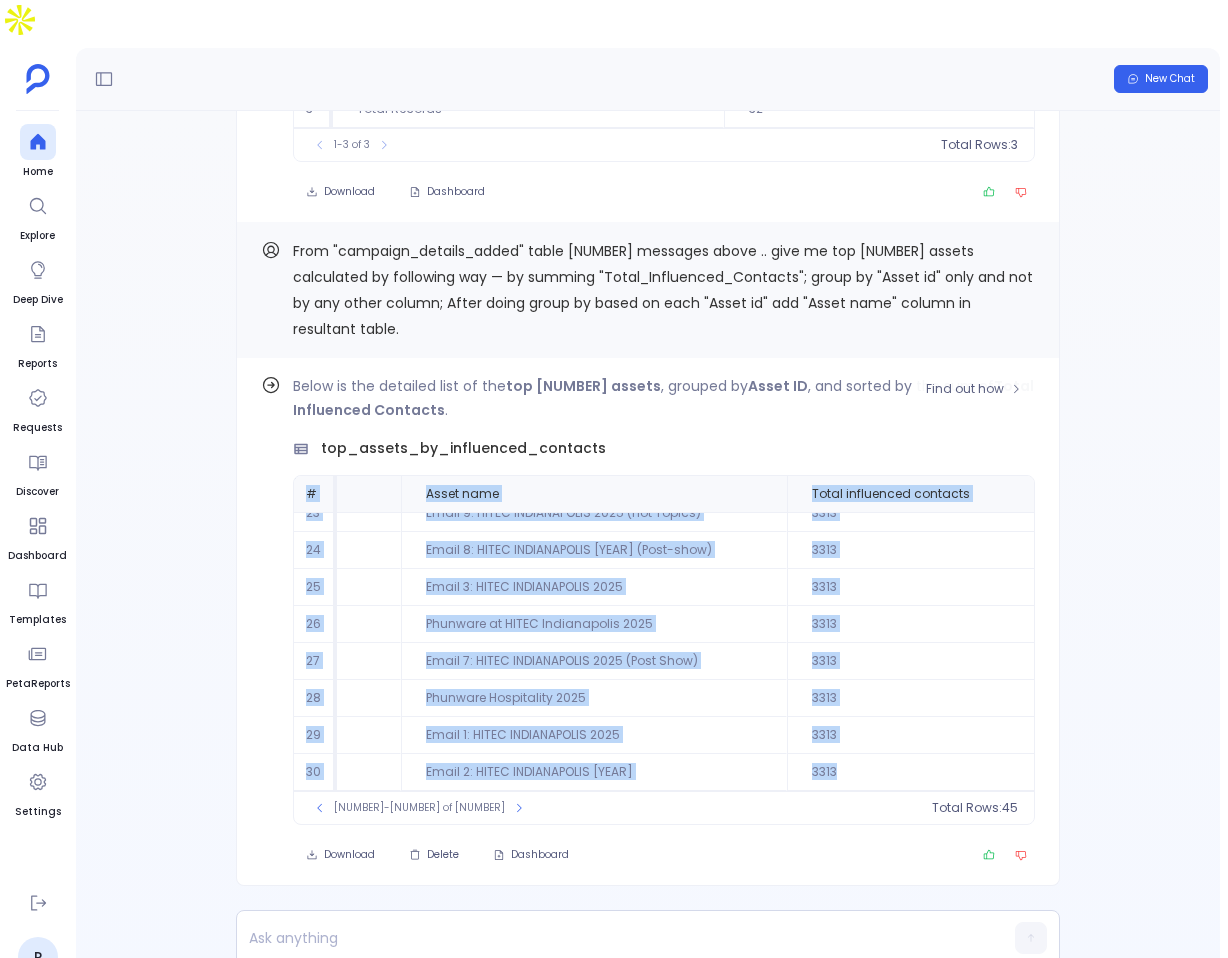 click on "Phunware Hospitality 2025" at bounding box center (594, 698) 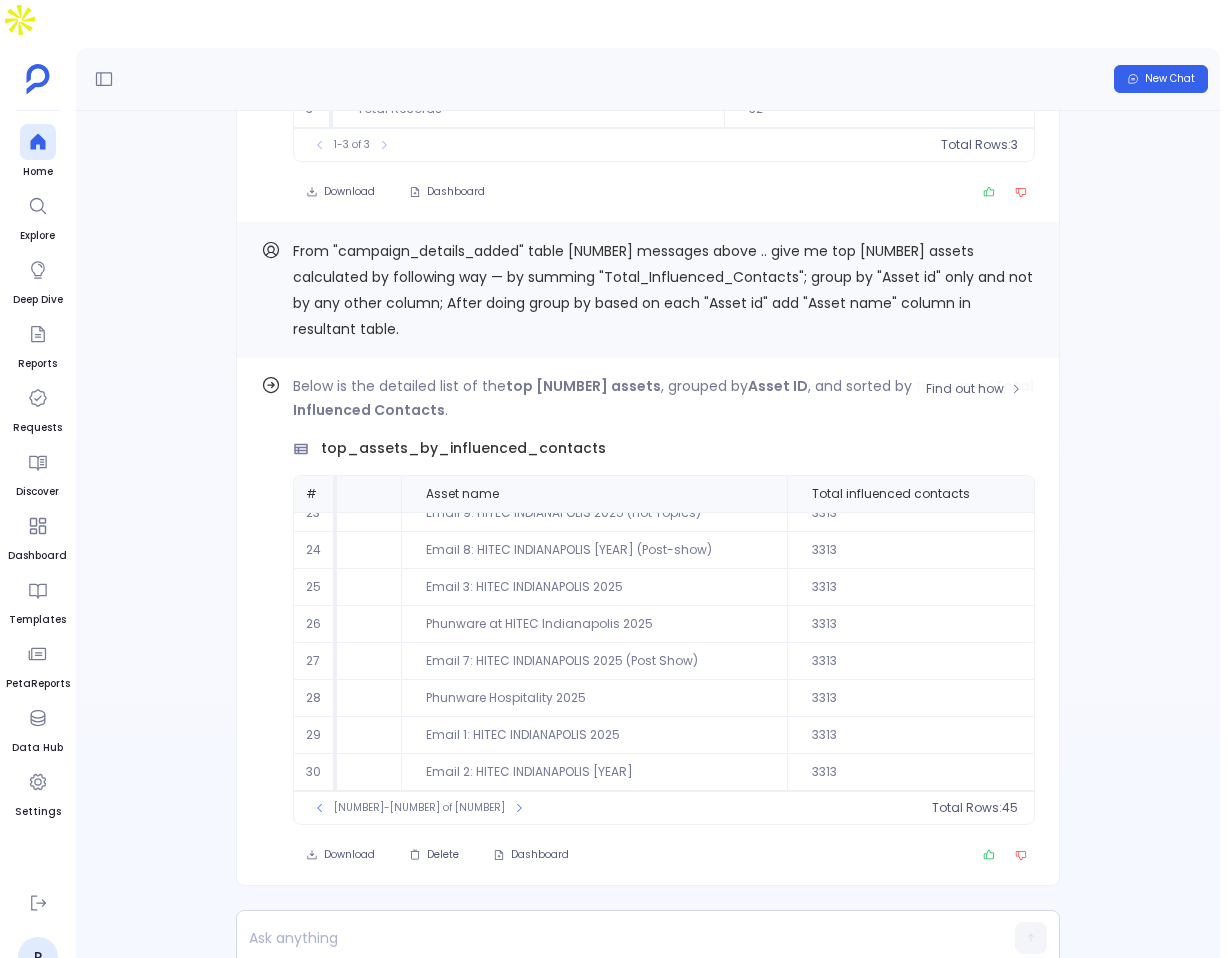 scroll, scrollTop: 0, scrollLeft: 252, axis: horizontal 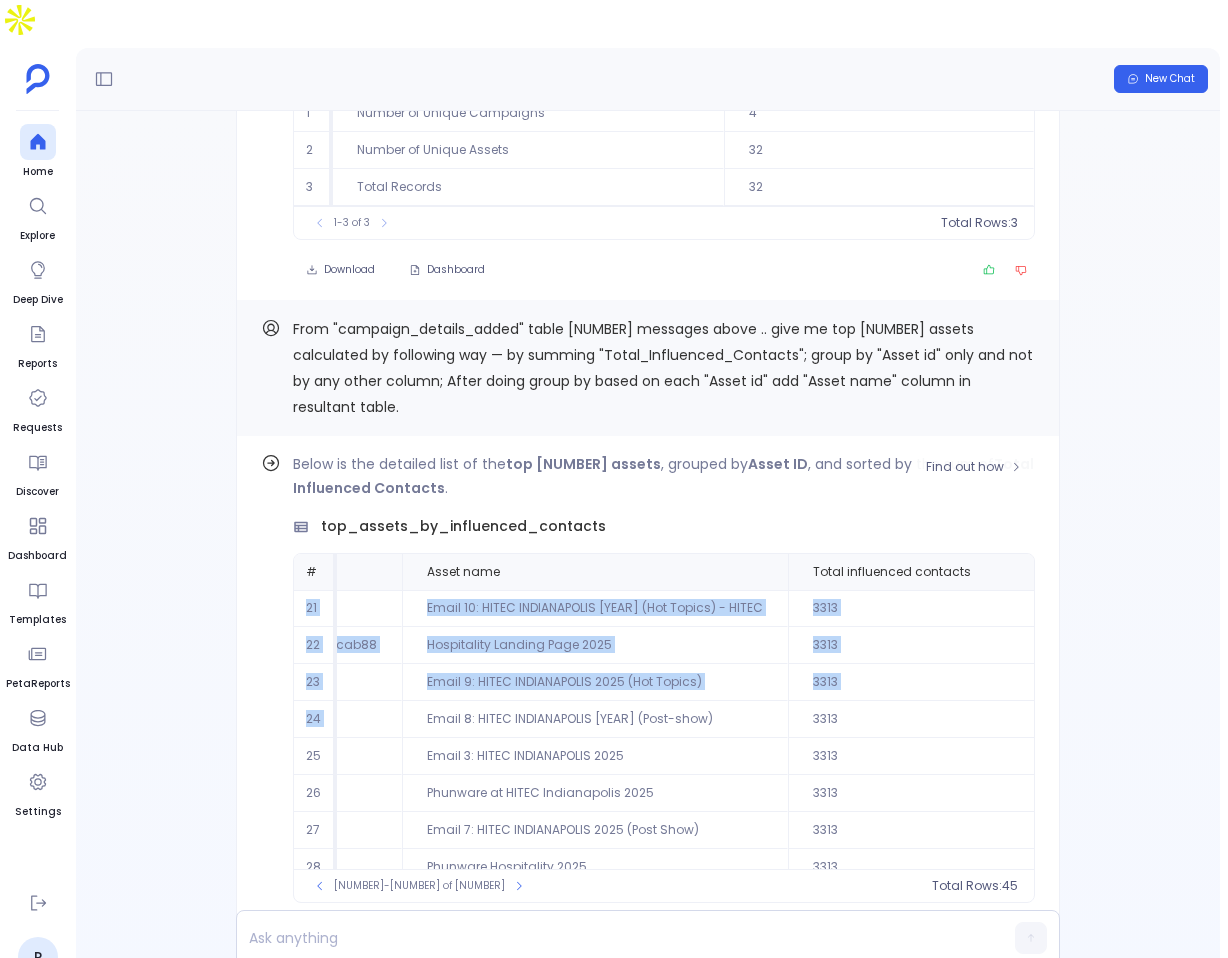 drag, startPoint x: 309, startPoint y: 568, endPoint x: 706, endPoint y: 675, distance: 411.16663 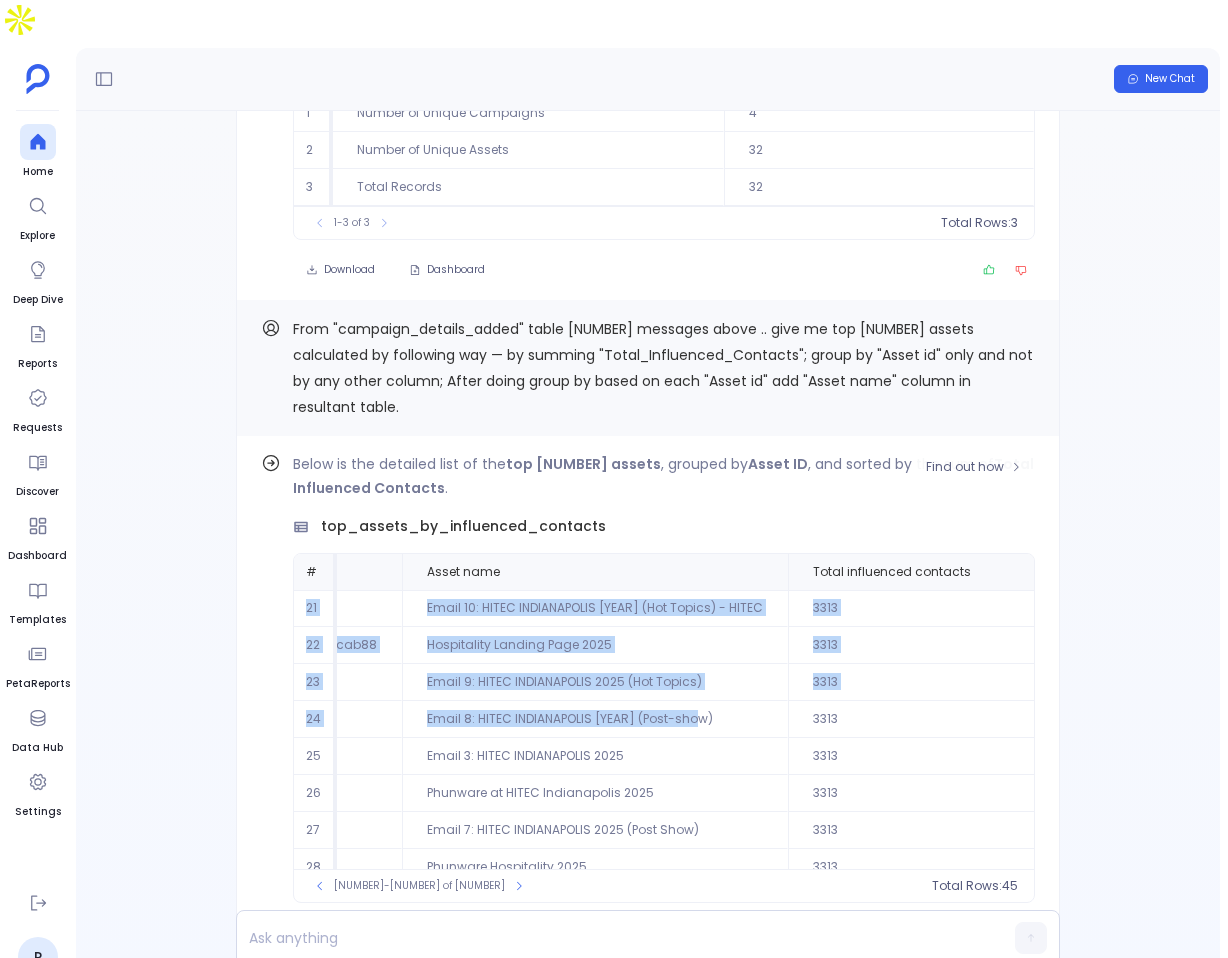 scroll, scrollTop: 96, scrollLeft: 251, axis: both 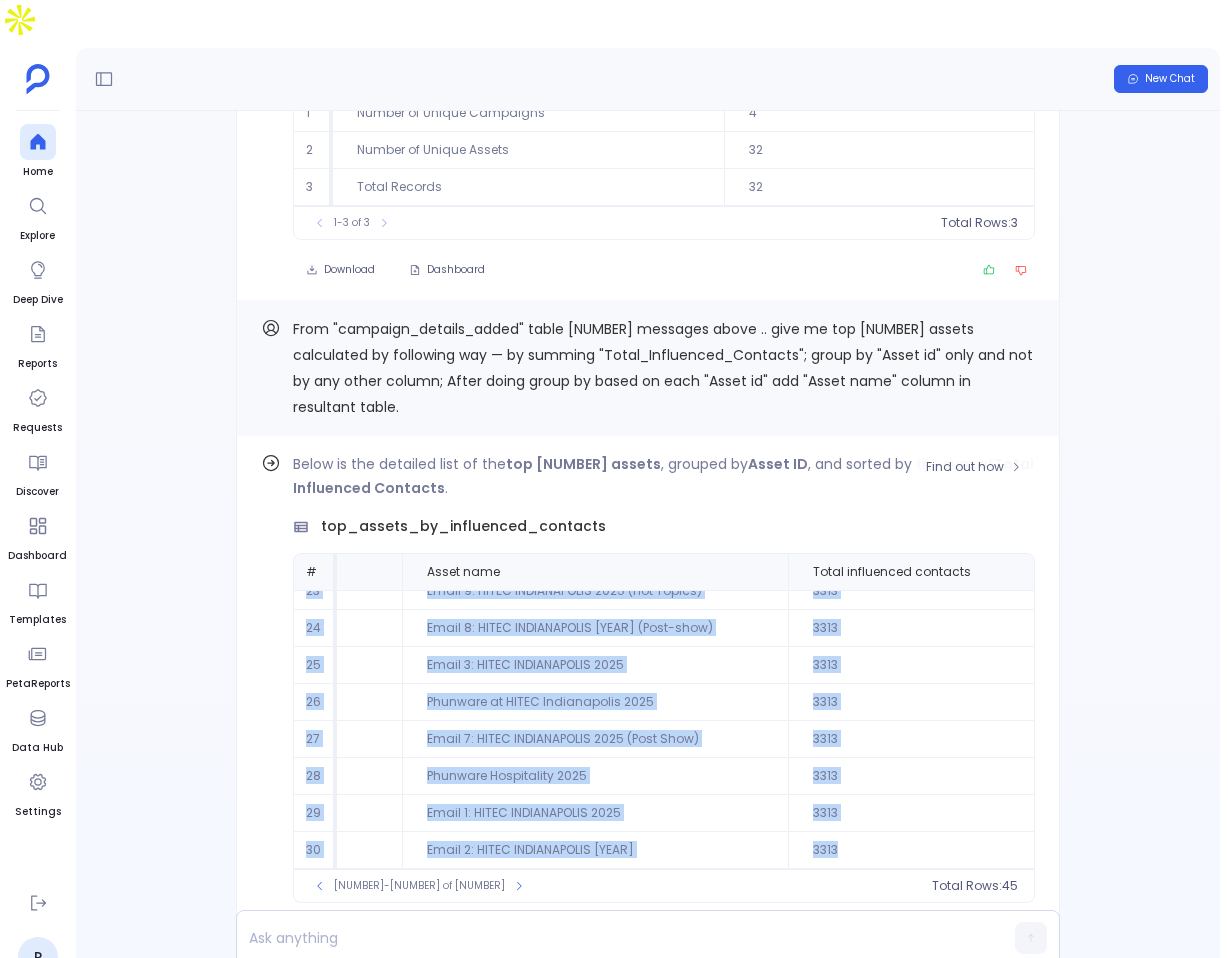 click on "3313" at bounding box center [942, 850] 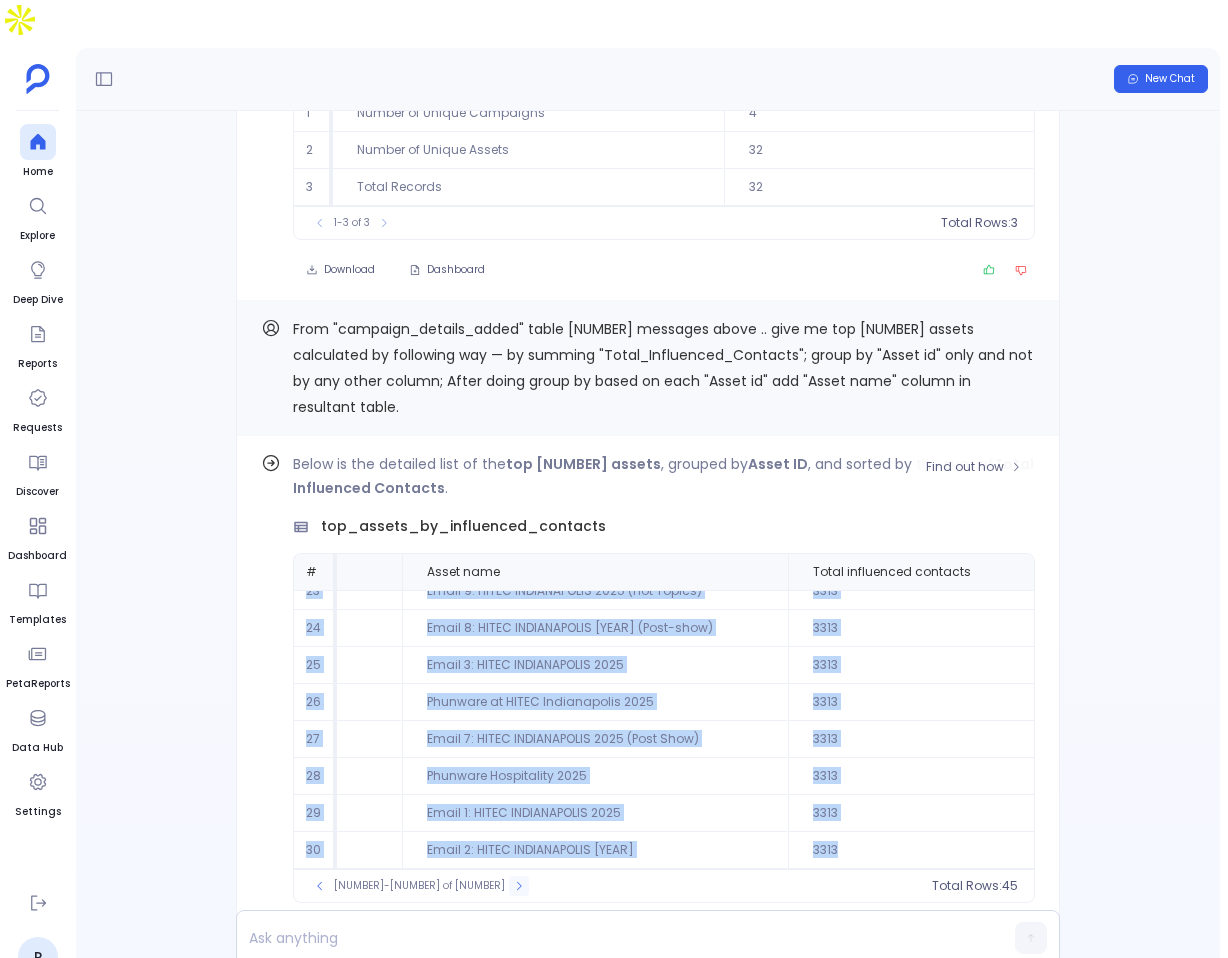 click 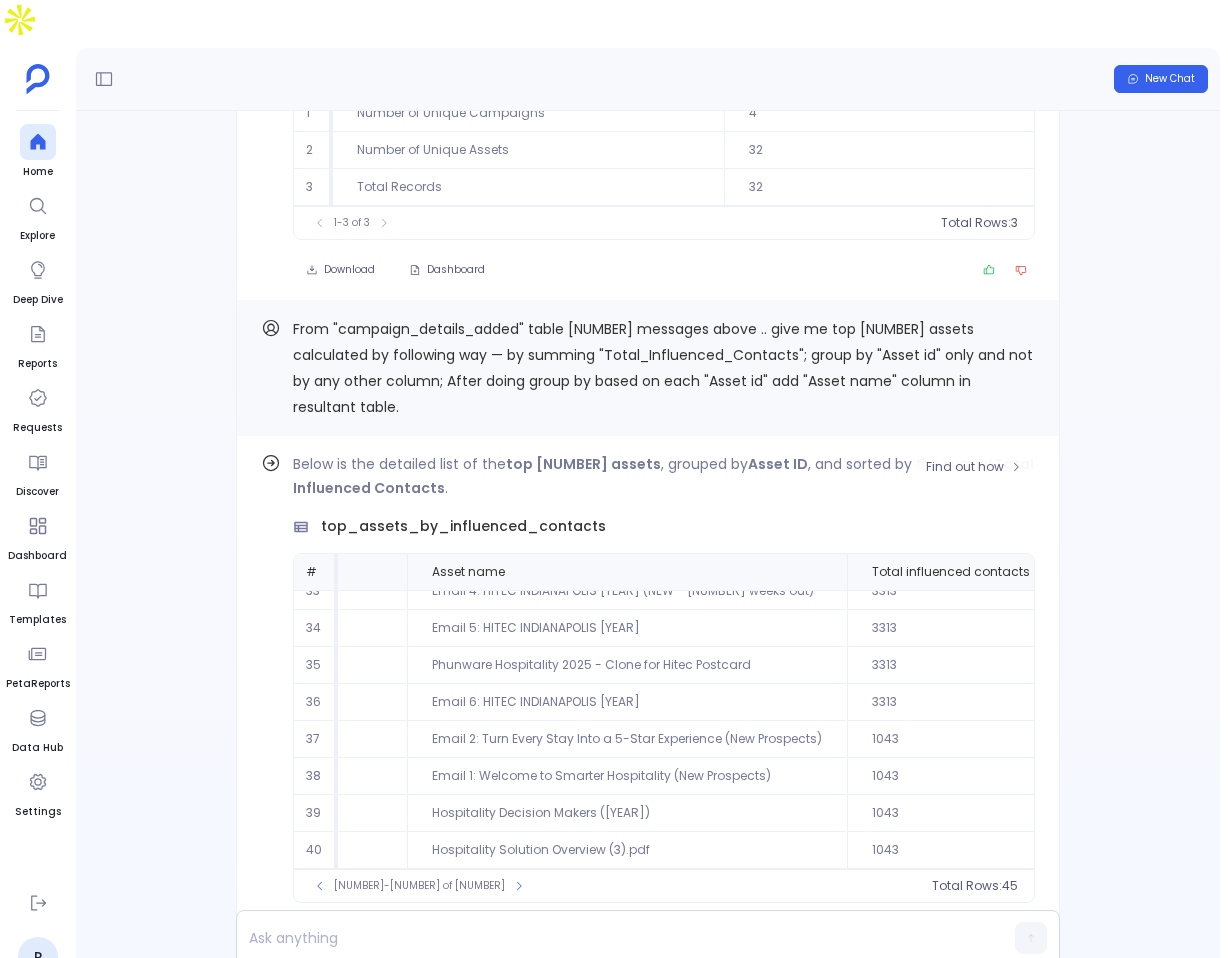 click on "Email 2: Turn Every Stay Into a 5-Star Experience (New Prospects)" at bounding box center [627, 739] 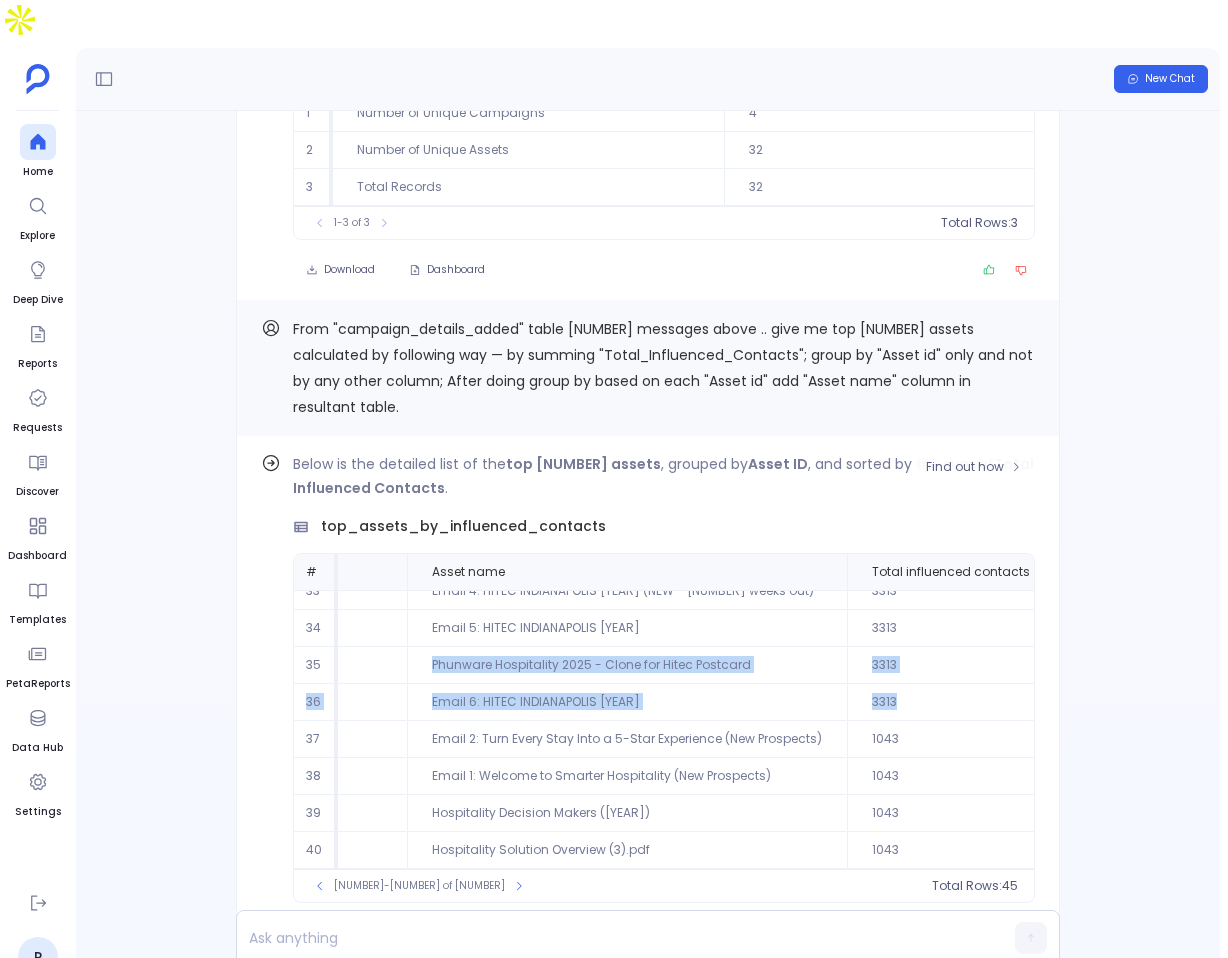 drag, startPoint x: 916, startPoint y: 657, endPoint x: 367, endPoint y: 631, distance: 549.6153 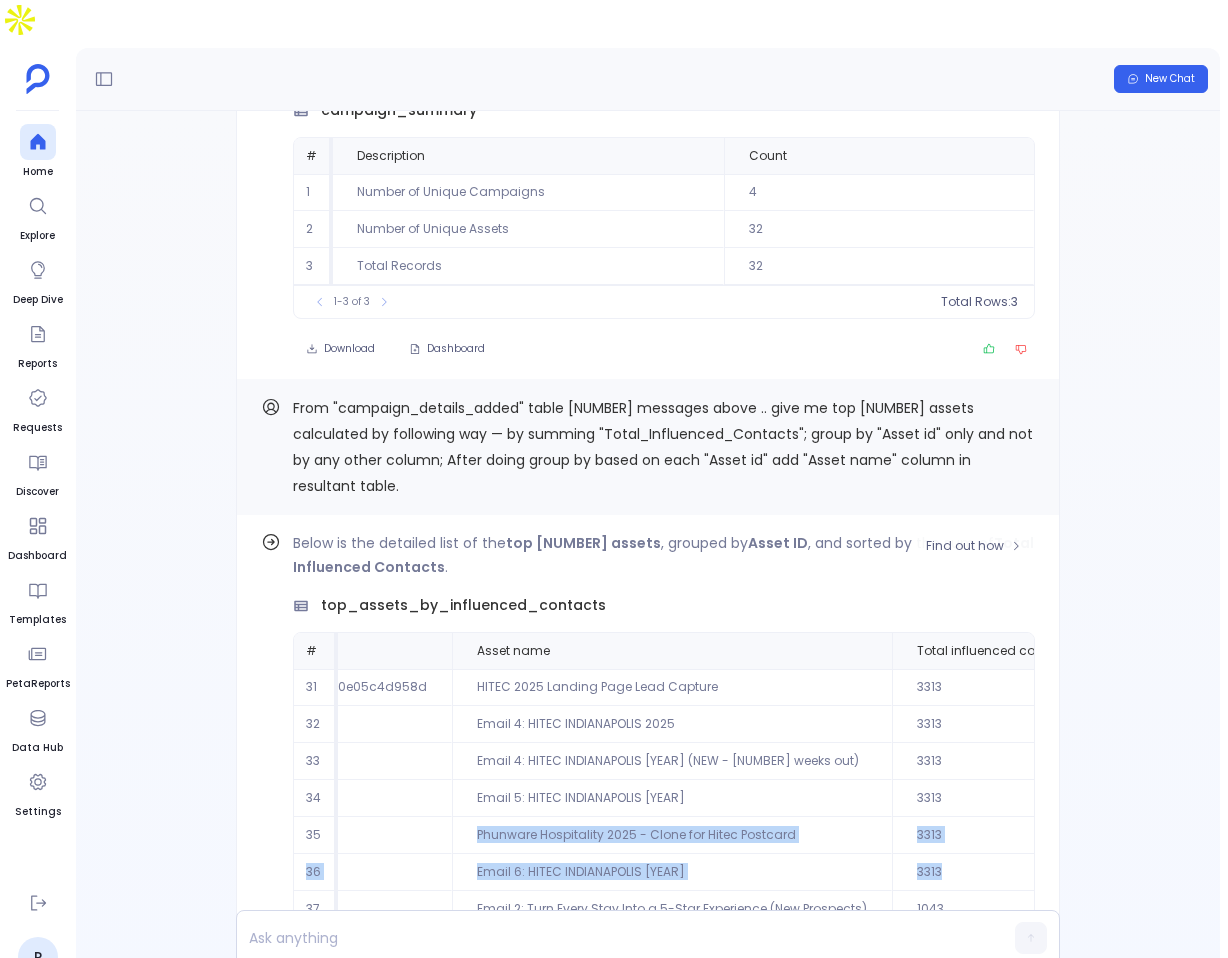 scroll, scrollTop: -227, scrollLeft: 0, axis: vertical 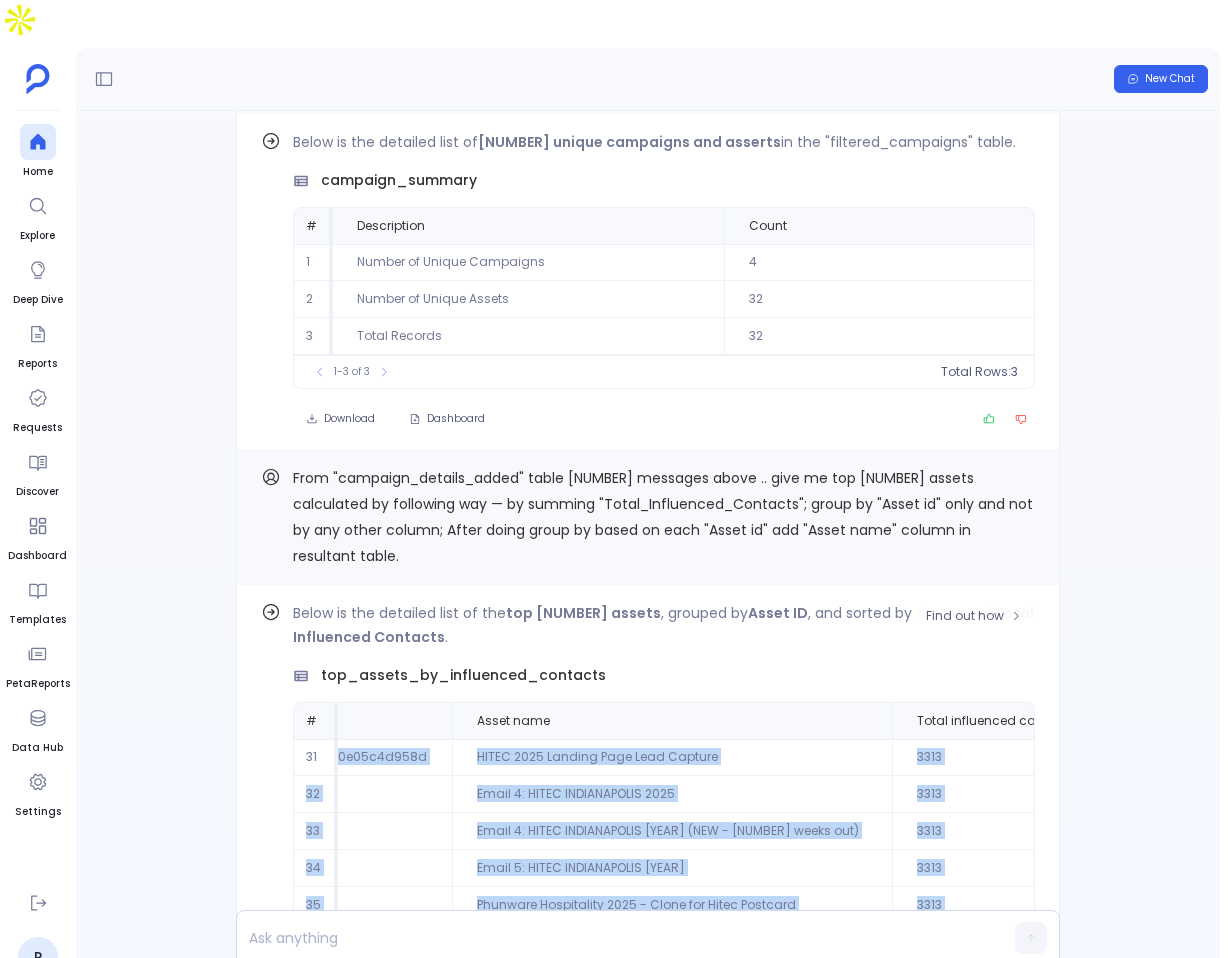 click on "31" at bounding box center (316, 757) 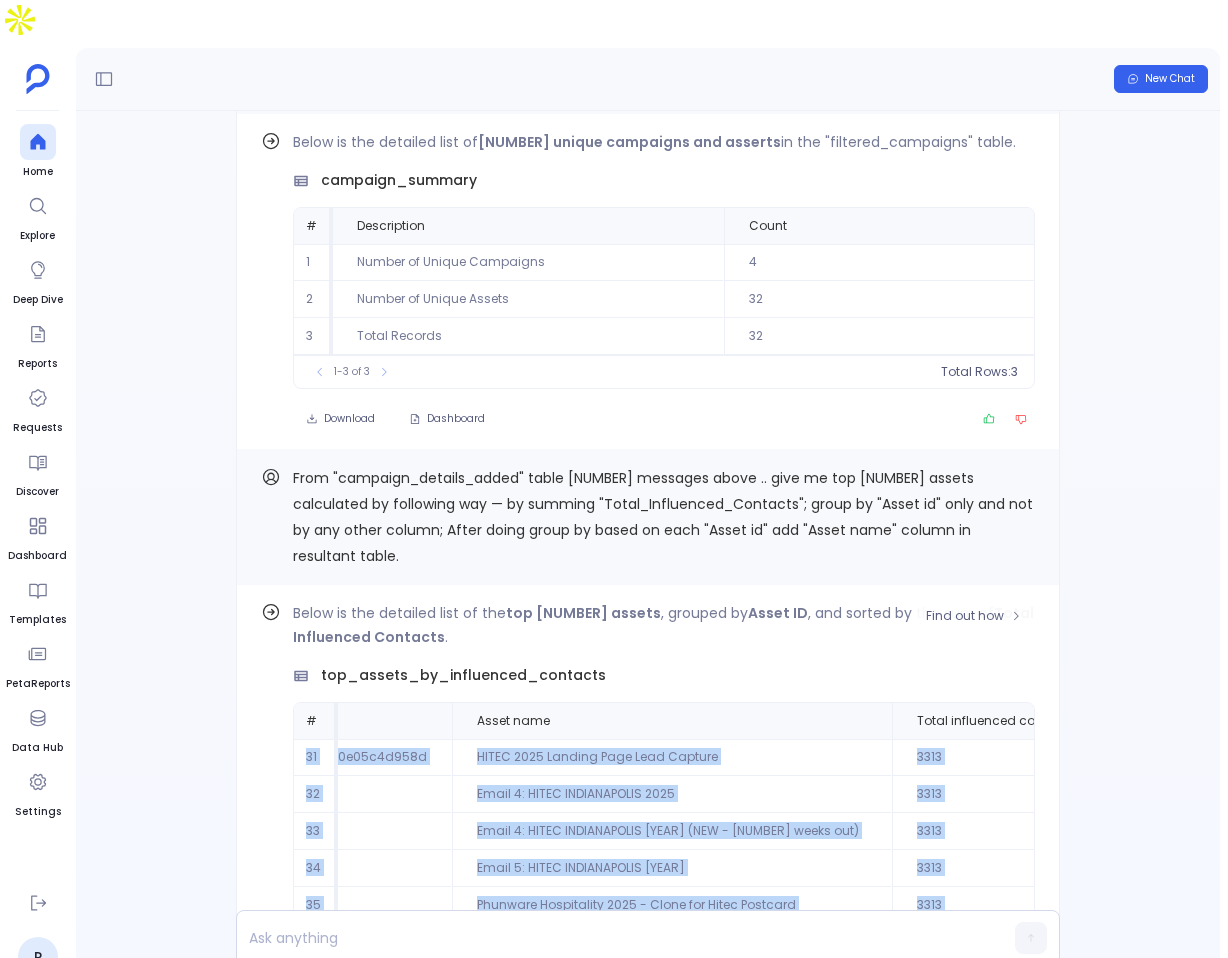 click on "31" at bounding box center (316, 757) 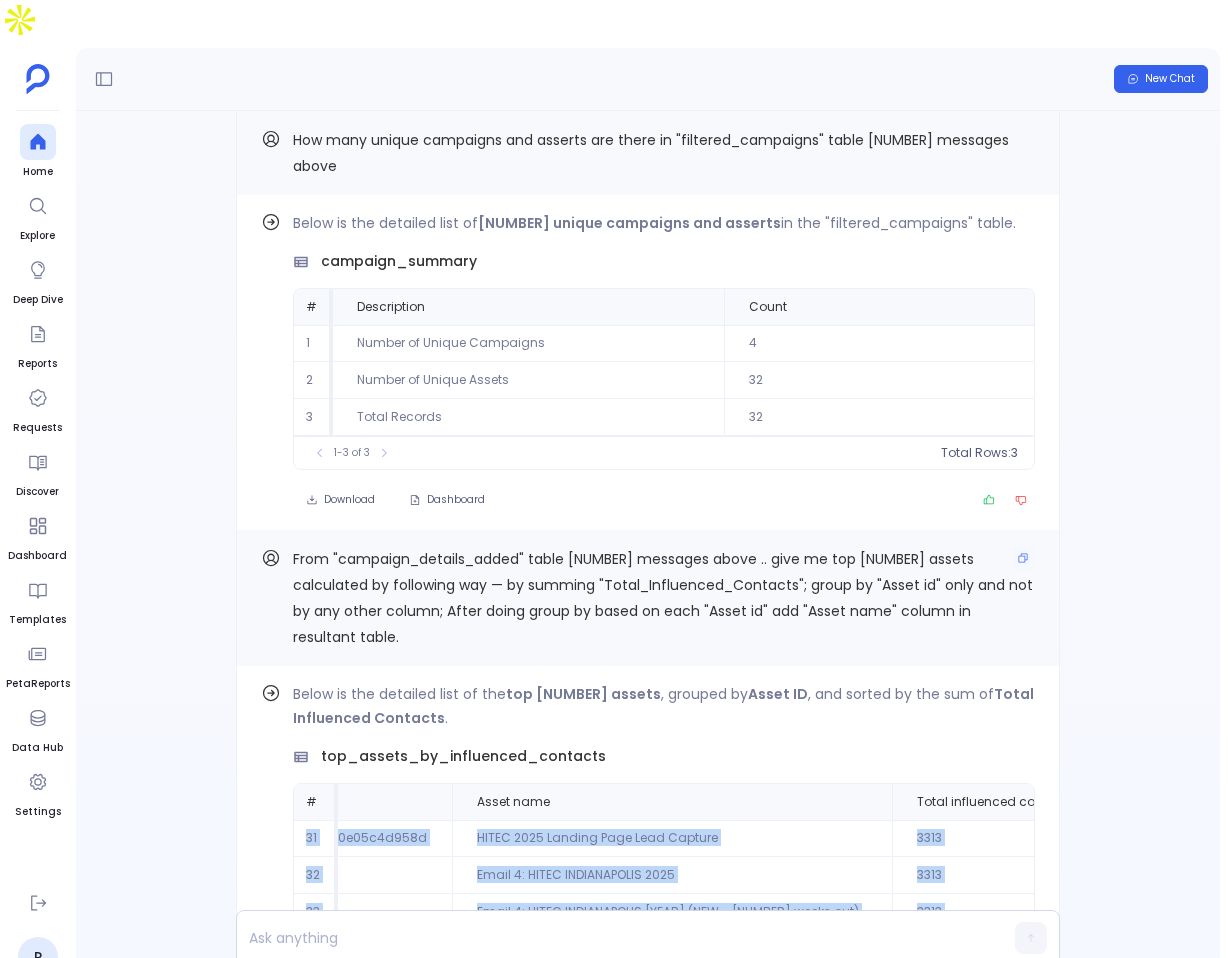 scroll, scrollTop: 0, scrollLeft: 0, axis: both 